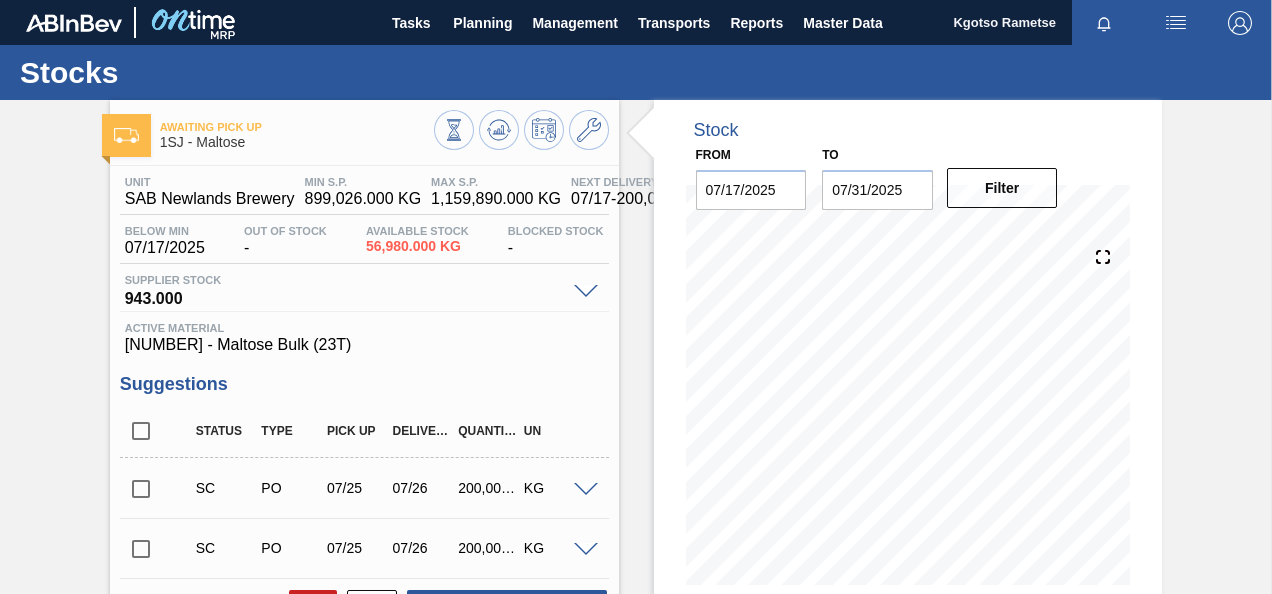 scroll, scrollTop: 0, scrollLeft: 0, axis: both 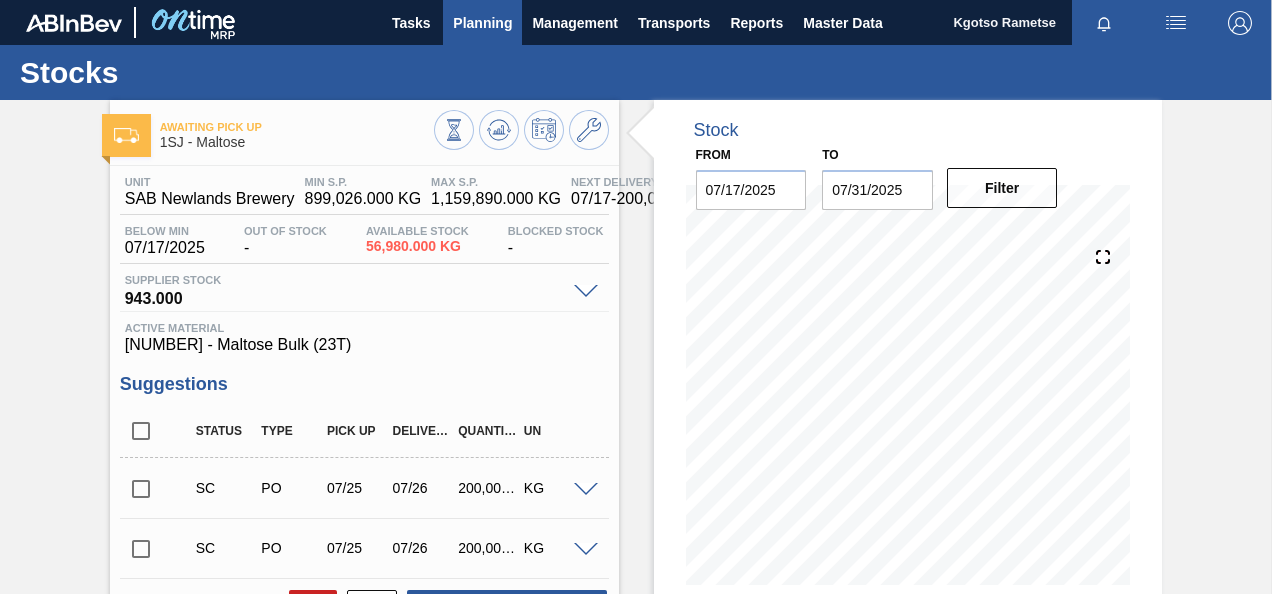 click on "Planning" at bounding box center (482, 23) 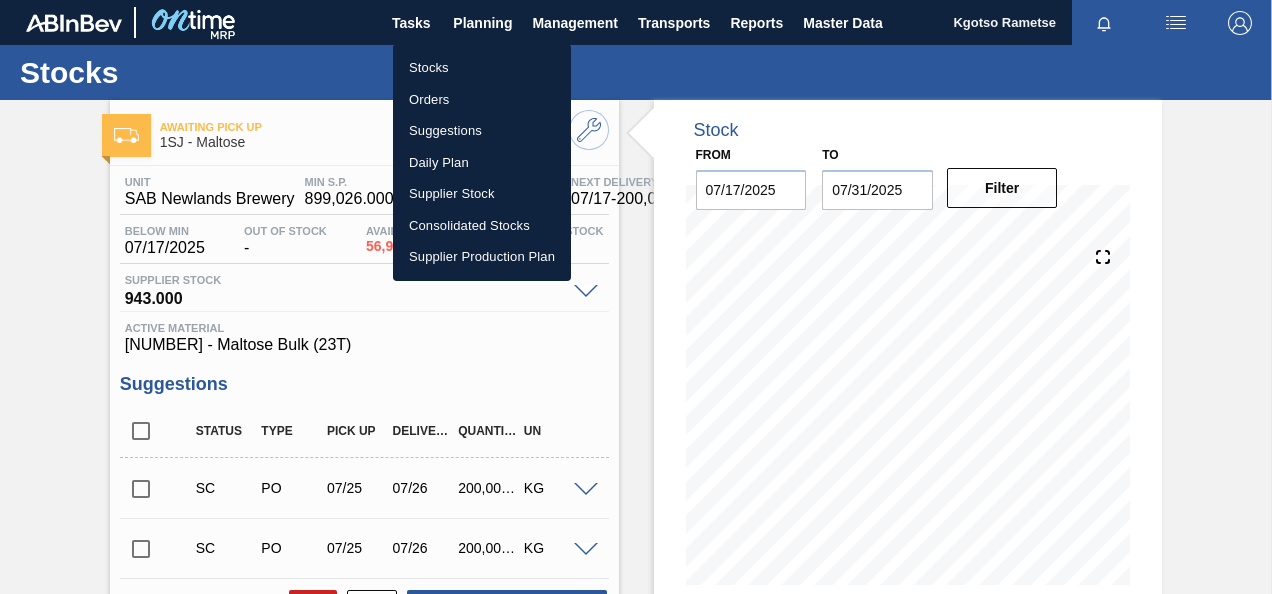 click on "Stocks" at bounding box center (482, 68) 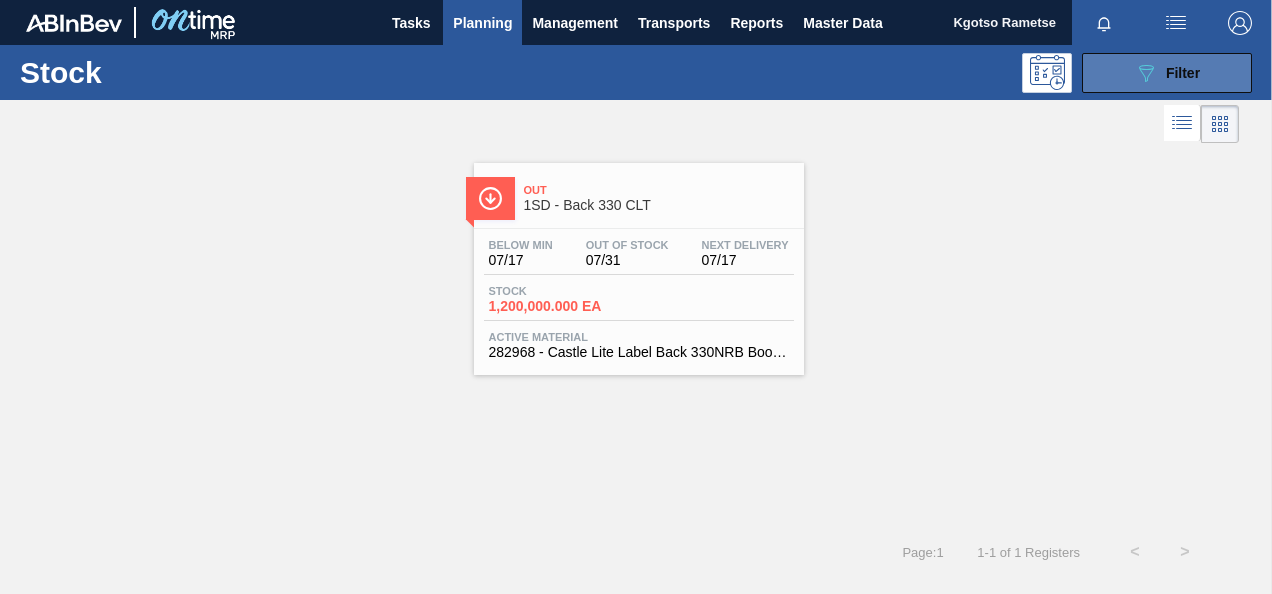 click on "089F7B8B-B2A5-4AFE-B5C0-19BA573D28AC Filter" at bounding box center [1167, 73] 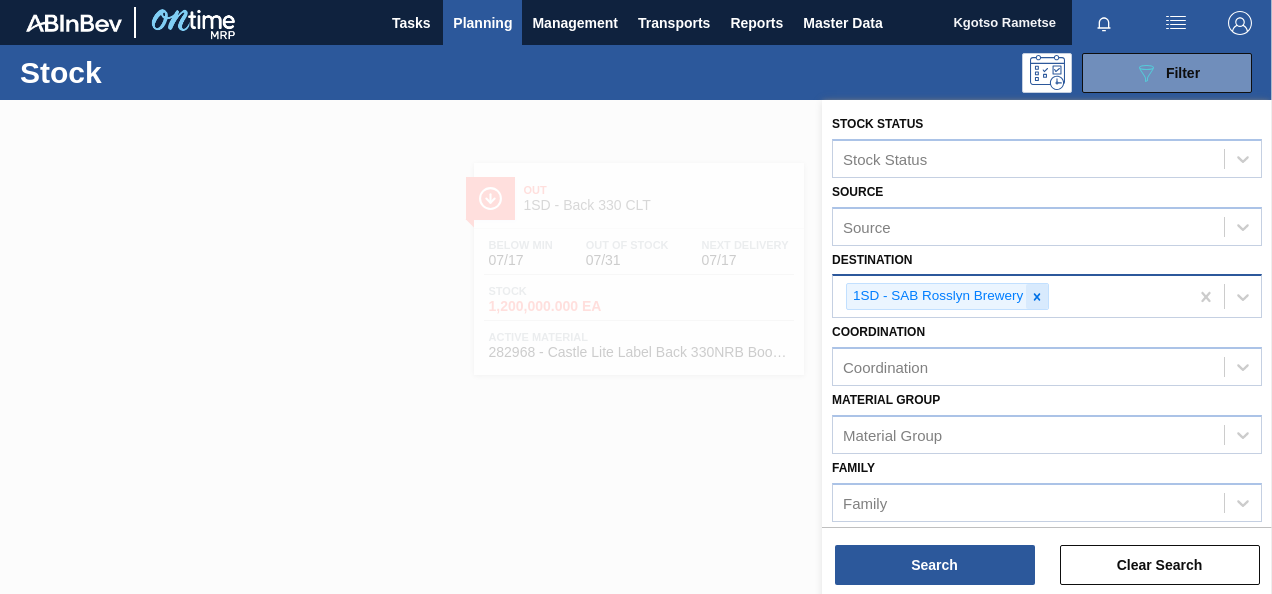 click 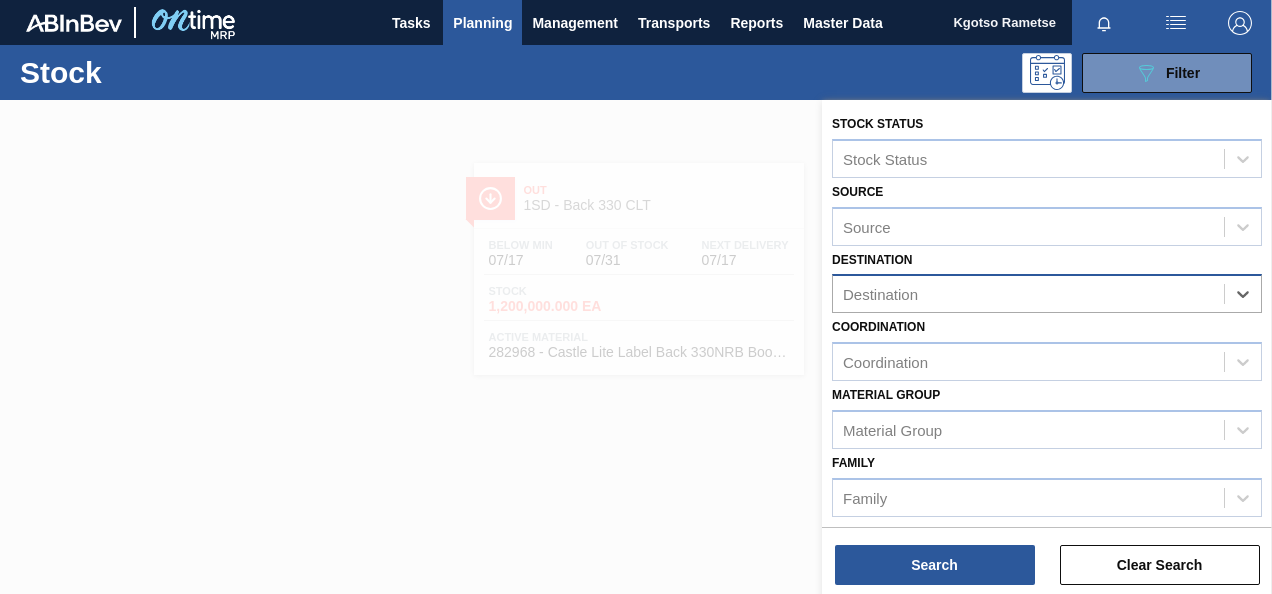 click on "Family Family" at bounding box center (1047, 483) 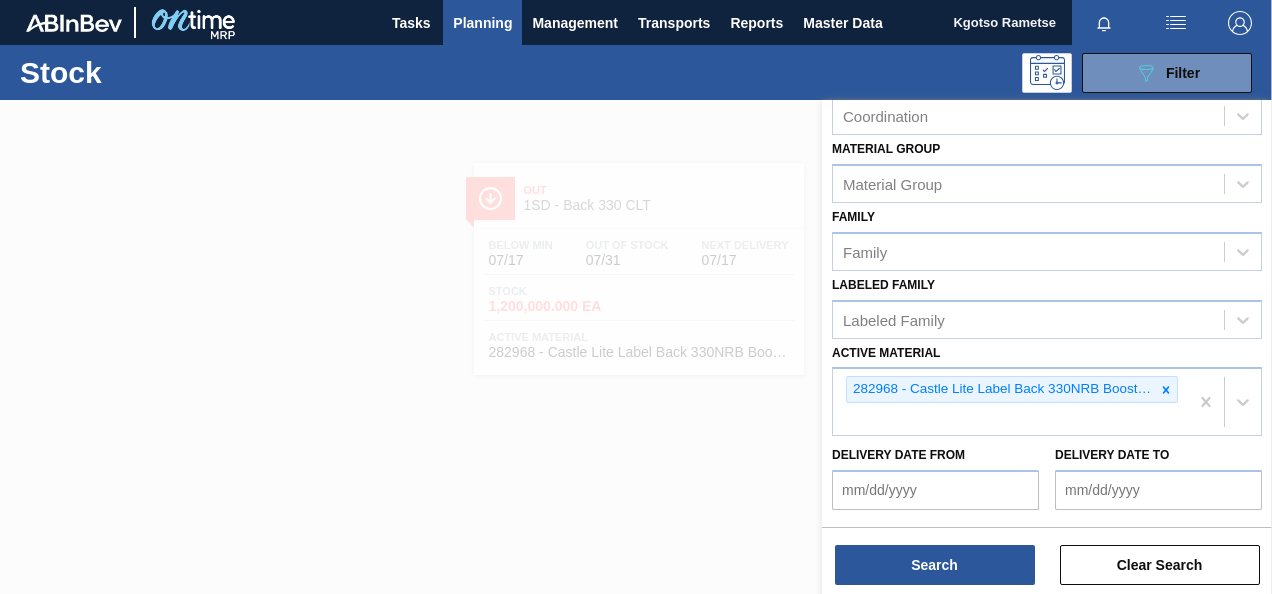 scroll, scrollTop: 280, scrollLeft: 0, axis: vertical 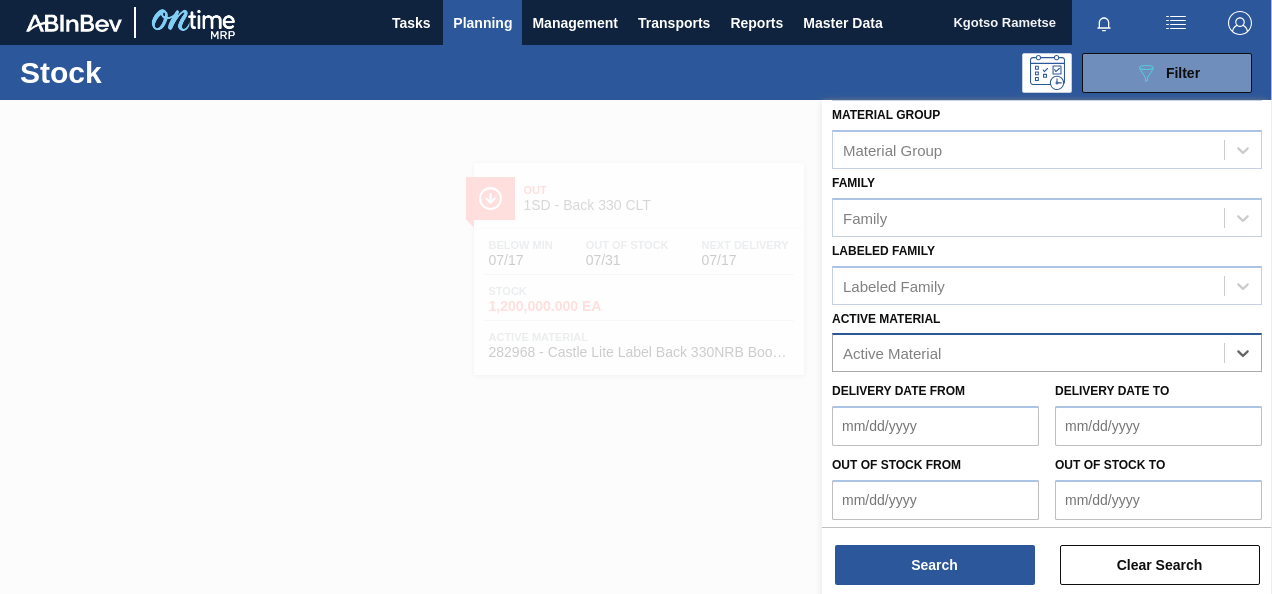 click on "Active Material" at bounding box center (892, 353) 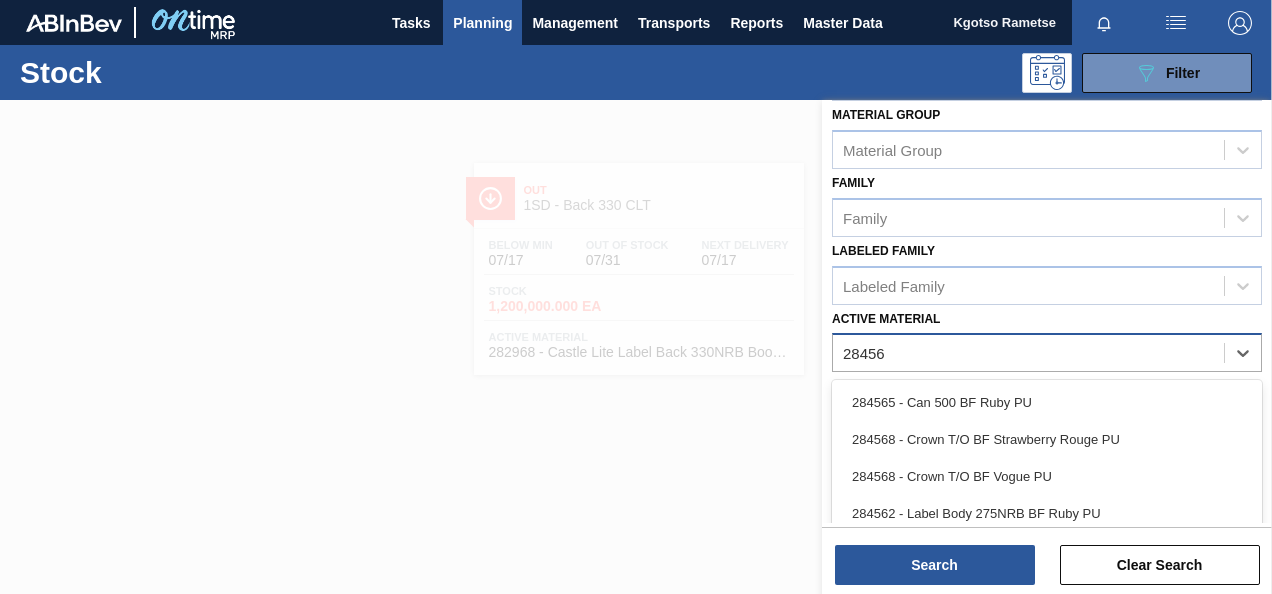 type on "284568" 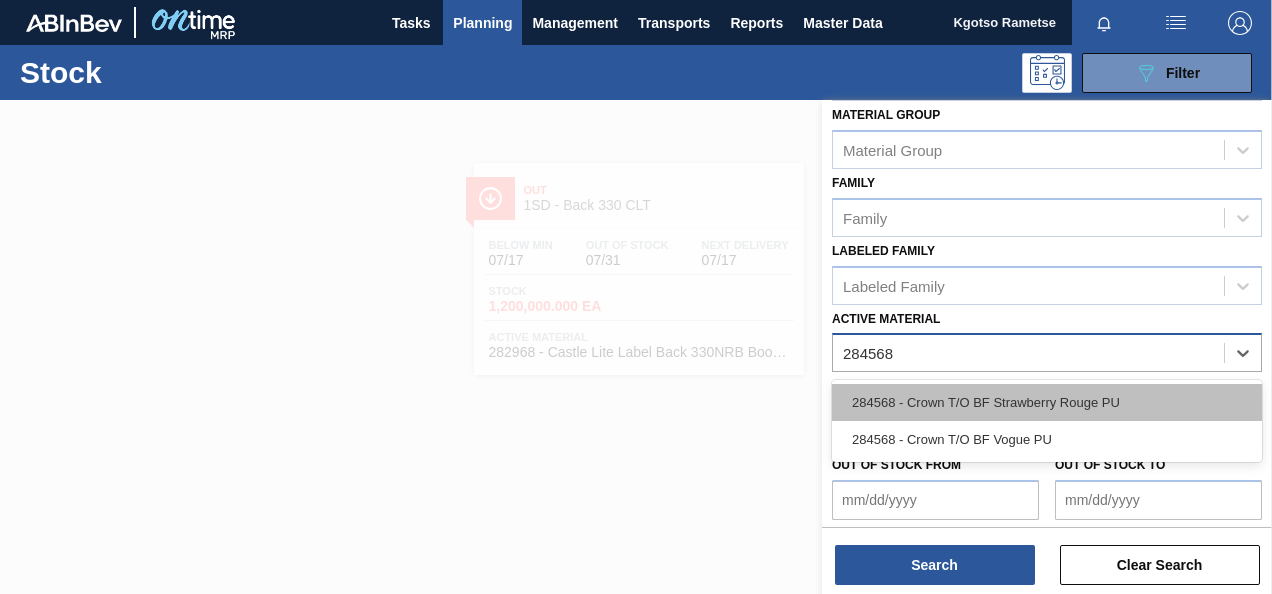 click on "284568 - Crown T/O BF Strawberry Rouge PU" at bounding box center (1047, 402) 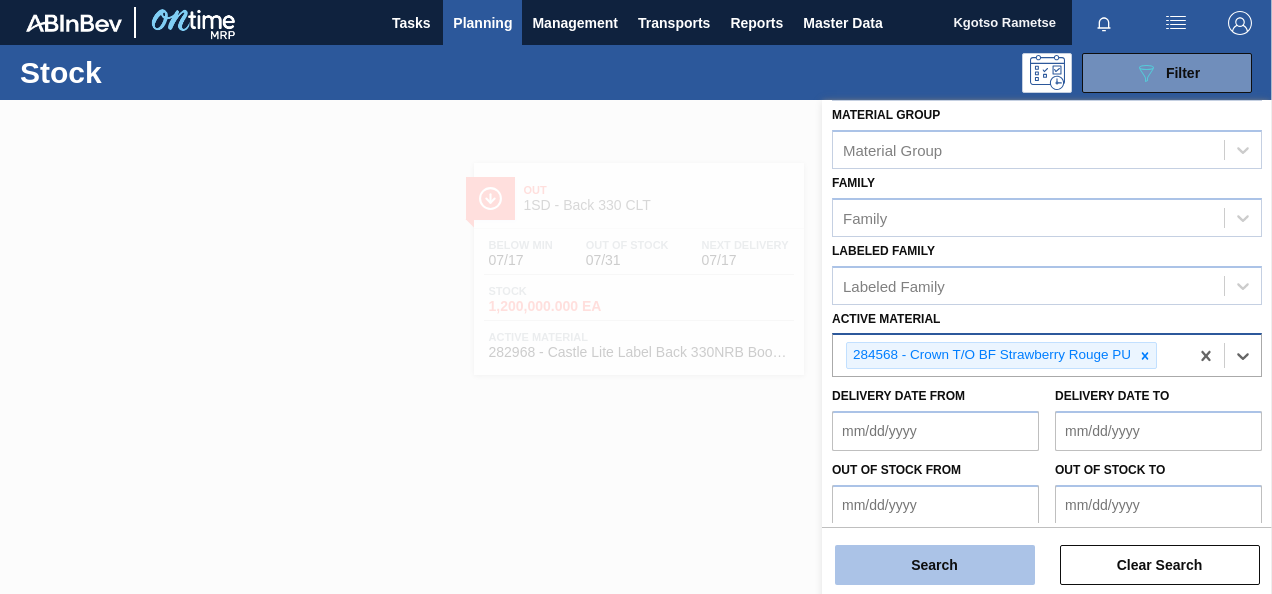 click on "Search" at bounding box center [935, 565] 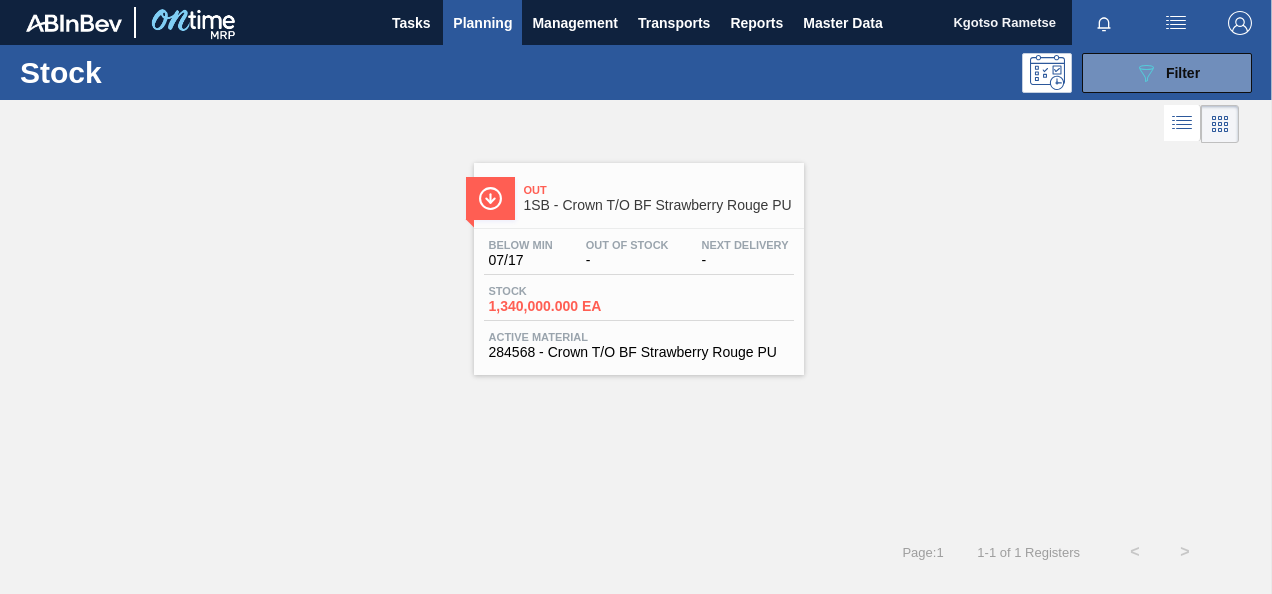 click on "Below Min [DATE] Out Of Stock - Next Delivery -" at bounding box center (639, 257) 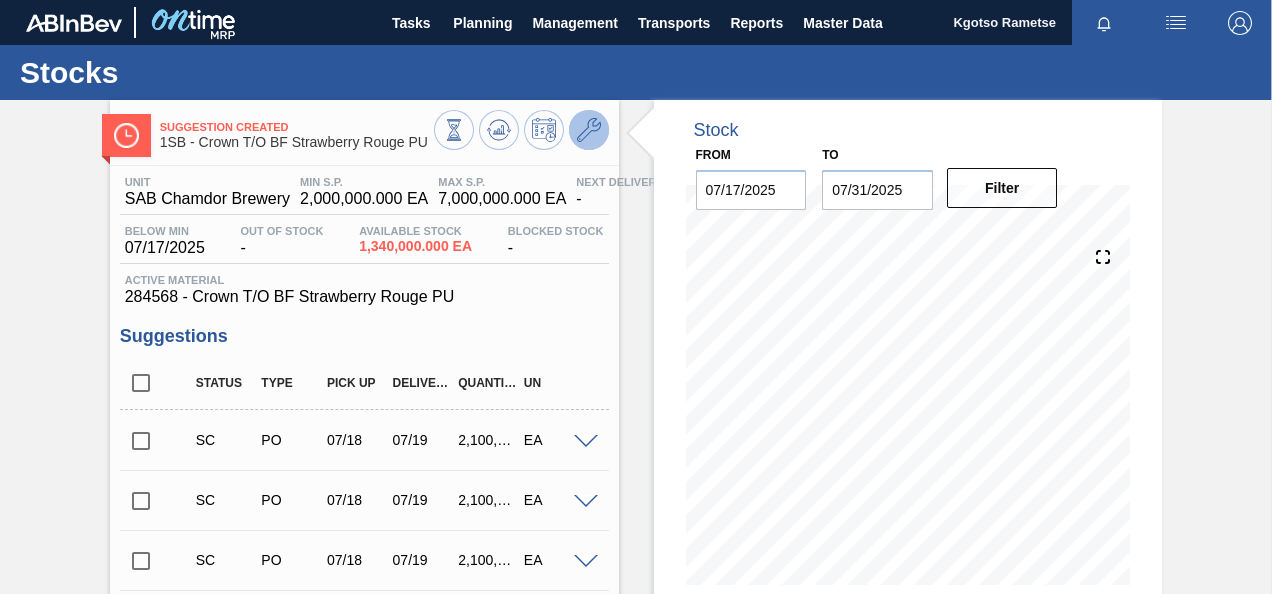 click 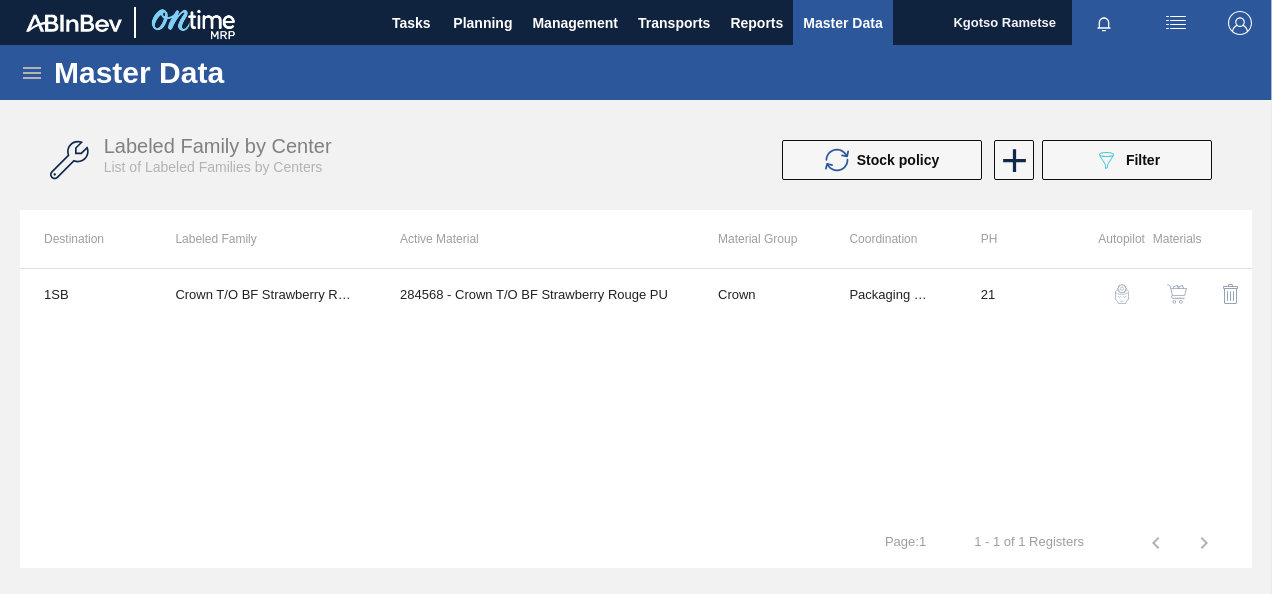 click at bounding box center [1177, 294] 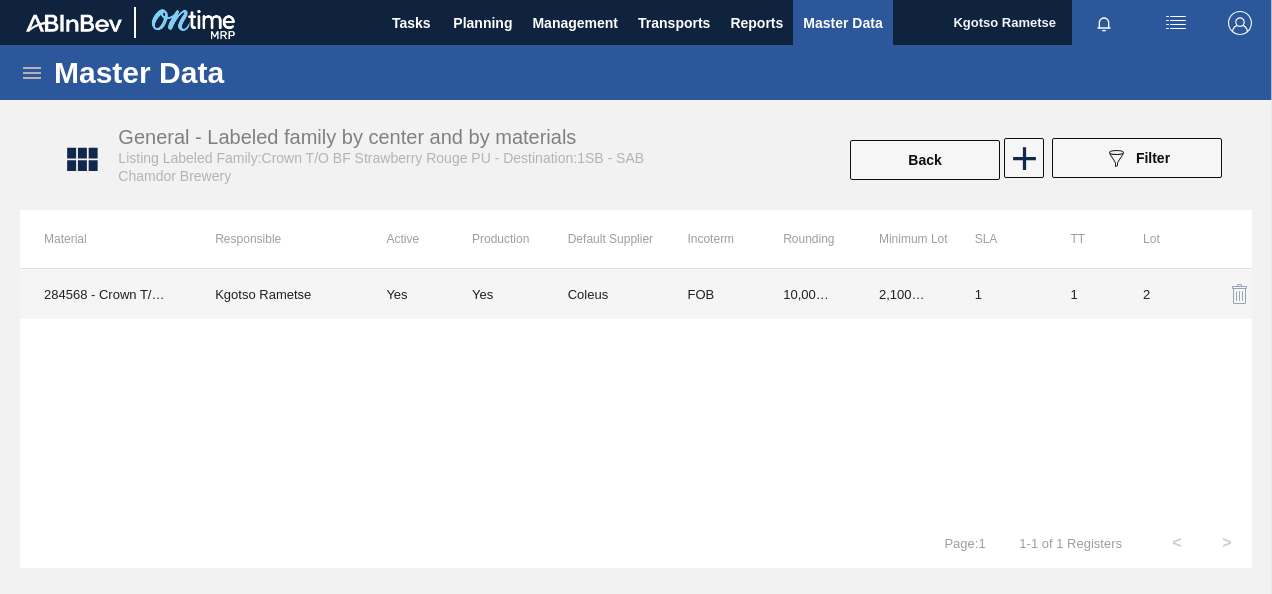 click on "10,000.000" at bounding box center (807, 294) 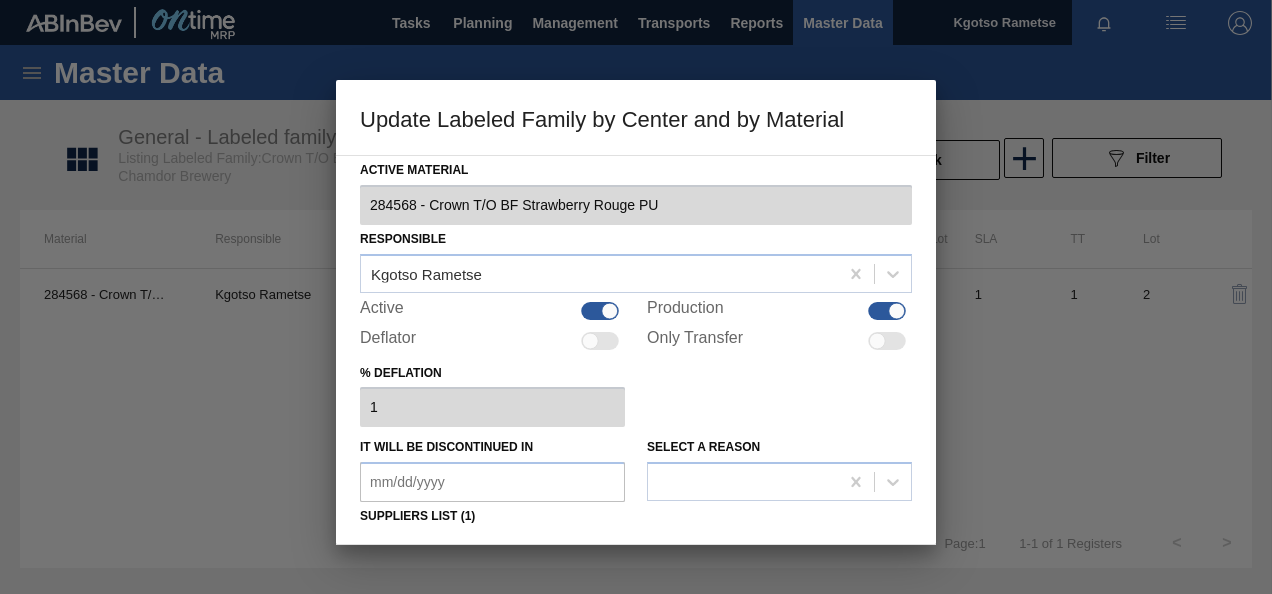 click on "% deflation 1" at bounding box center (636, 393) 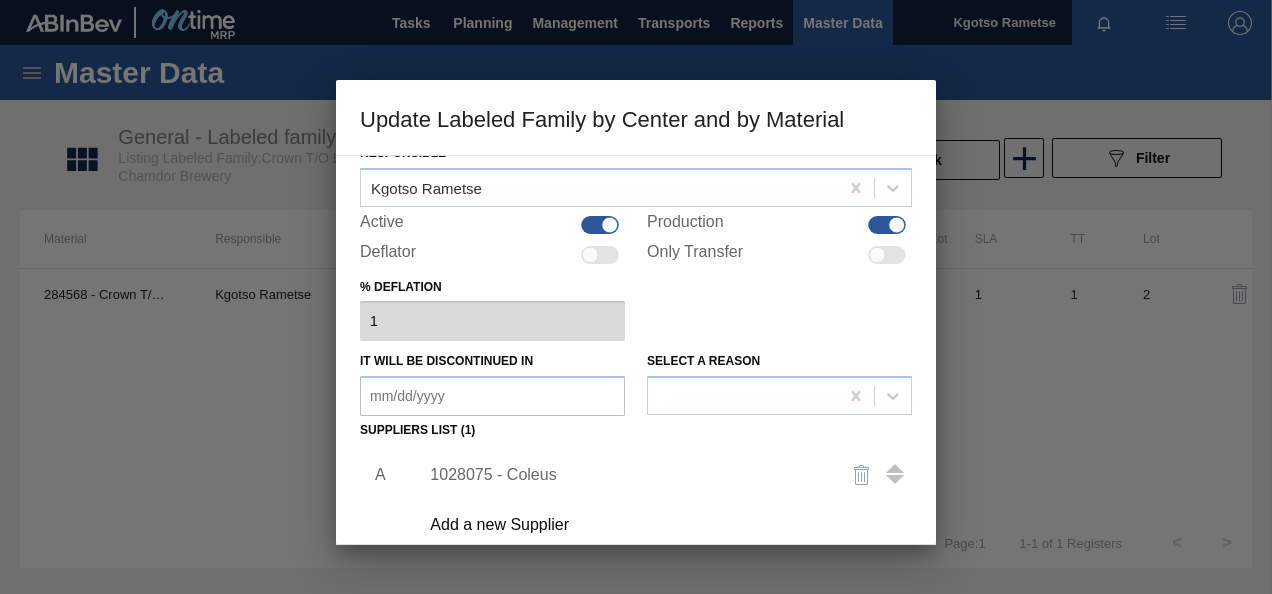 scroll, scrollTop: 120, scrollLeft: 0, axis: vertical 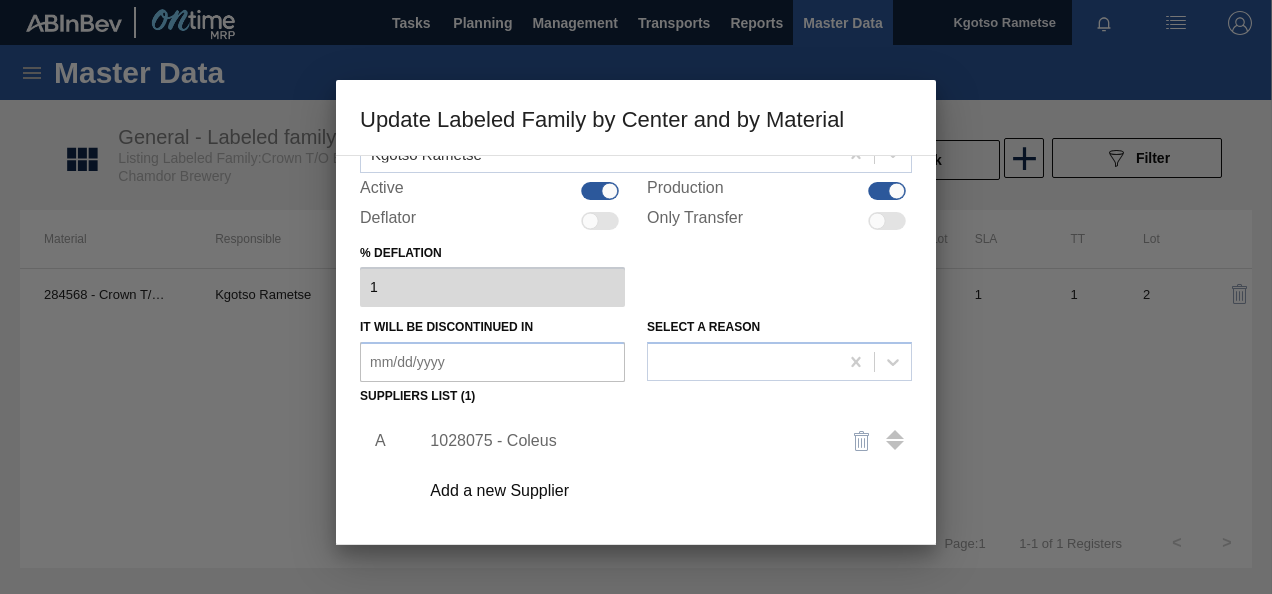 click on "1028075 - Coleus" at bounding box center [659, 441] 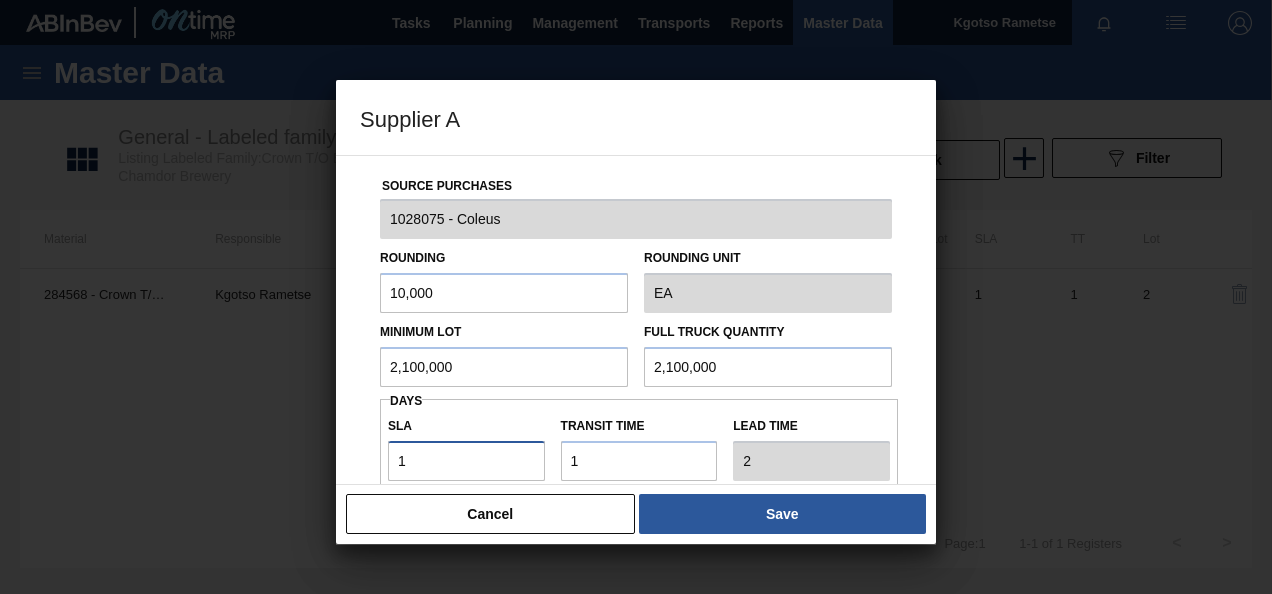 drag, startPoint x: 462, startPoint y: 456, endPoint x: 214, endPoint y: 520, distance: 256.12497 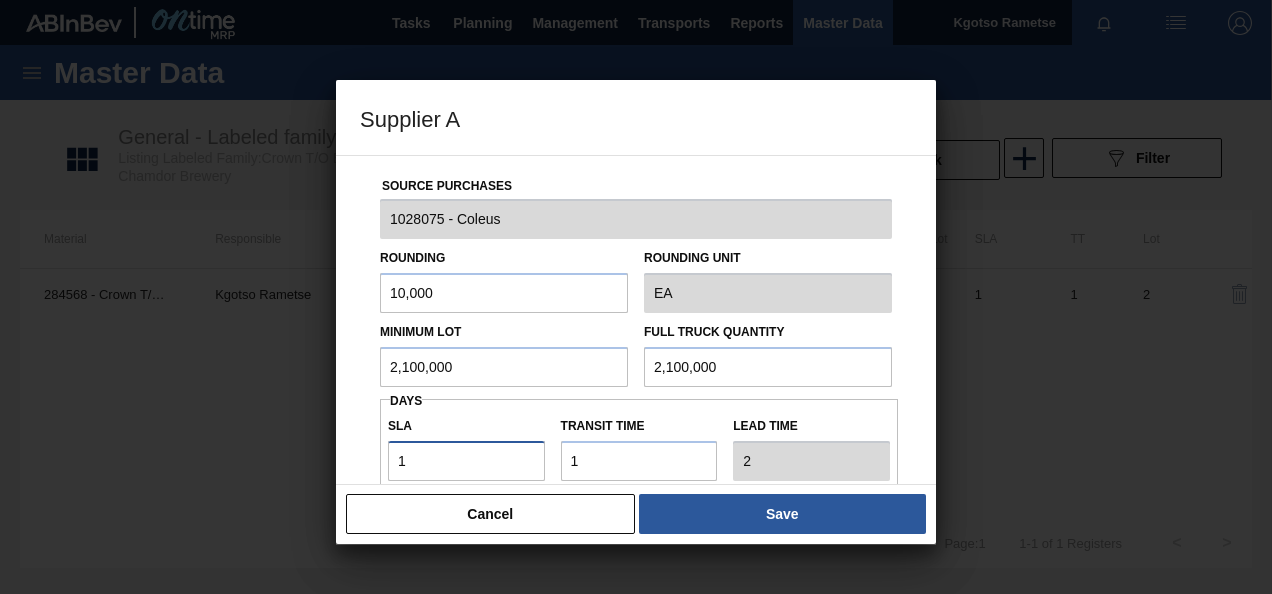 click on "Supplier A Source Purchases [NUMBER] - Coleus Rounding 10,000 Rounding Unit EA Minimum Lot 2,100,000 Full Truck Quantity 2,100,000 Days SLA 1 Transit time Lead time 2 Port to Door Transit Time (days) Incoterm FOB Monthly Material Group Settings Create automatic load composition Accept Orders Automatically Cancel Save" at bounding box center [636, 297] 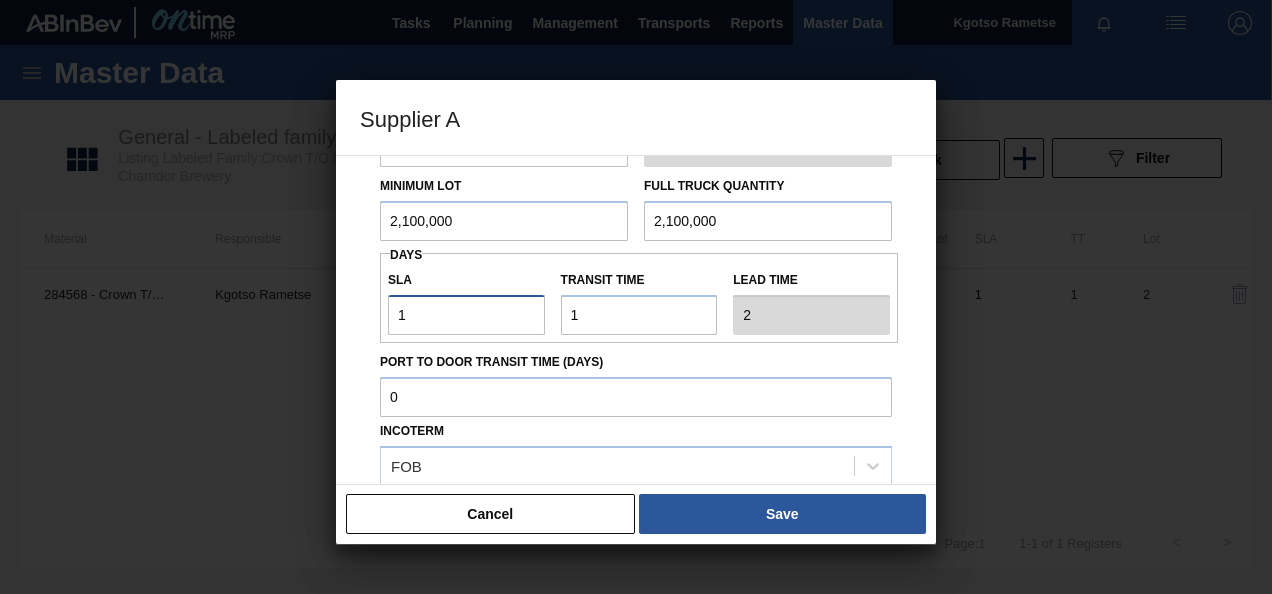 type on "0" 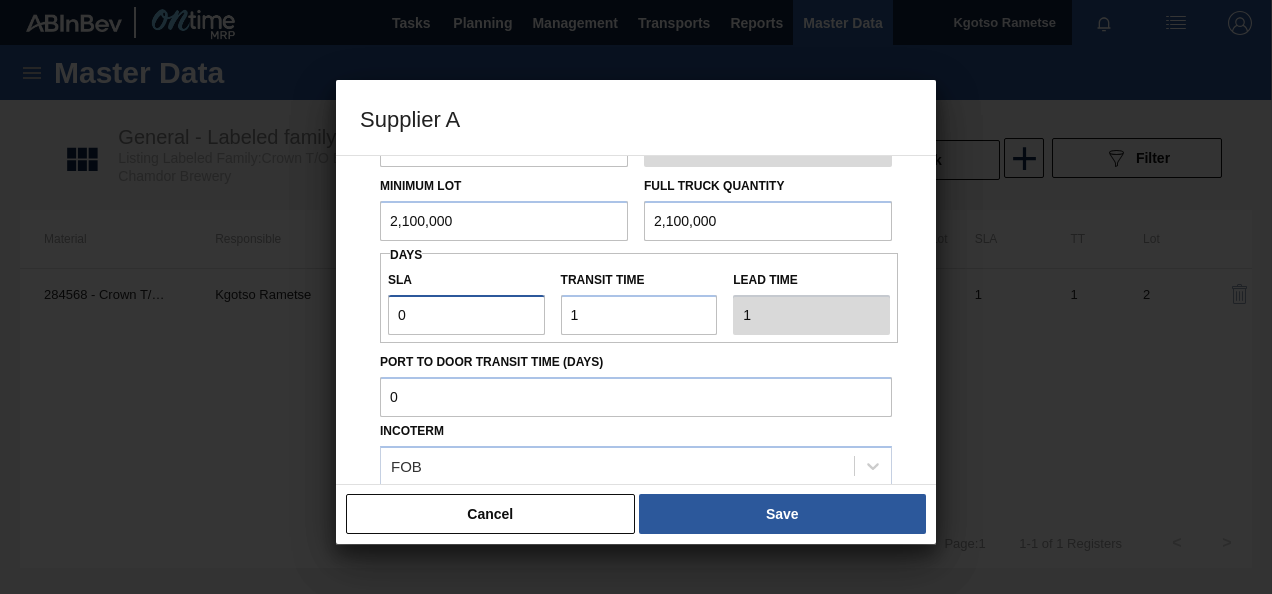 type on "0" 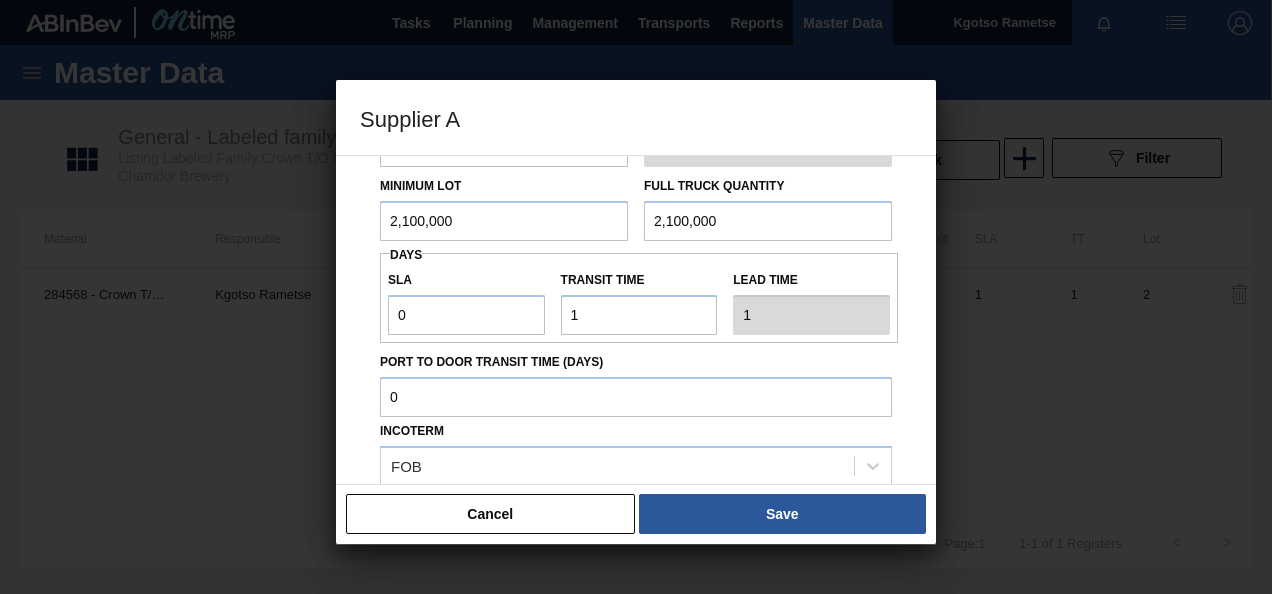 drag, startPoint x: 495, startPoint y: 224, endPoint x: -2, endPoint y: 193, distance: 497.96585 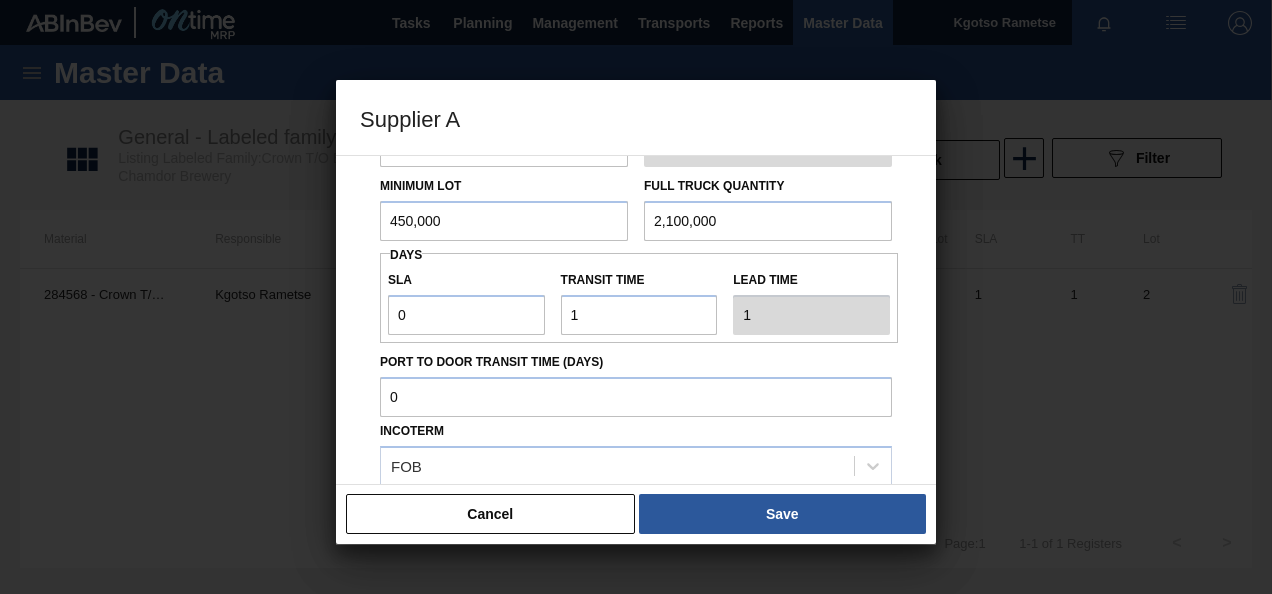 drag, startPoint x: 466, startPoint y: 221, endPoint x: -4, endPoint y: 150, distance: 475.33252 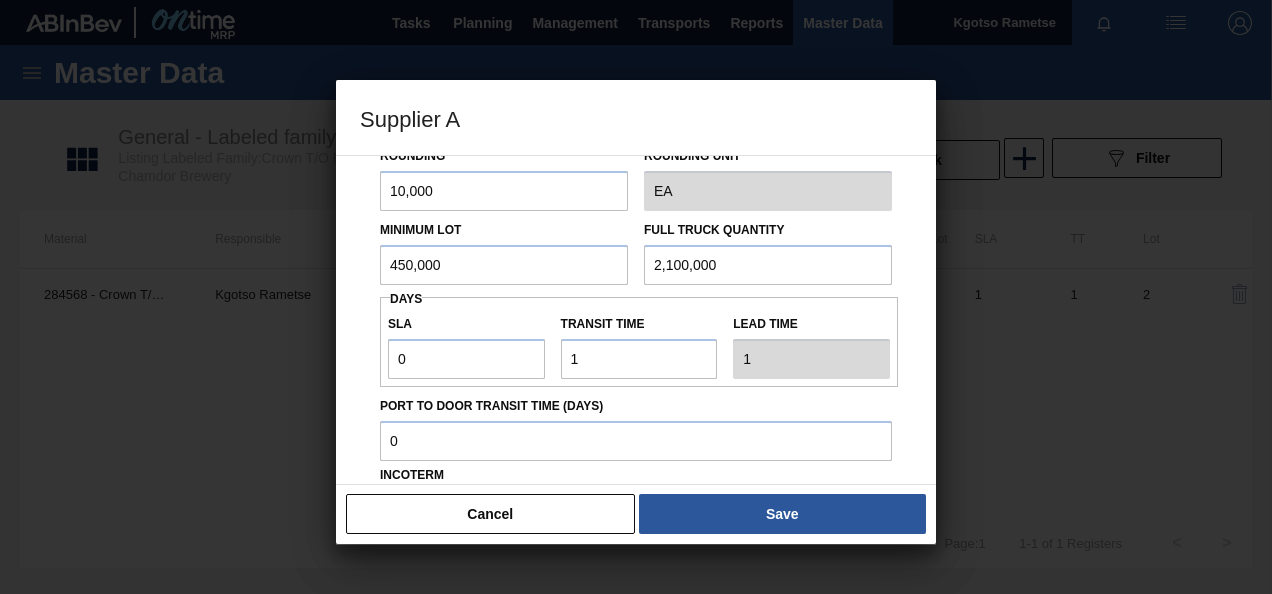 type on "450,000" 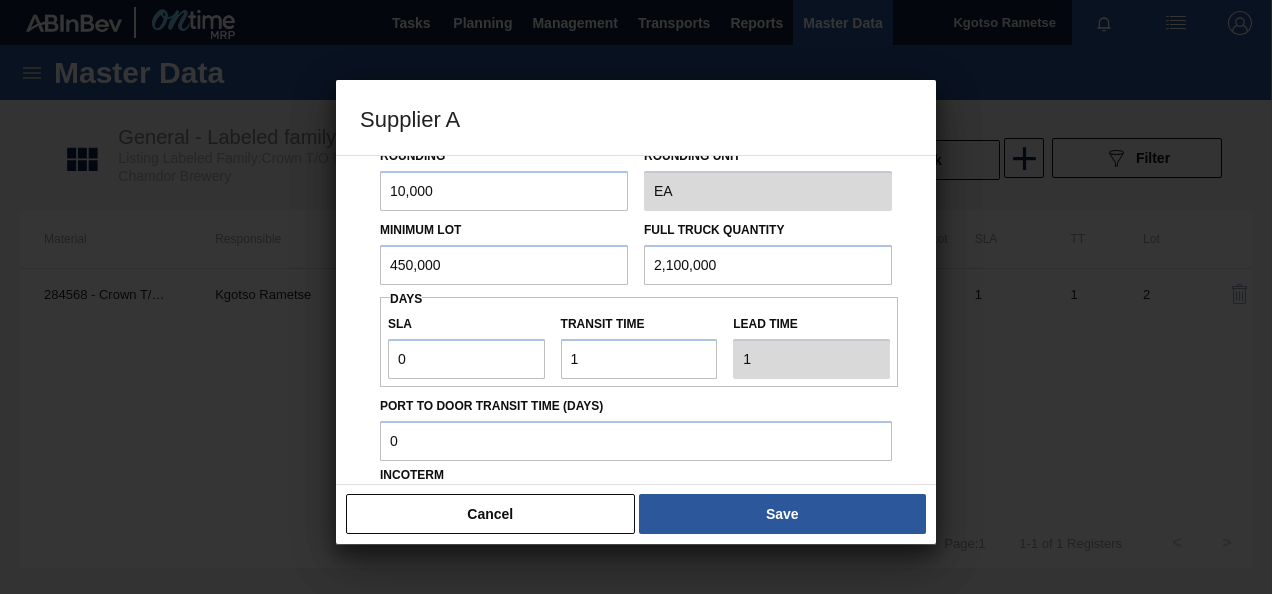 click on "Minimum Lot 450,000 Full Truck Quantity 2,100,000" at bounding box center [636, 248] 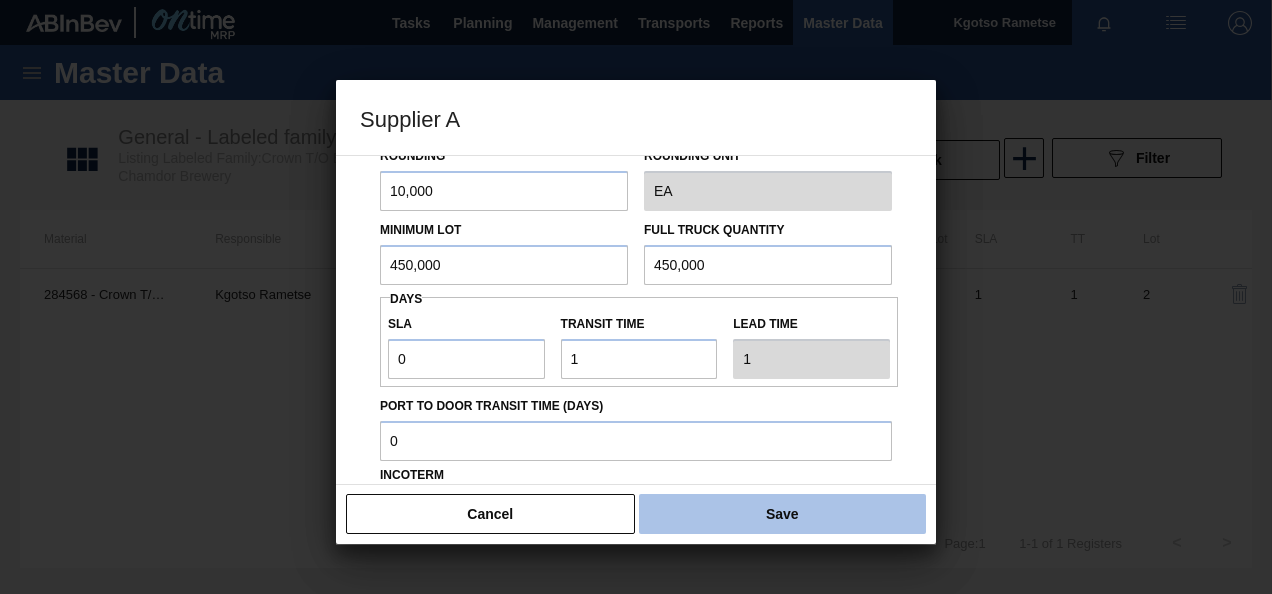 type on "450,000" 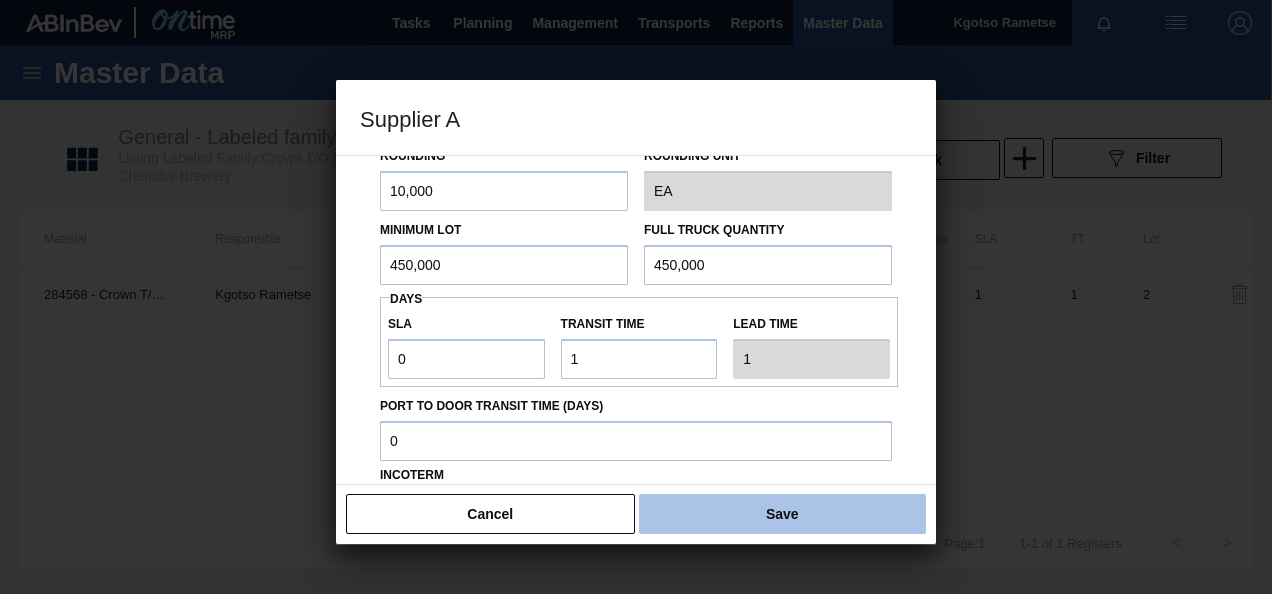 click on "Save" at bounding box center (782, 514) 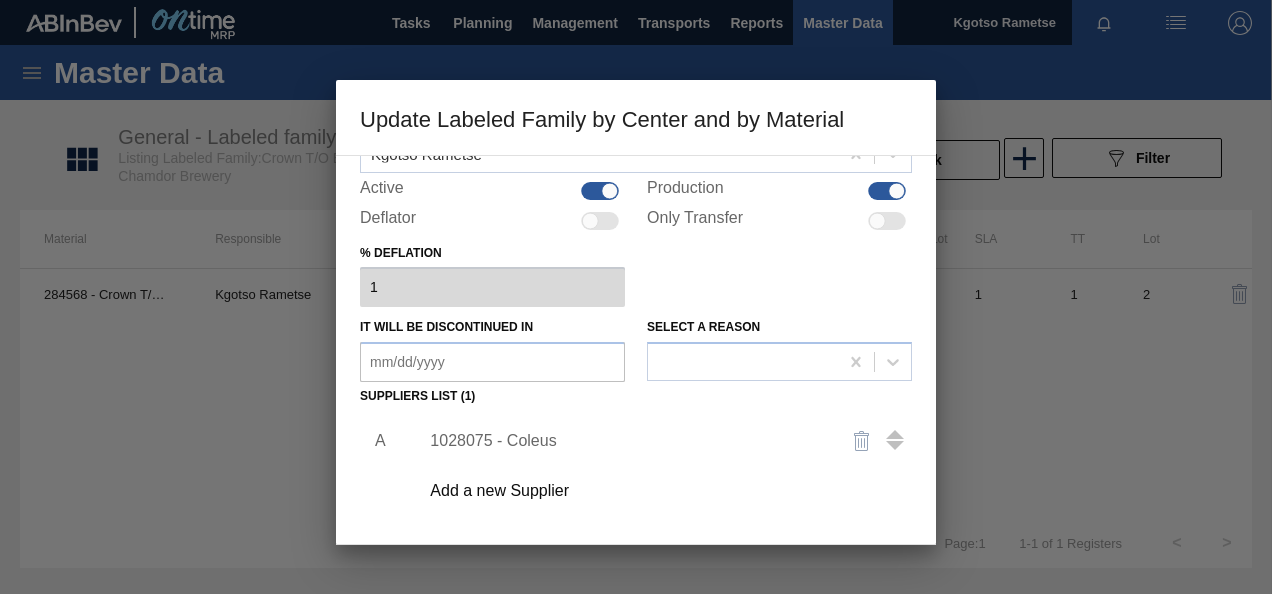 click on "Add a new Supplier" at bounding box center (659, 491) 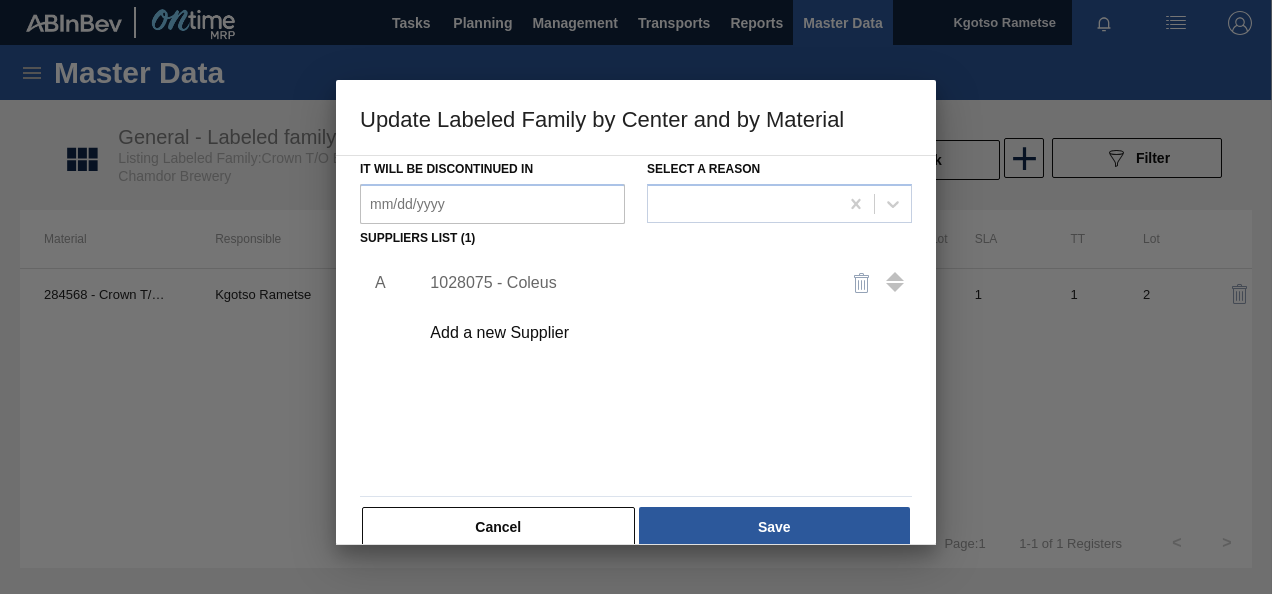 scroll, scrollTop: 280, scrollLeft: 0, axis: vertical 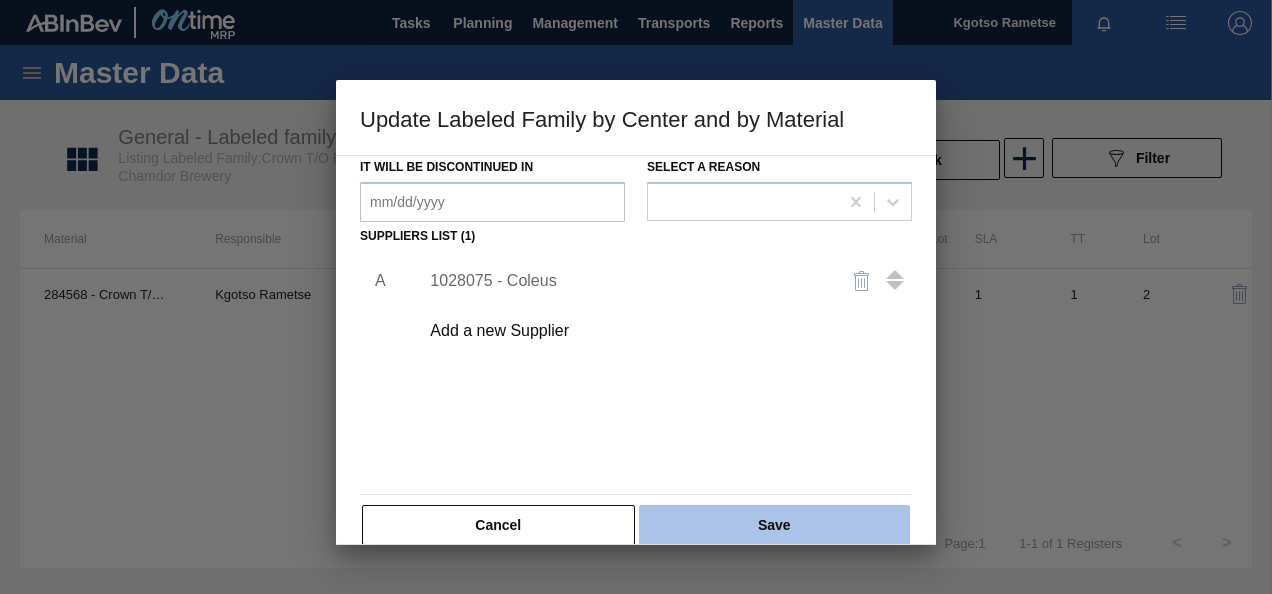 click on "Save" at bounding box center [774, 525] 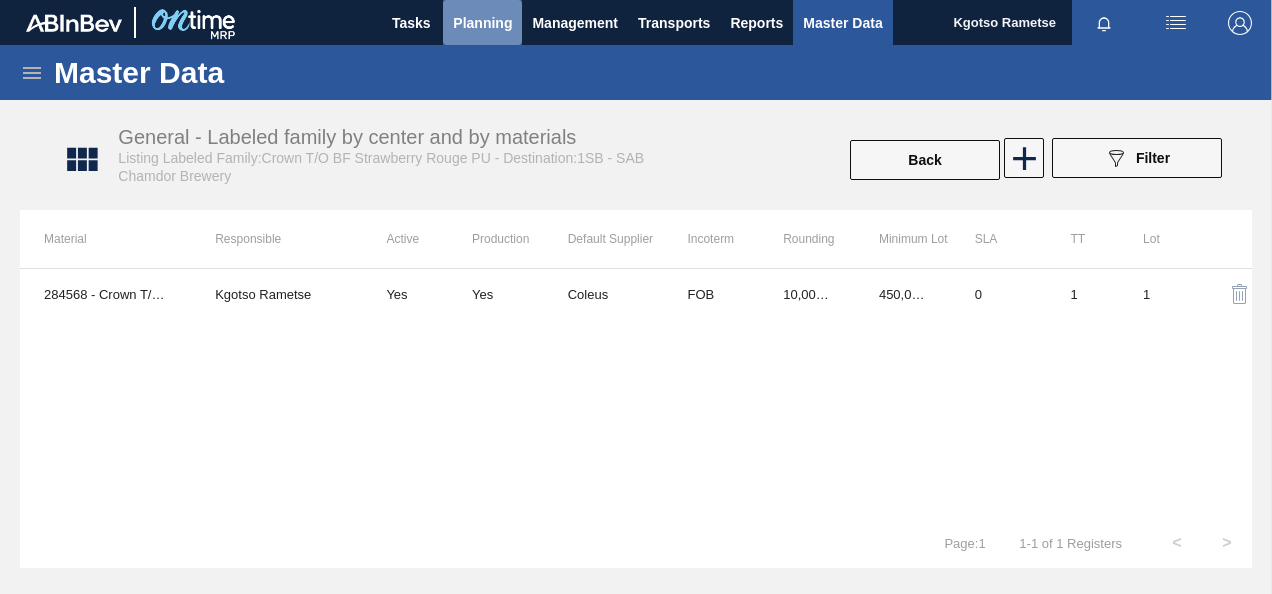 click on "Planning" at bounding box center (482, 23) 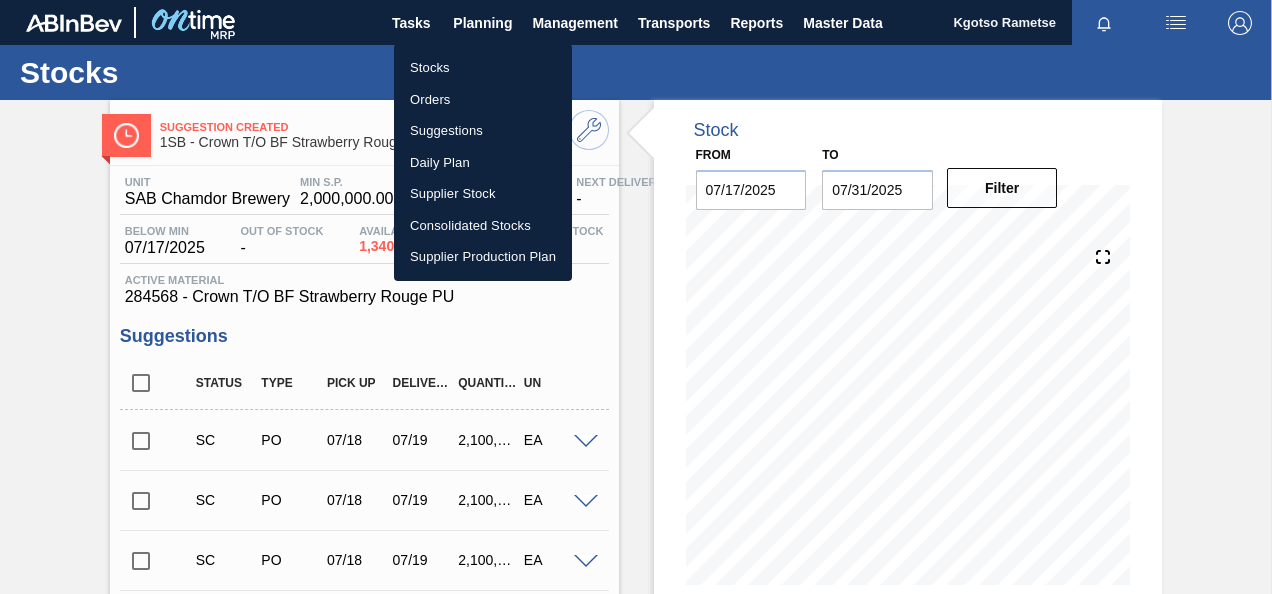 click at bounding box center [636, 297] 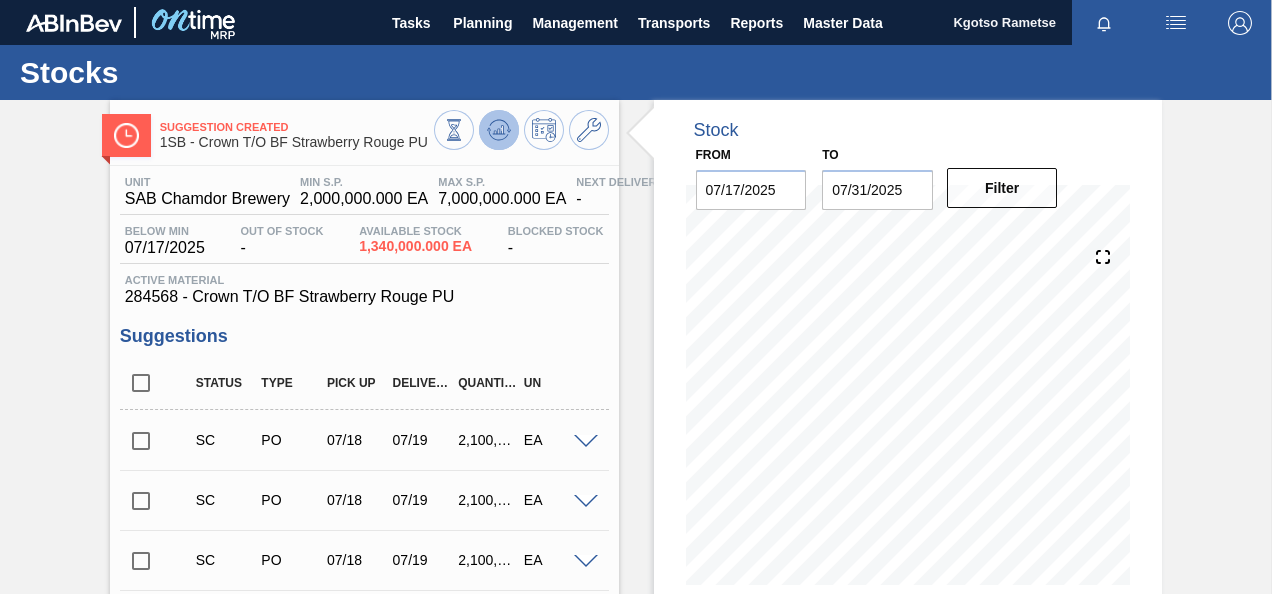click 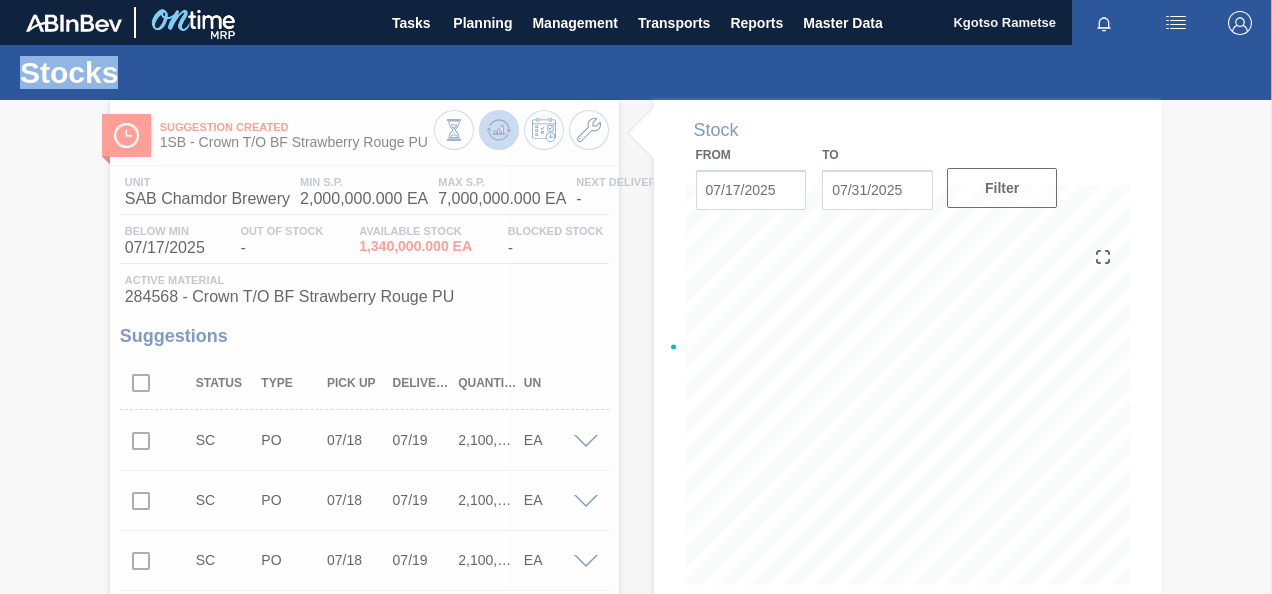 click at bounding box center [636, 347] 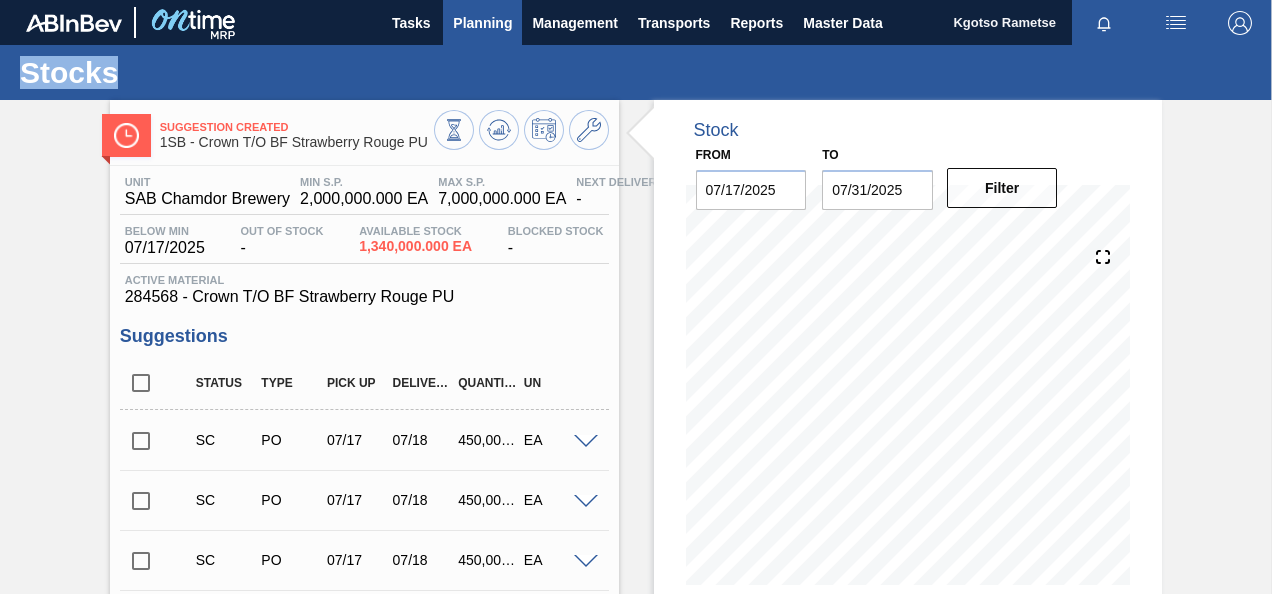 drag, startPoint x: 486, startPoint y: 138, endPoint x: 492, endPoint y: 22, distance: 116.15507 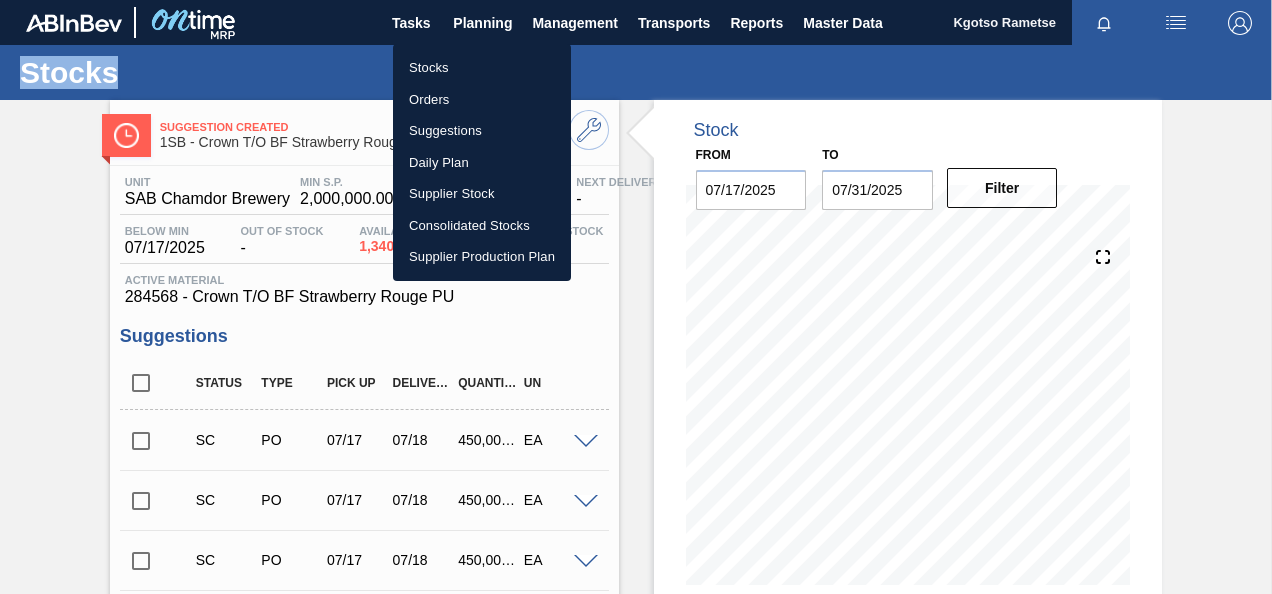 click on "Stocks" at bounding box center [482, 68] 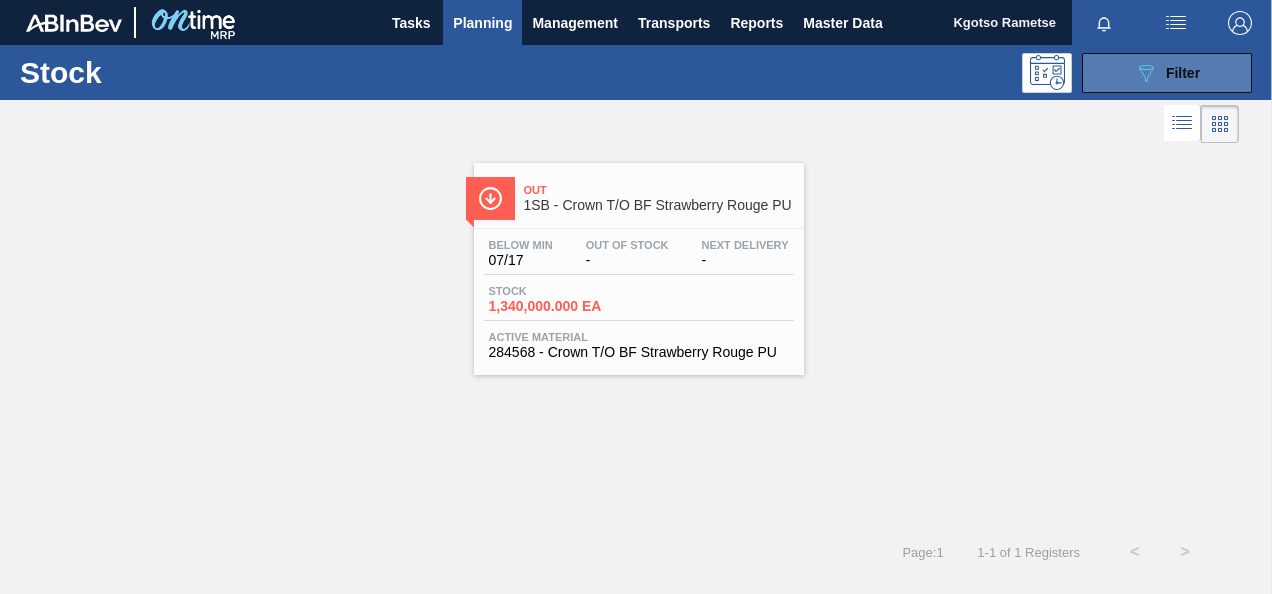 click on "089F7B8B-B2A5-4AFE-B5C0-19BA573D28AC Filter" at bounding box center (1167, 73) 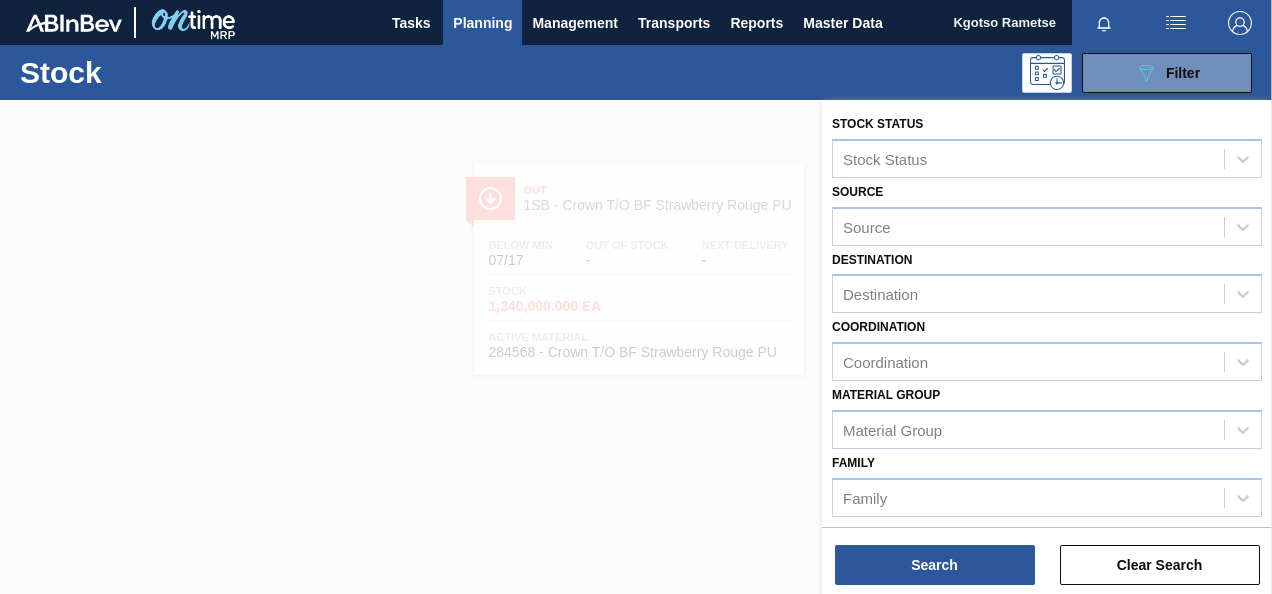 click on "Family Family" at bounding box center (1047, 483) 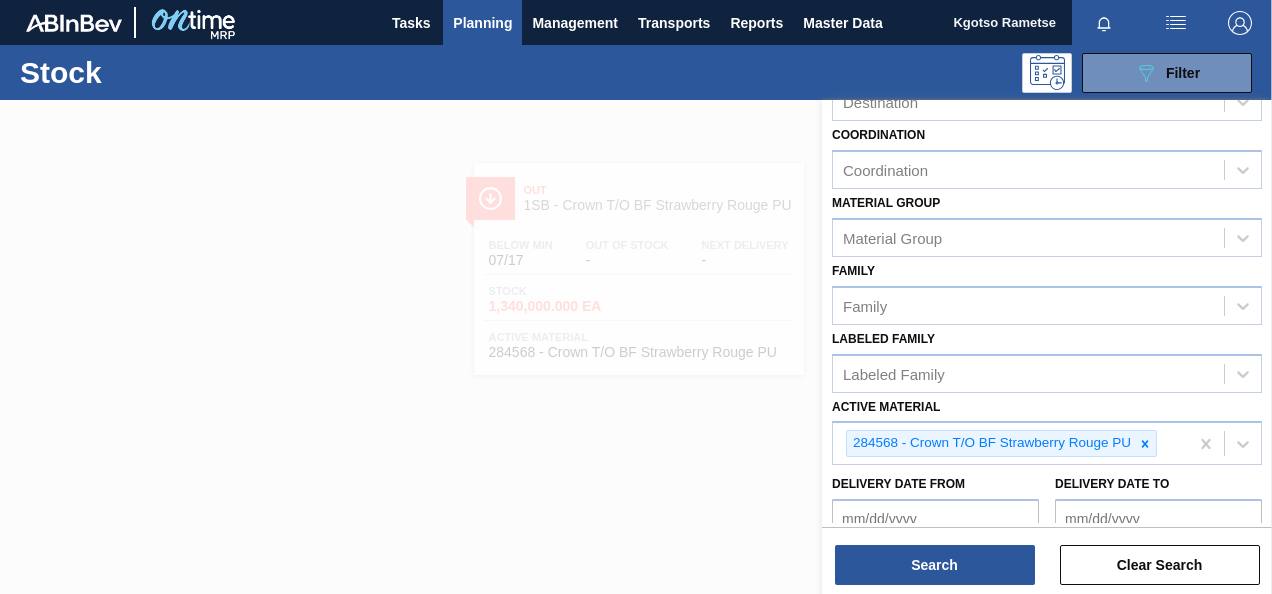 scroll, scrollTop: 200, scrollLeft: 0, axis: vertical 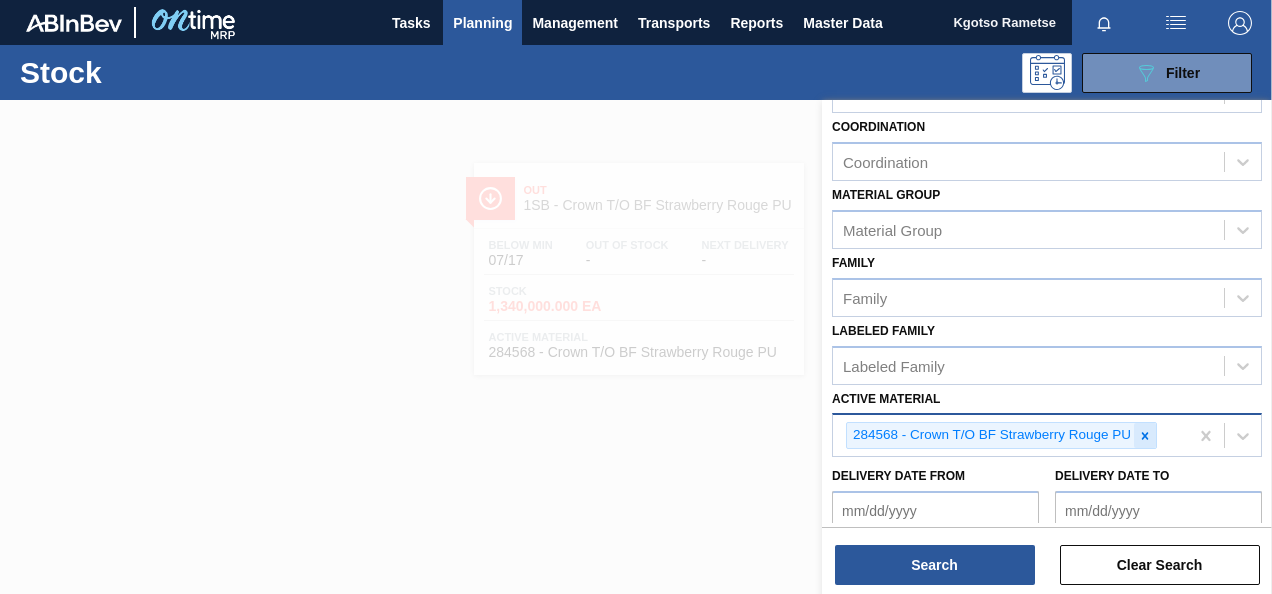 click at bounding box center [1145, 435] 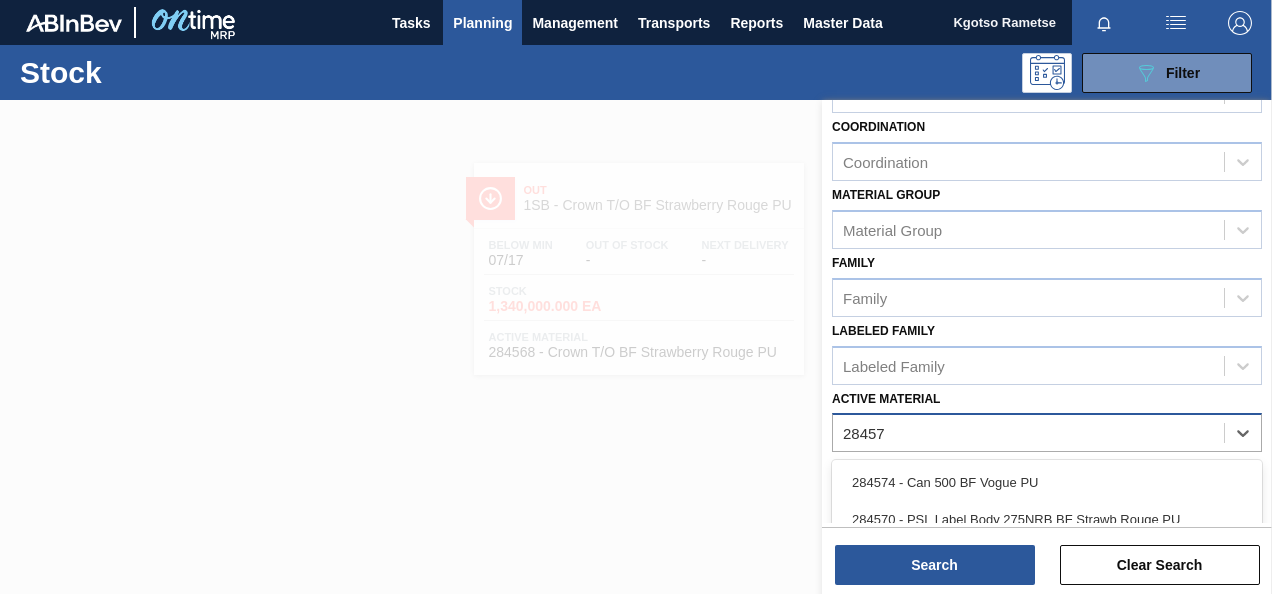 type on "284570" 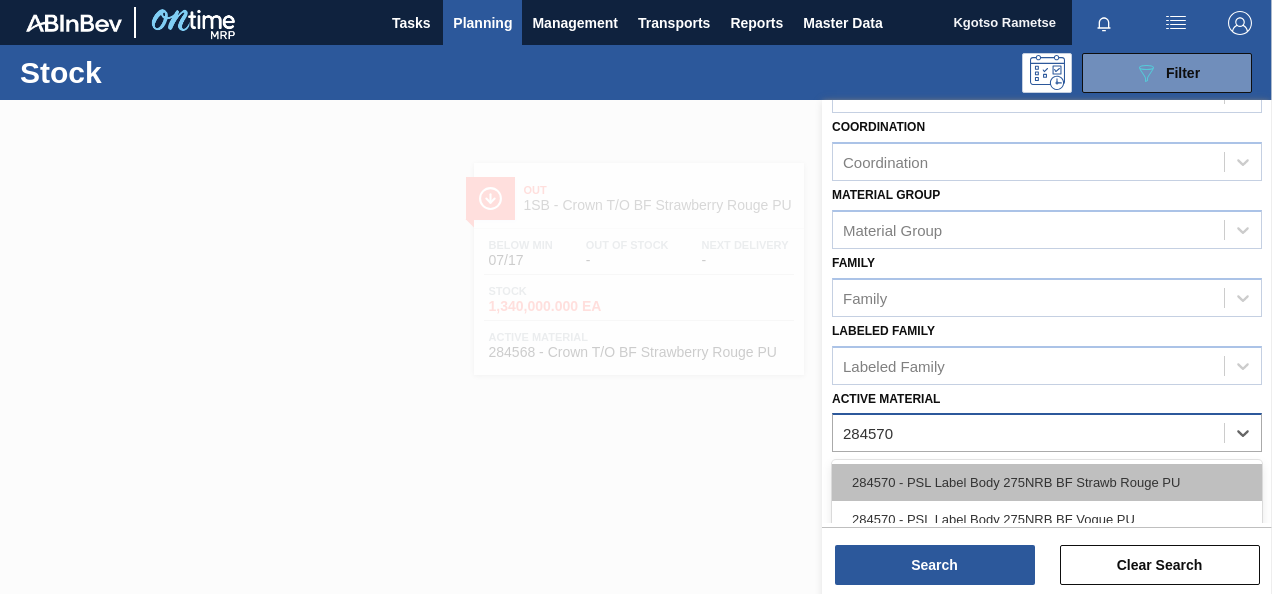 click on "284570 - PSL Label Body 275NRB BF Strawb Rouge PU" at bounding box center (1047, 482) 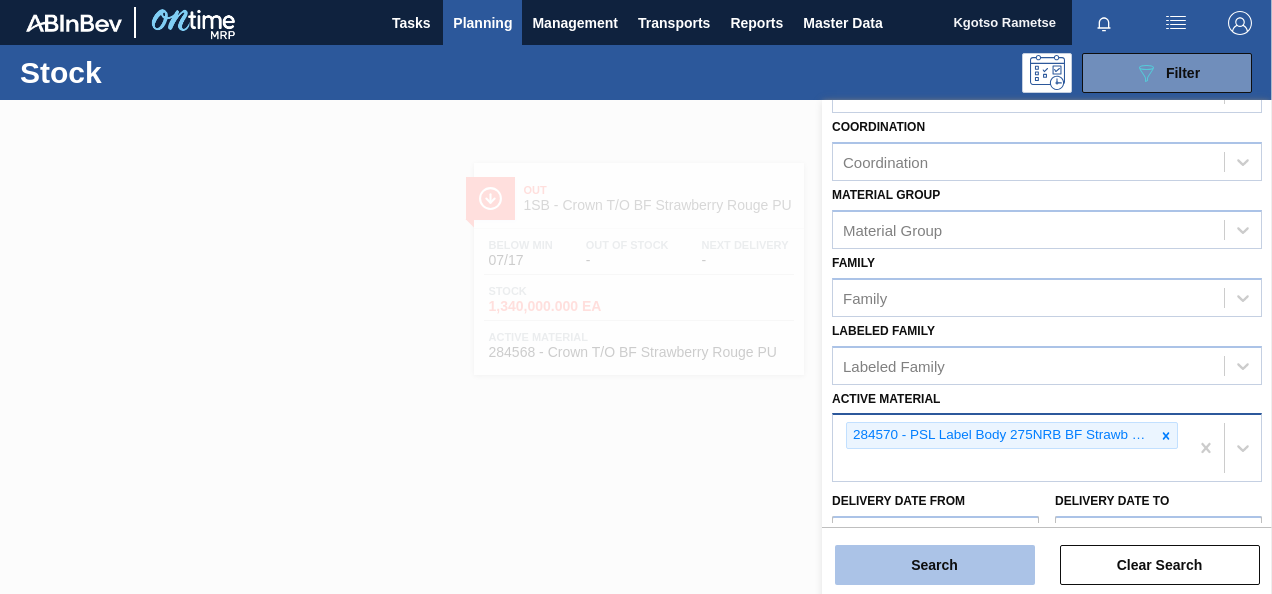 click on "Search" at bounding box center (935, 565) 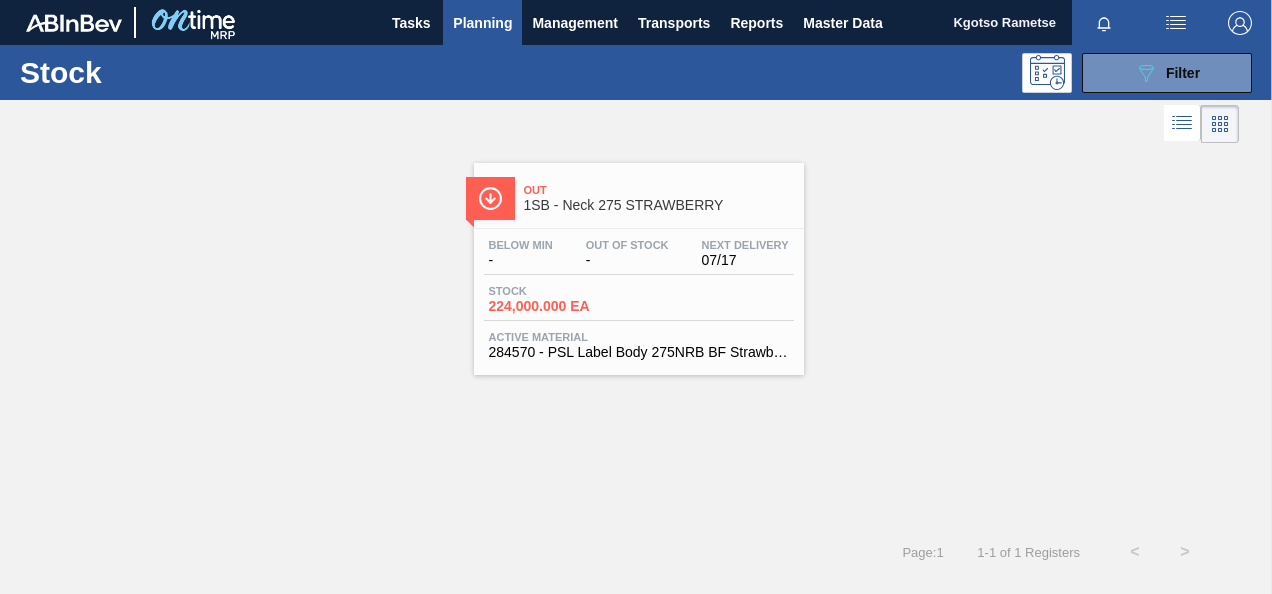click on "Out Of Stock" at bounding box center [627, 245] 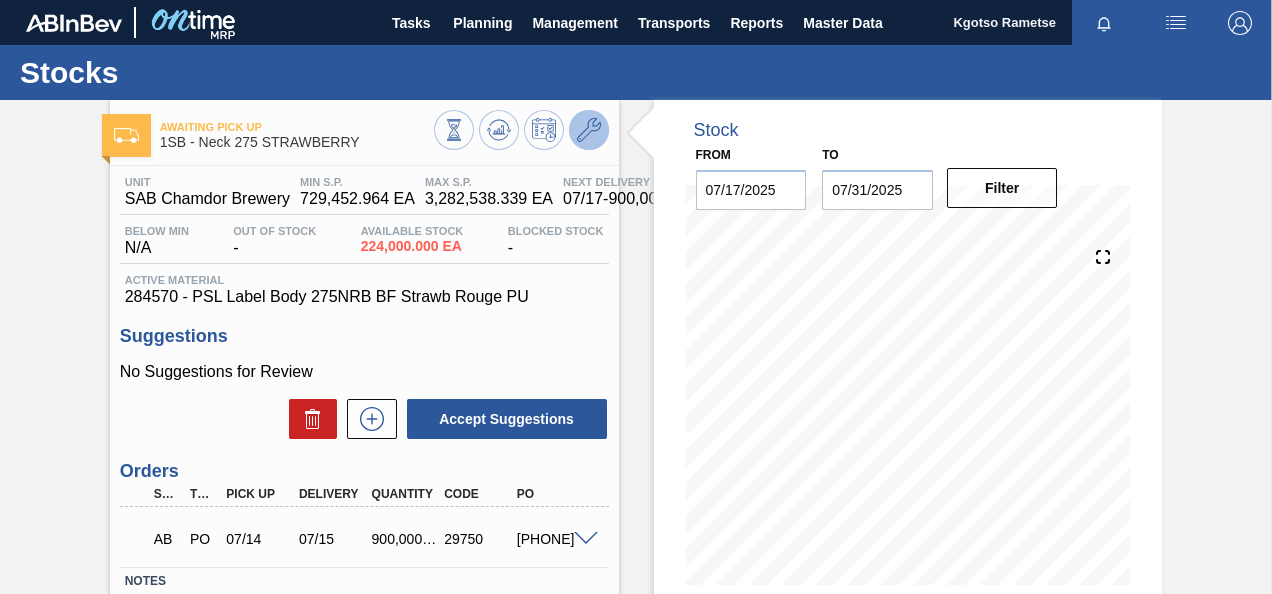 click 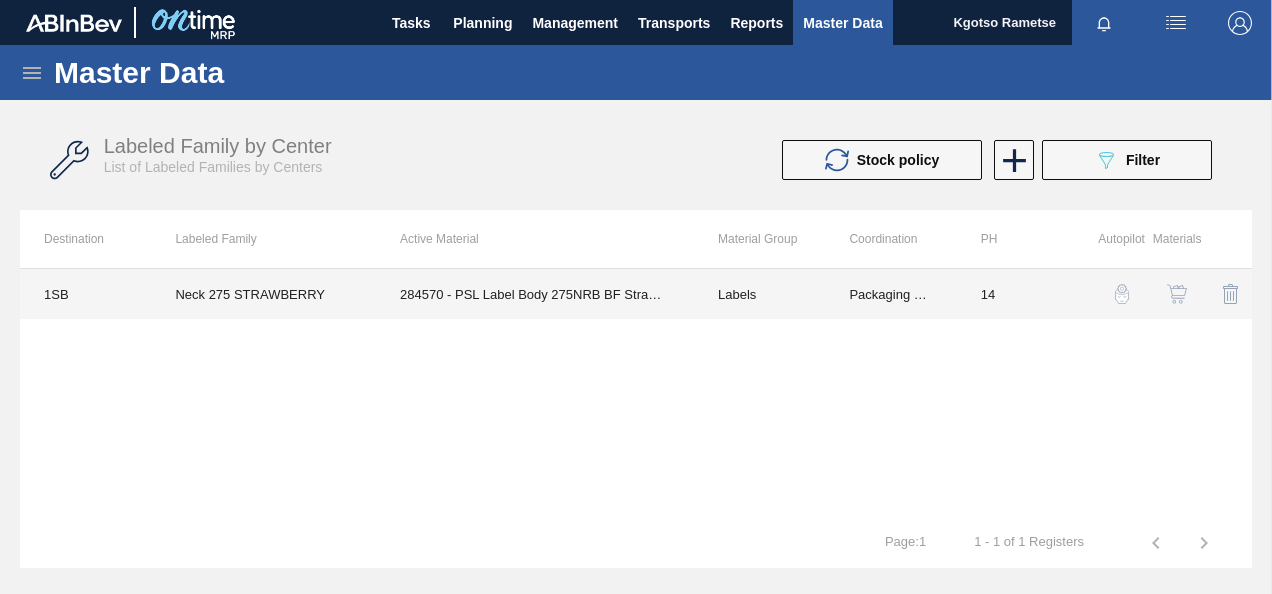 click on "Labels" at bounding box center (759, 294) 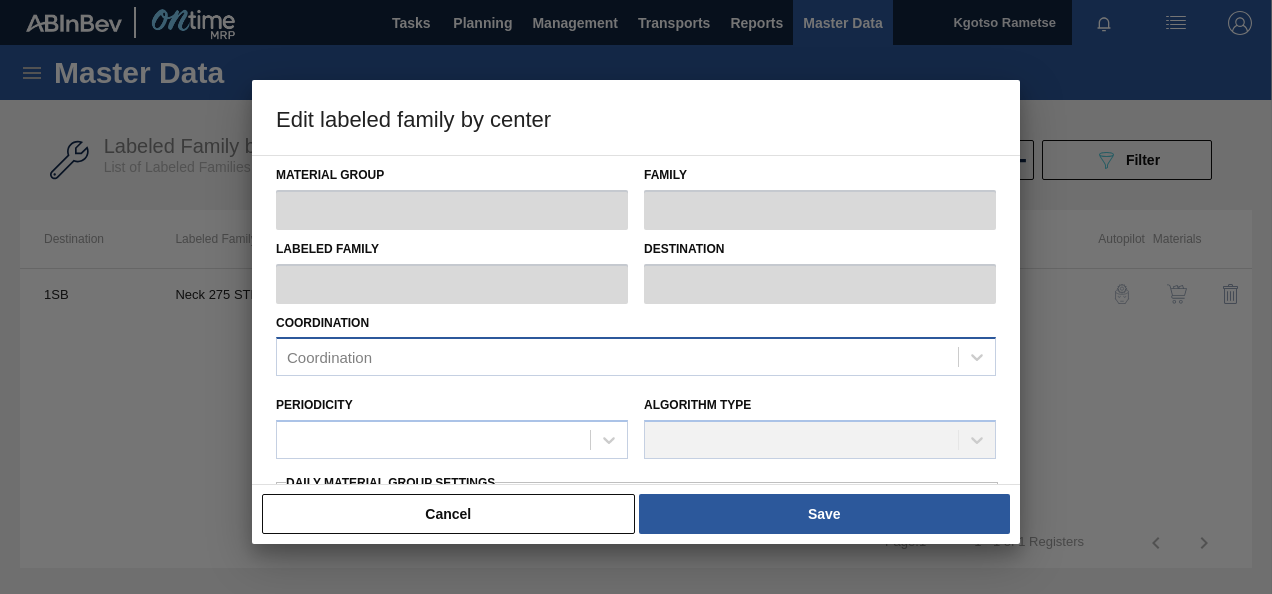 type on "Labels" 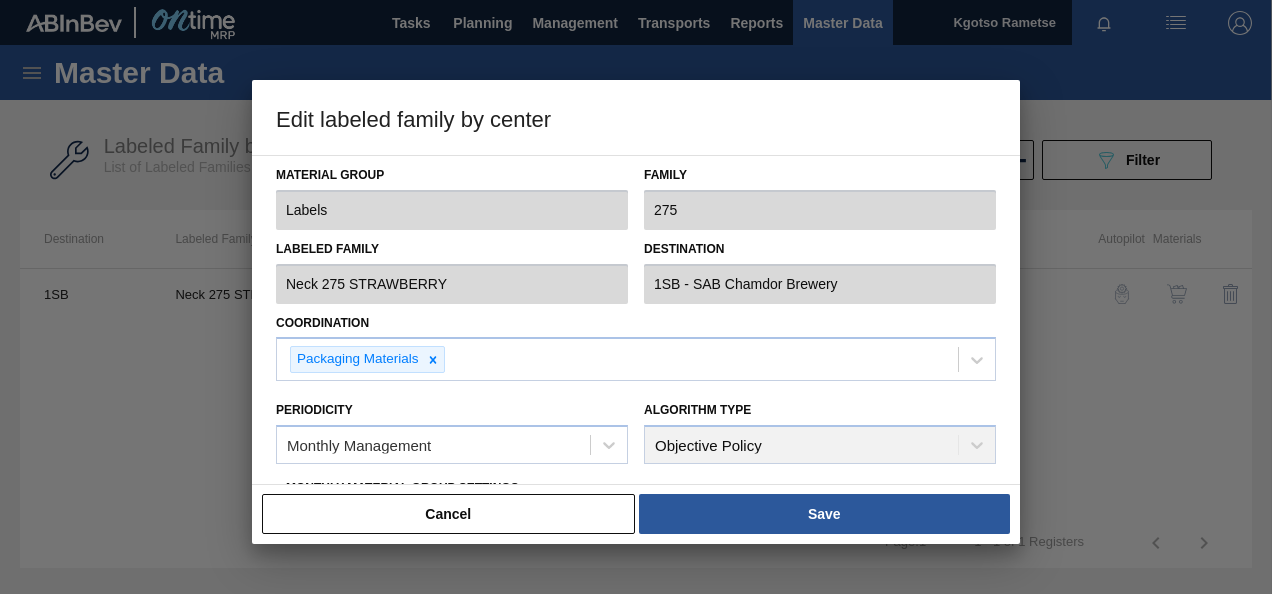 click on "Periodicity Monthly Management" at bounding box center (452, 430) 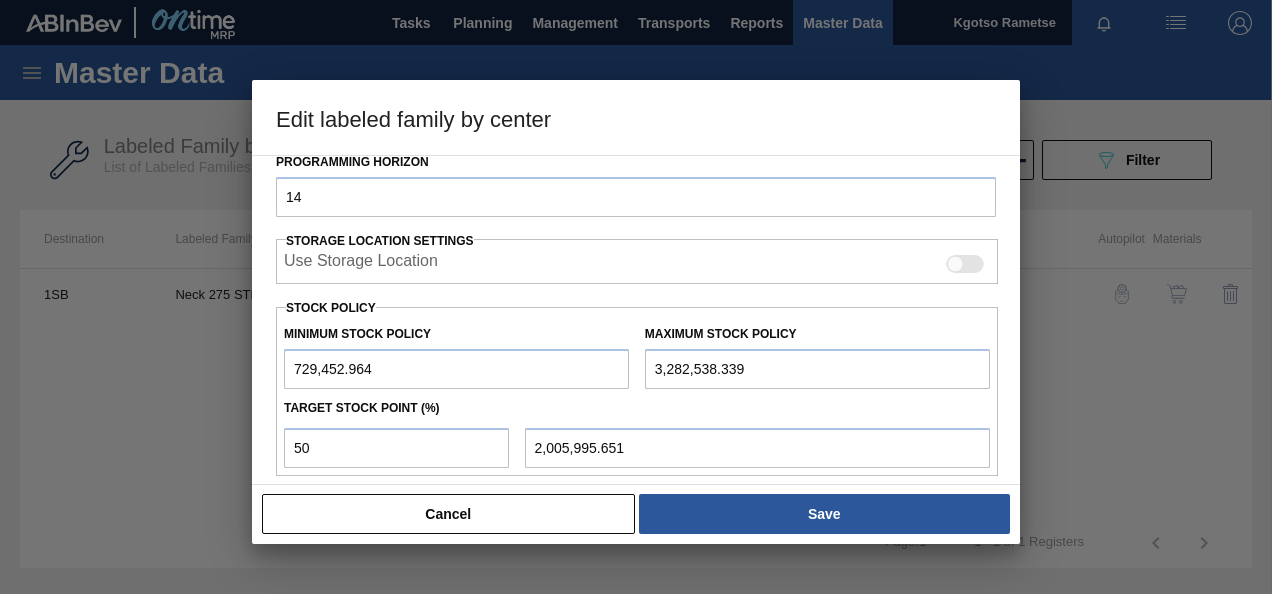scroll, scrollTop: 400, scrollLeft: 0, axis: vertical 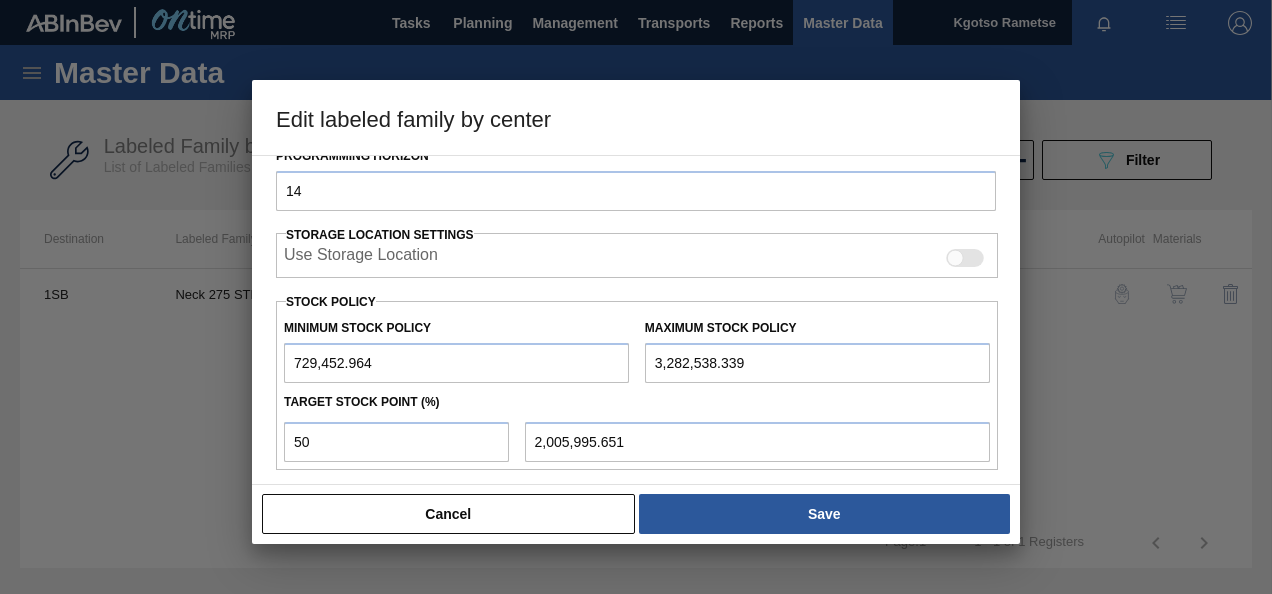 click on "729,452.964" at bounding box center (456, 363) 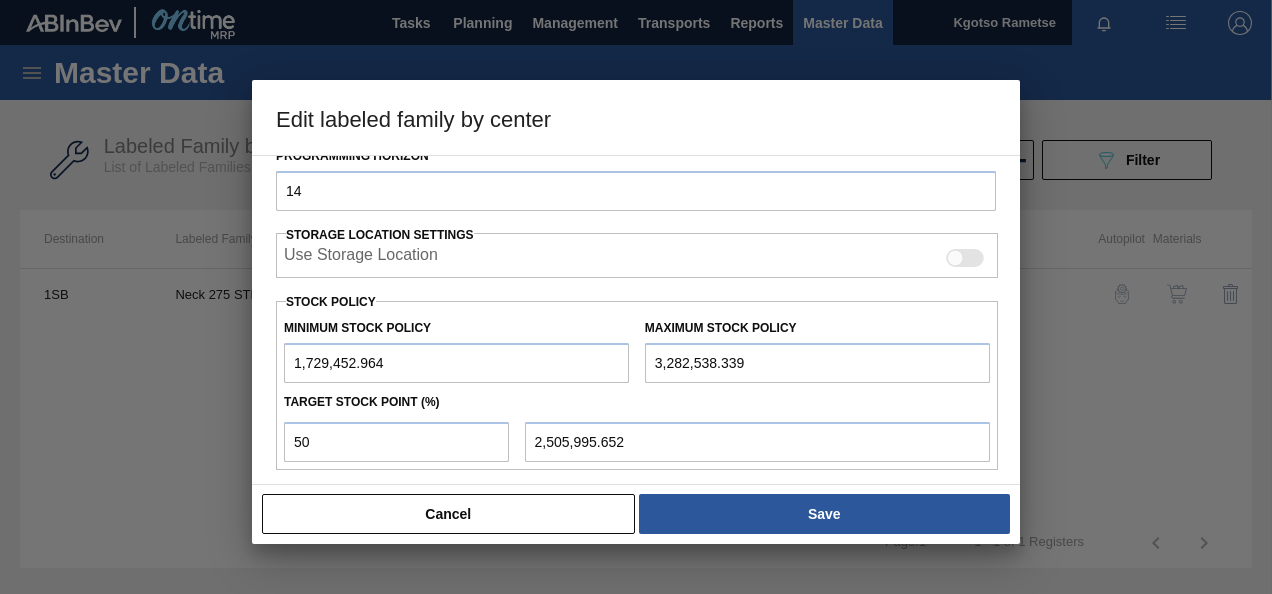 type on "1,729,452.964" 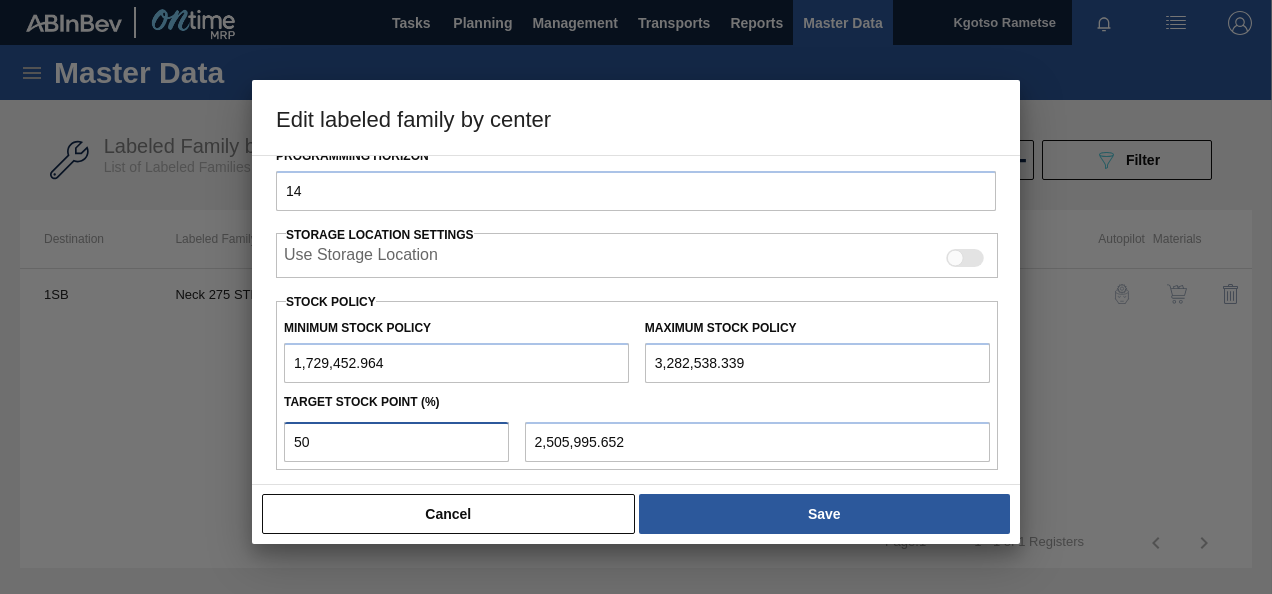 drag, startPoint x: 324, startPoint y: 430, endPoint x: 13, endPoint y: 397, distance: 312.7459 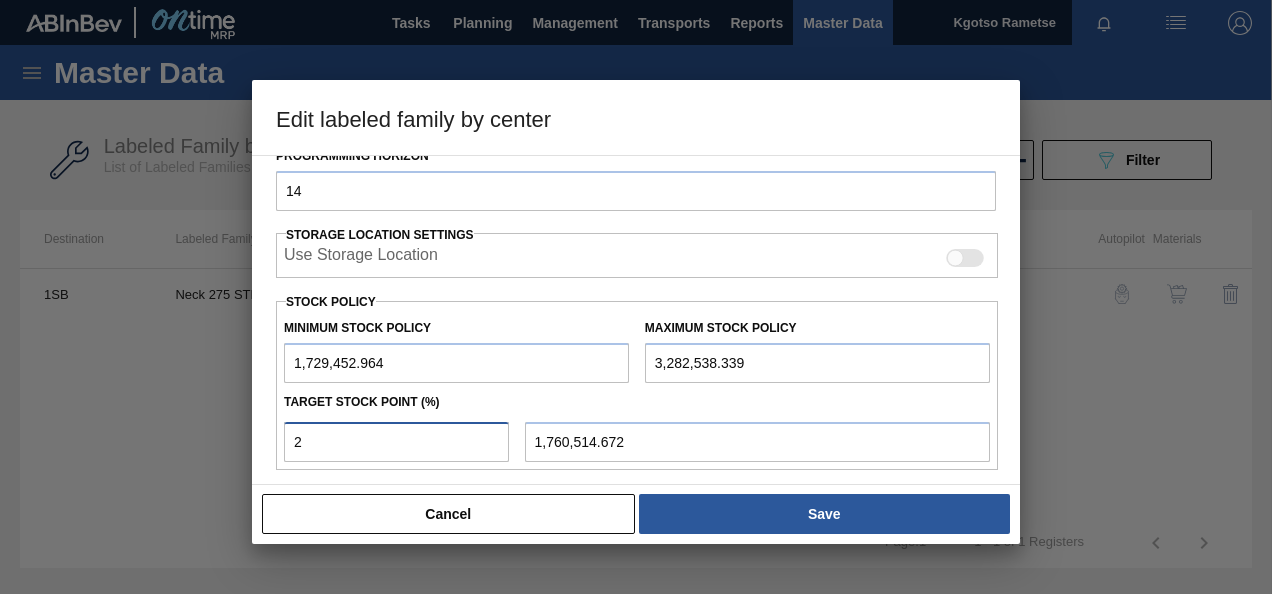 type 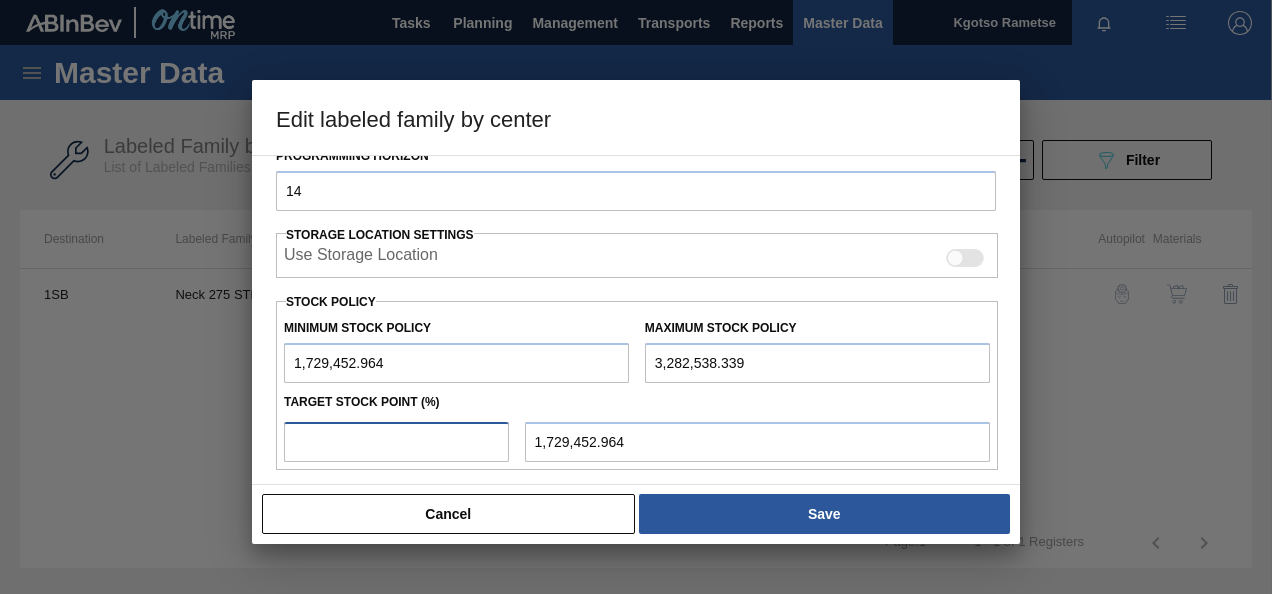 type on "1" 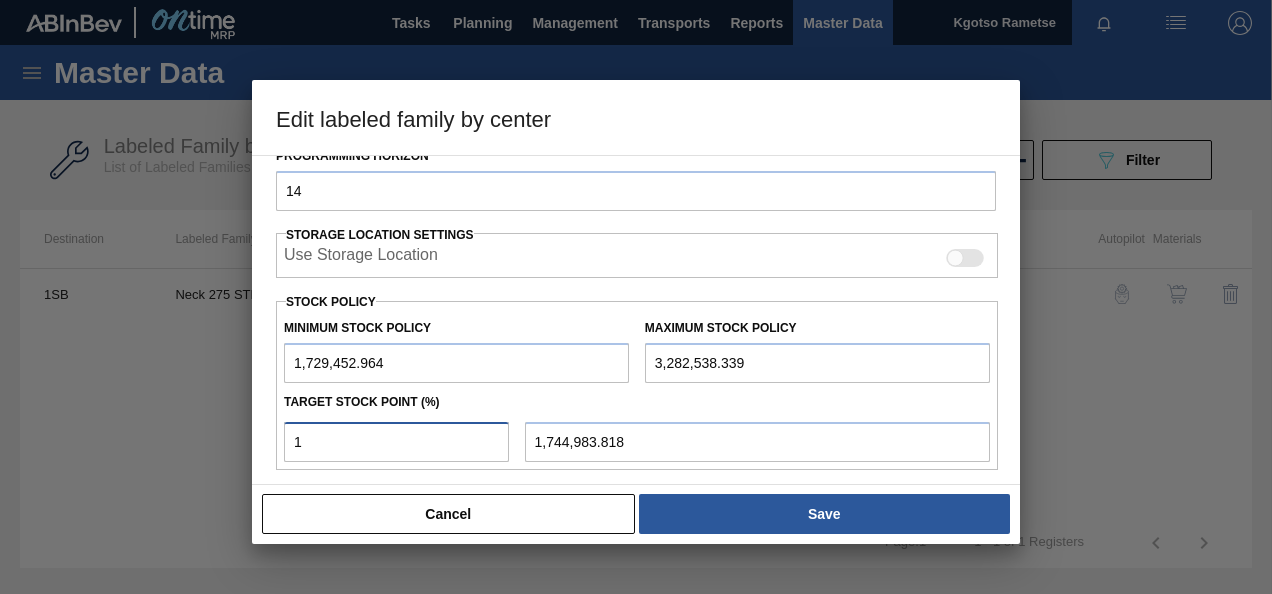 type on "10" 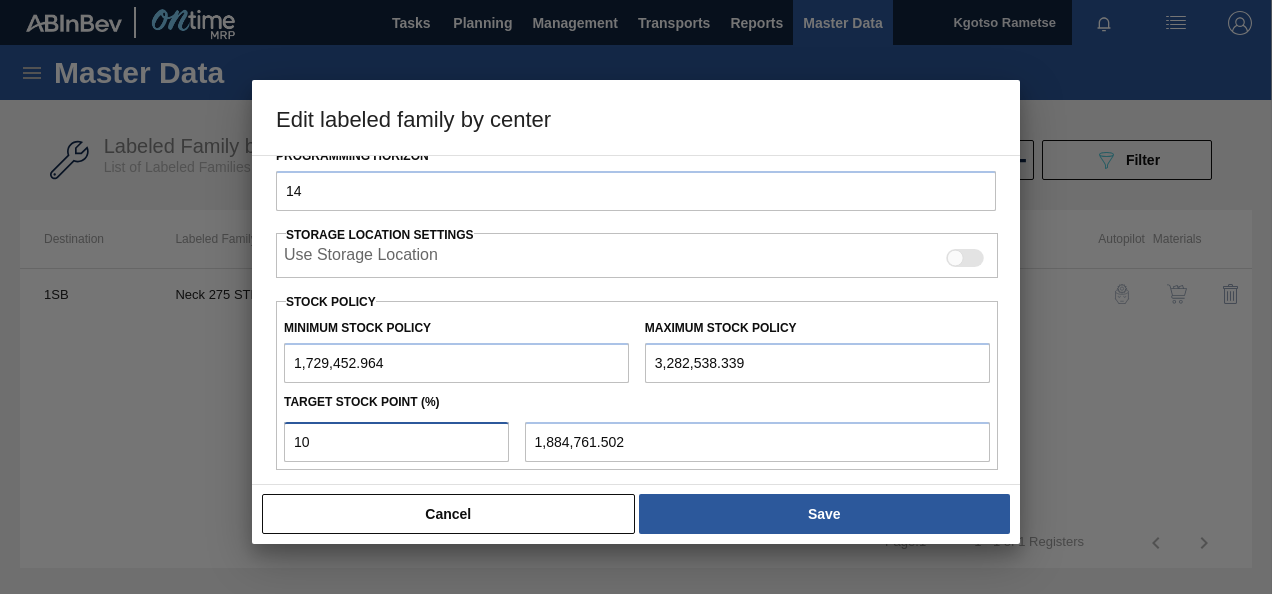 type on "100" 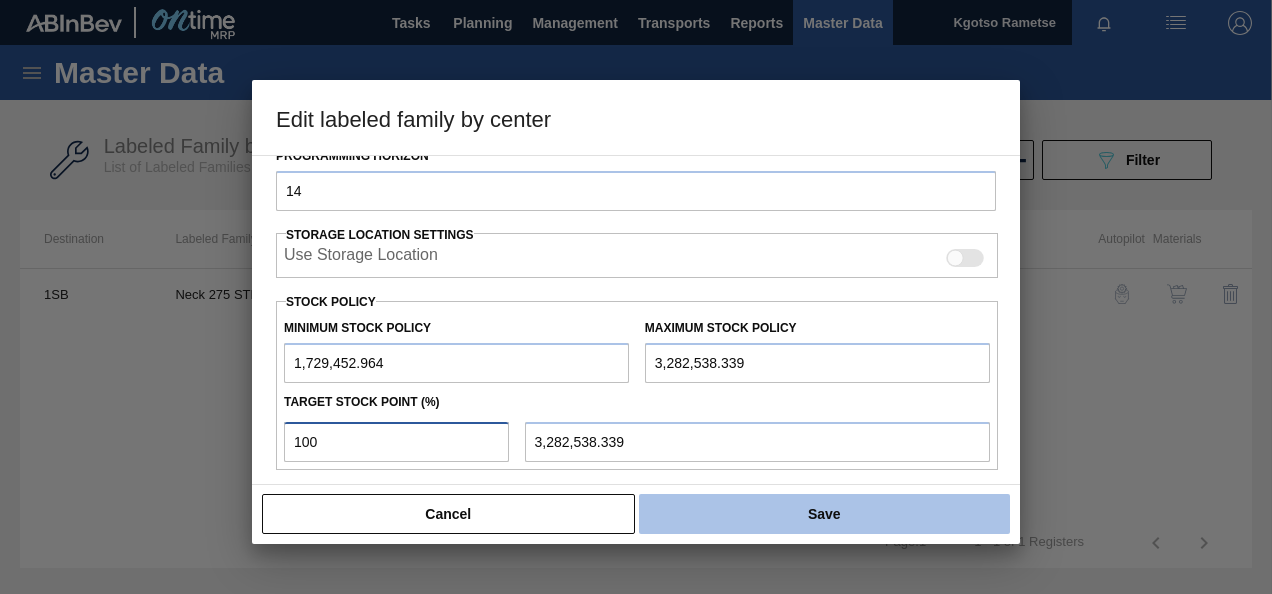 type on "100" 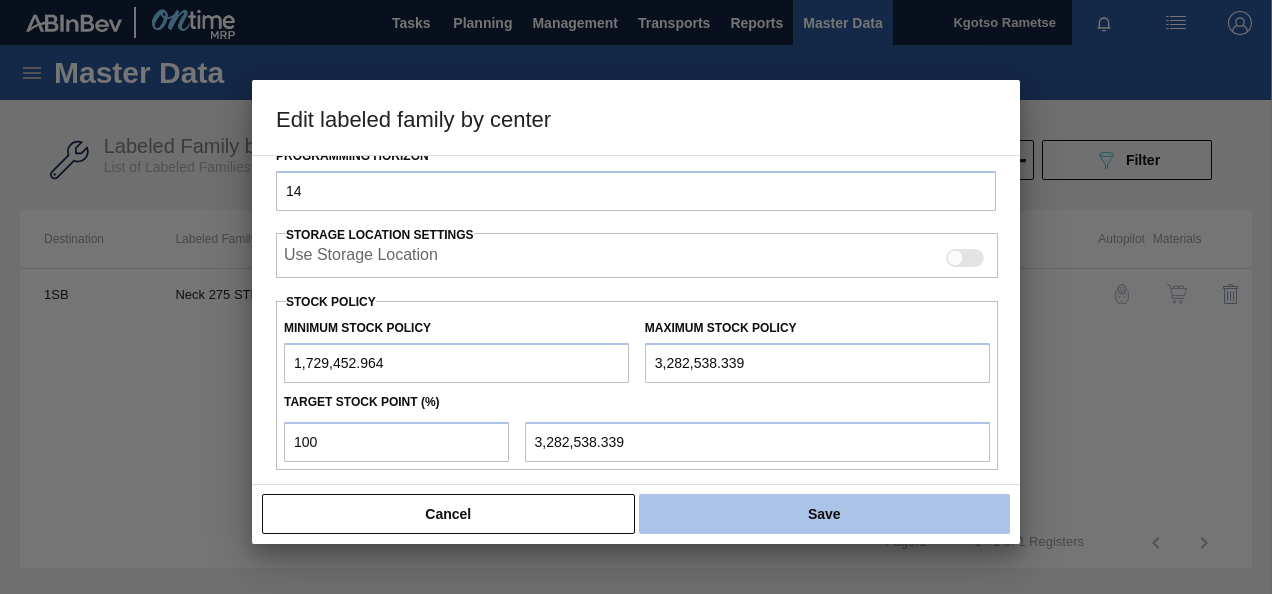 click on "Save" at bounding box center (824, 514) 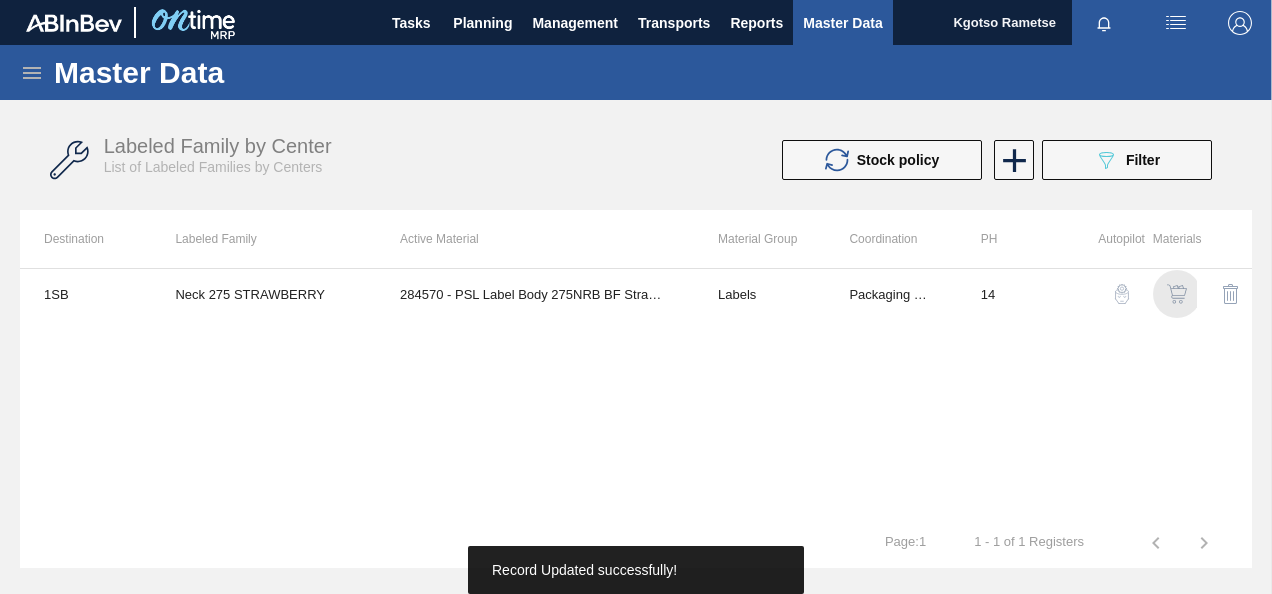 click at bounding box center [1177, 294] 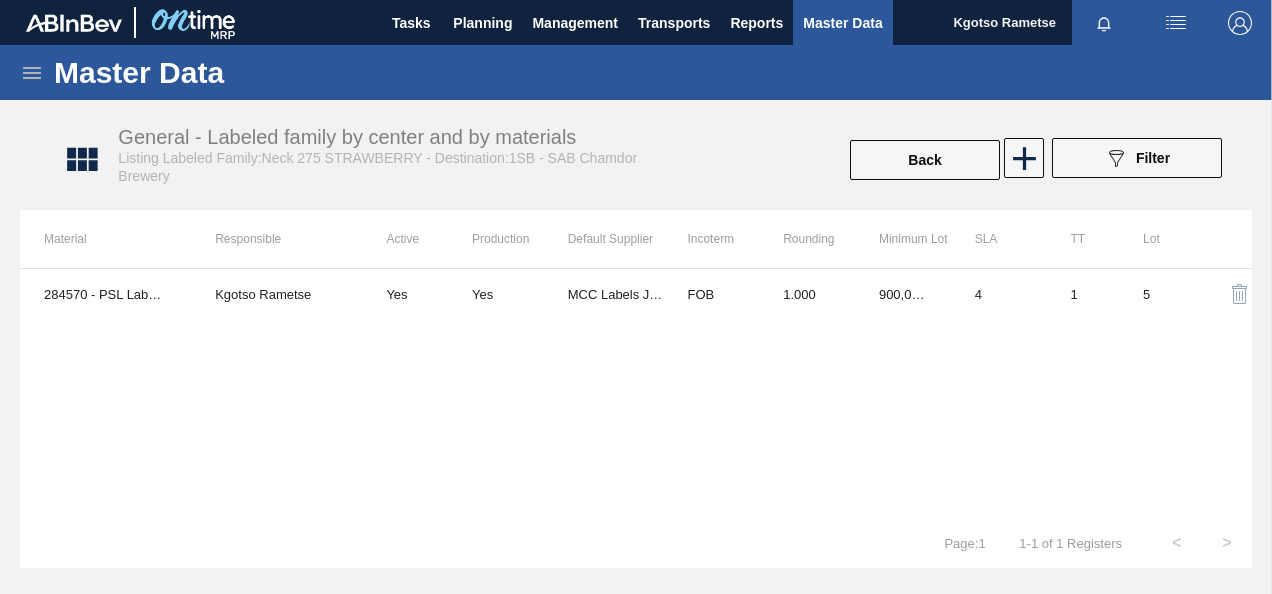 click on "[NUMBER] - PSL Label Body 275NRB BF Strawb Rouge PU [FIRST] [LAST] Yes Yes MCC Labels JHB FOB 1.000 900,000.000 4 1 5" at bounding box center [636, 393] 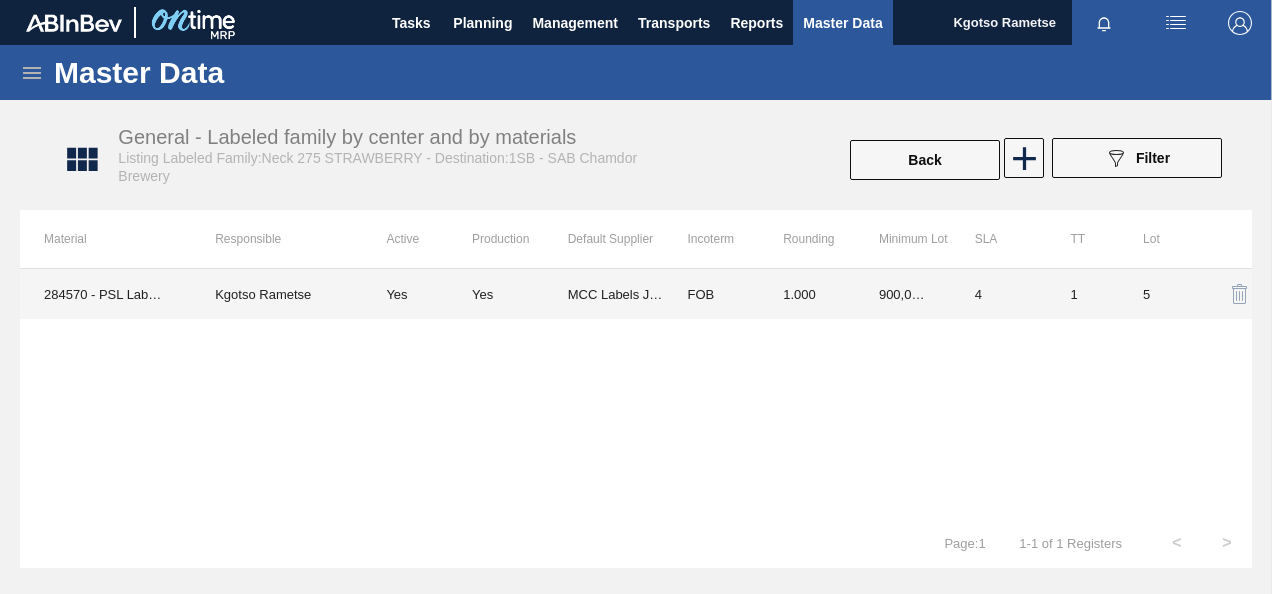 click on "1.000" at bounding box center [807, 294] 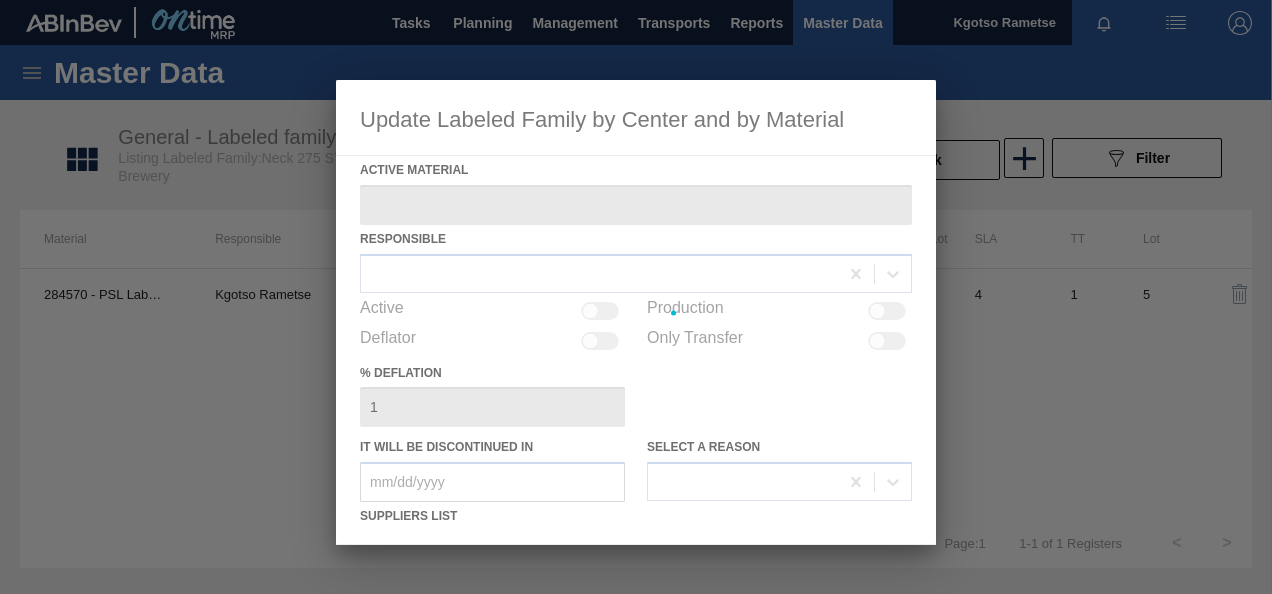 type on "284570 - PSL Label Body 275NRB BF Strawb Rouge PU" 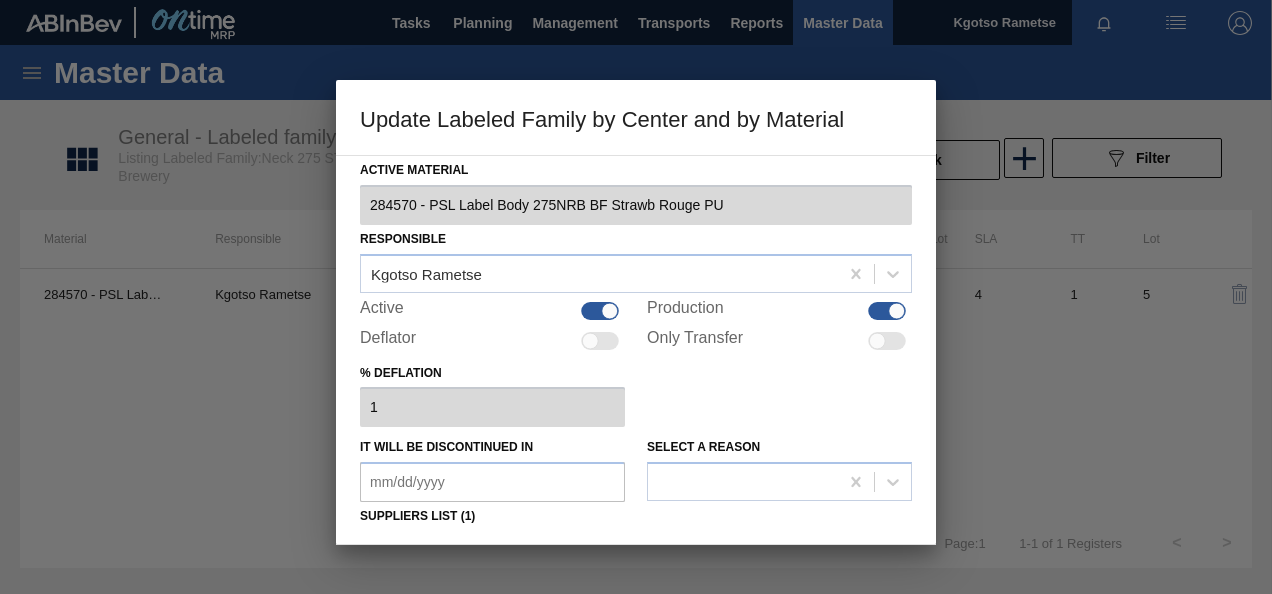 click on "% deflation 1" at bounding box center [636, 393] 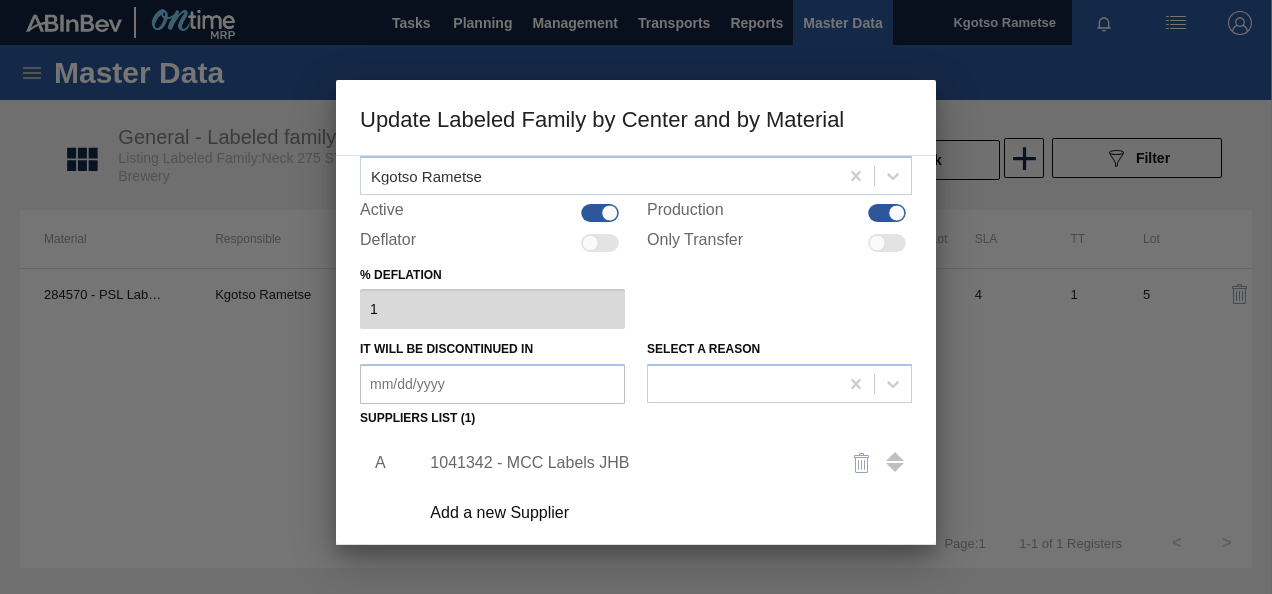 scroll, scrollTop: 160, scrollLeft: 0, axis: vertical 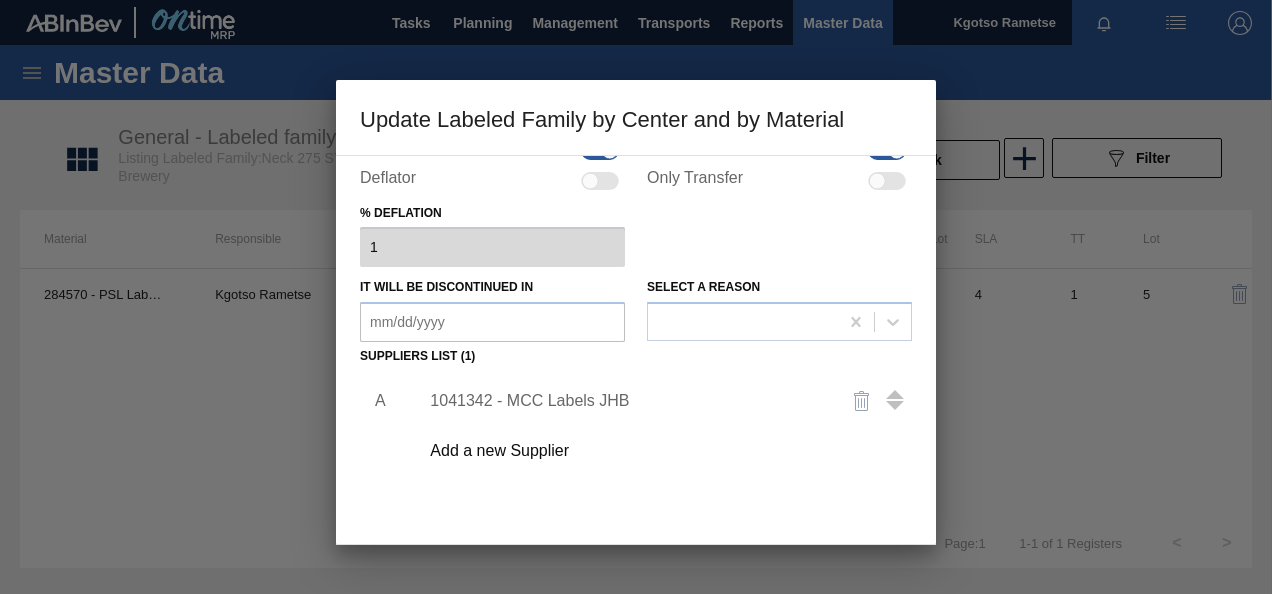 click on "1041342 - MCC Labels JHB" at bounding box center (659, 401) 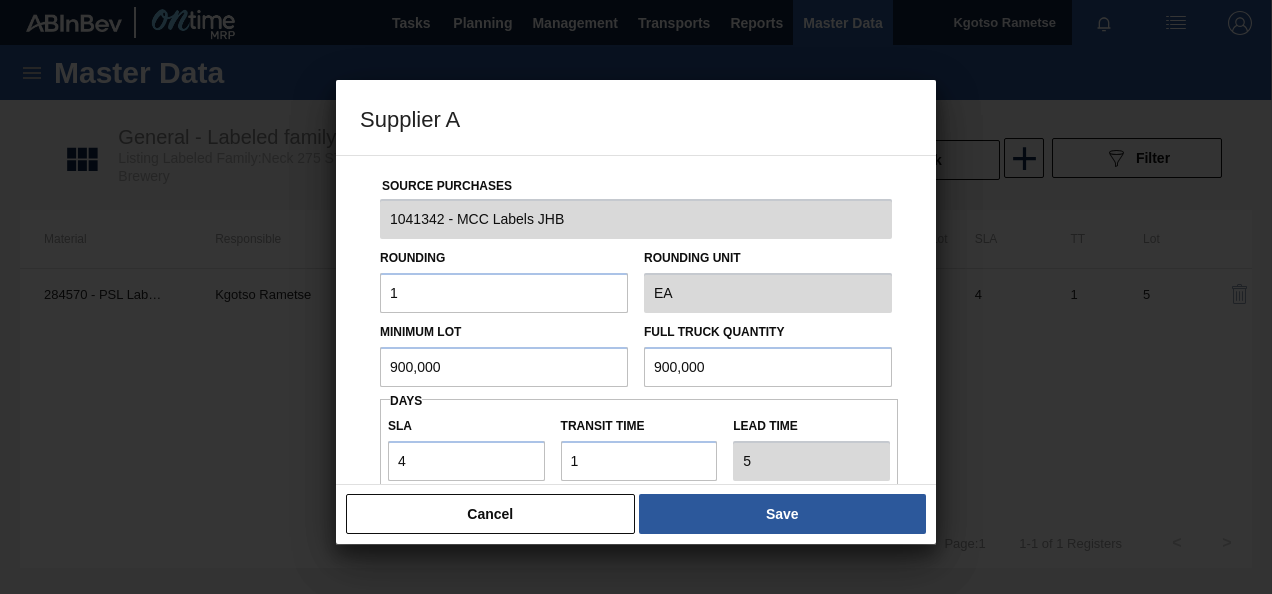 drag, startPoint x: 499, startPoint y: 381, endPoint x: 60, endPoint y: 378, distance: 439.01025 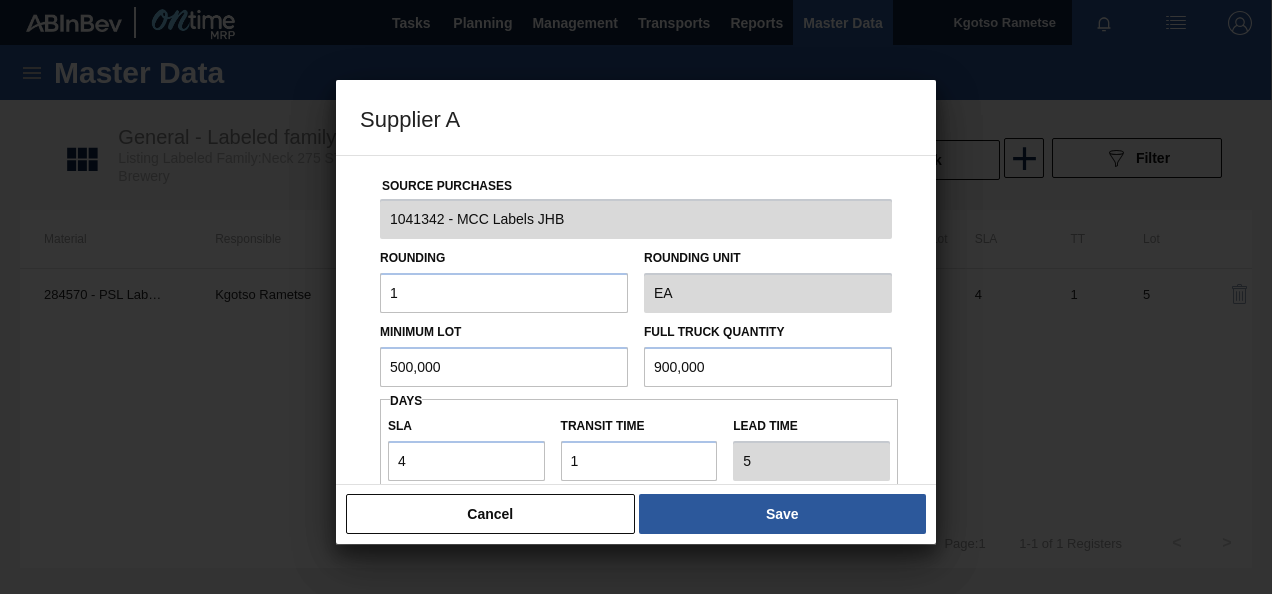 drag, startPoint x: 458, startPoint y: 380, endPoint x: -4, endPoint y: 390, distance: 462.10822 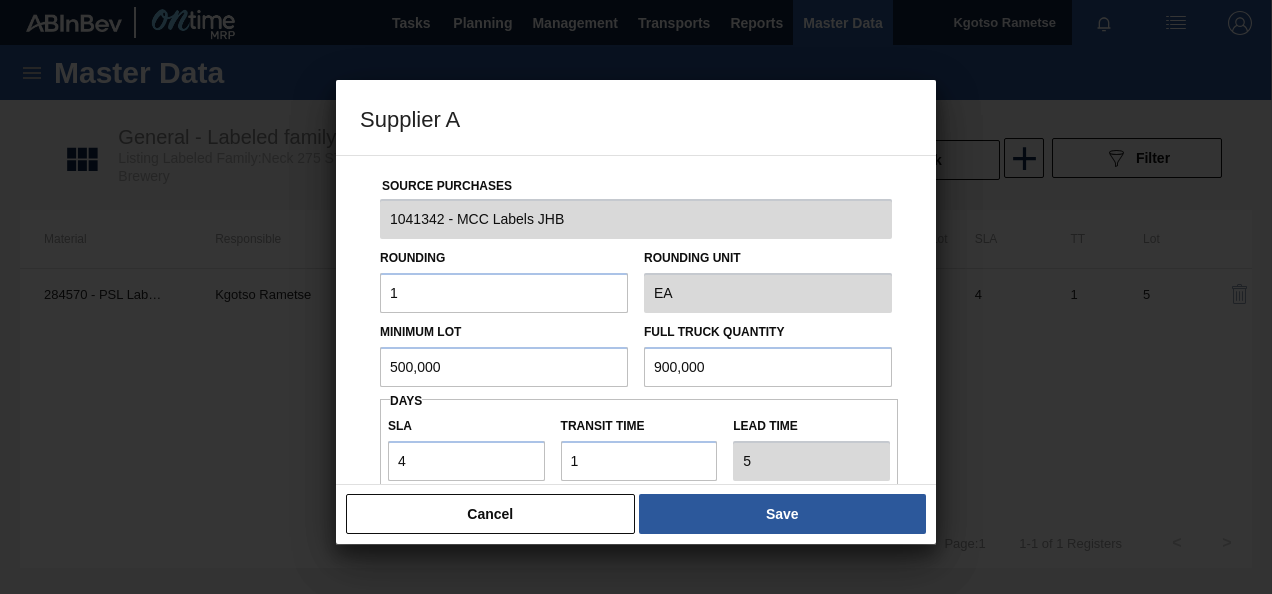 click on "Tasks Planning Management Transports Reports Master Data [FIRST] [LAST] Mark all as read Master Data General Materials Group and Families Coordinations and Users Suppliers Materials Unit Management Settings General - Labeled family by center and by materials Listing Labeled Family:Neck 275 STRAWBERRY - Destination:1SB - SAB Chamdor Brewery Back [ID] Filter Material Responsible Active Production Default Supplier Incoterm Rounding Minimum Lot SLA TT Lot [NUMBER] - PSL Label Body 275NRB BF Strawb Rouge PU [FIRST] [LAST] Yes Yes MCC Labels JHB FOB 1.000 900,000.000 4 1 5 Page : 1 1 - 1 of 1 Registers < > [ID] Created with sketchtool. Stocks Orders Suggestions Daily Plan Supplier Stock Consolidated Stocks Supplier Production Plan Capital Employed Critical Items Load Composition Load Optimization Upload de Volumes E-mail Notification Wiki Versions My items Theme Logout Update Labeled Family by Center and by Material Active Material 1" at bounding box center [636, 0] 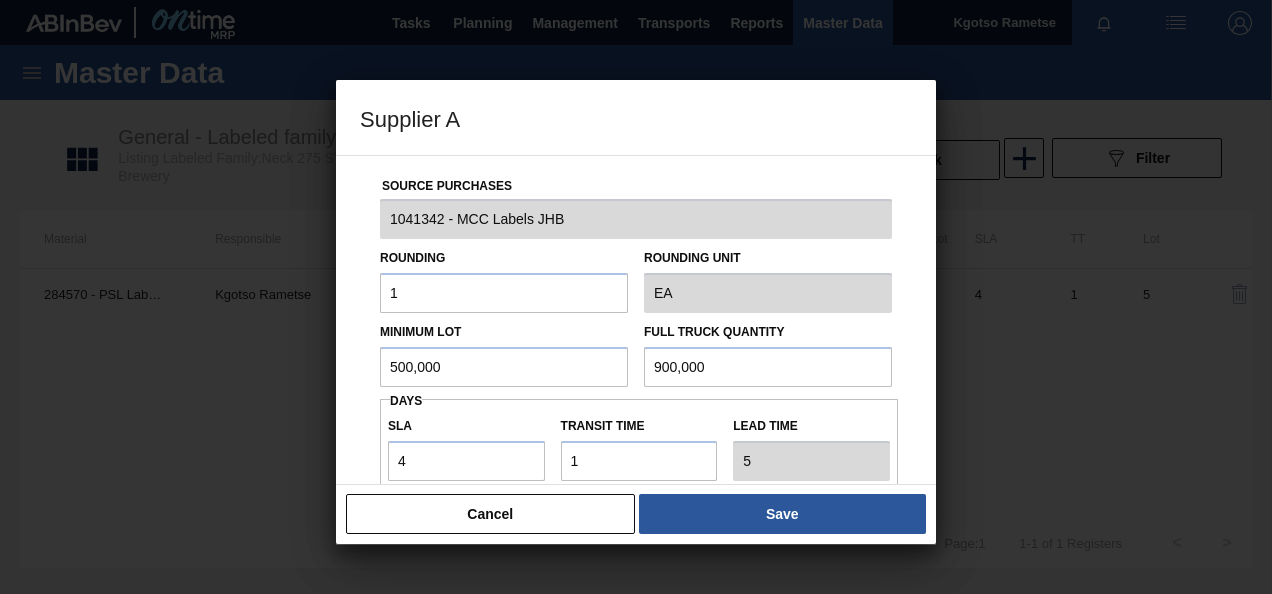 type on "500,000" 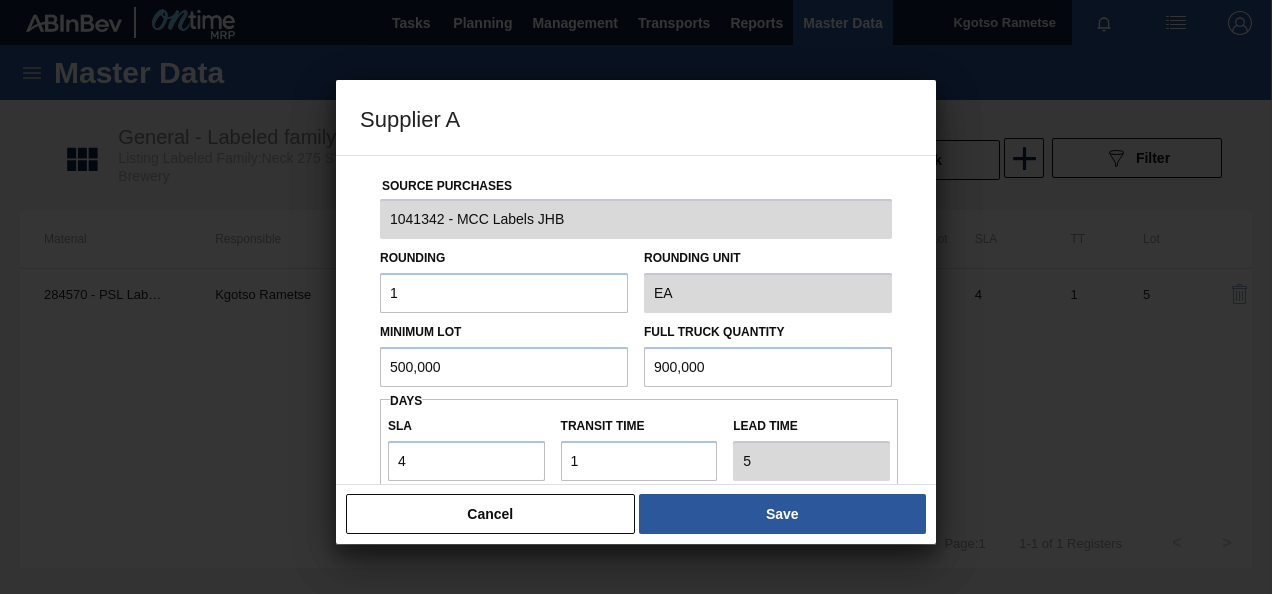 drag, startPoint x: 722, startPoint y: 378, endPoint x: 0, endPoint y: 426, distance: 723.5938 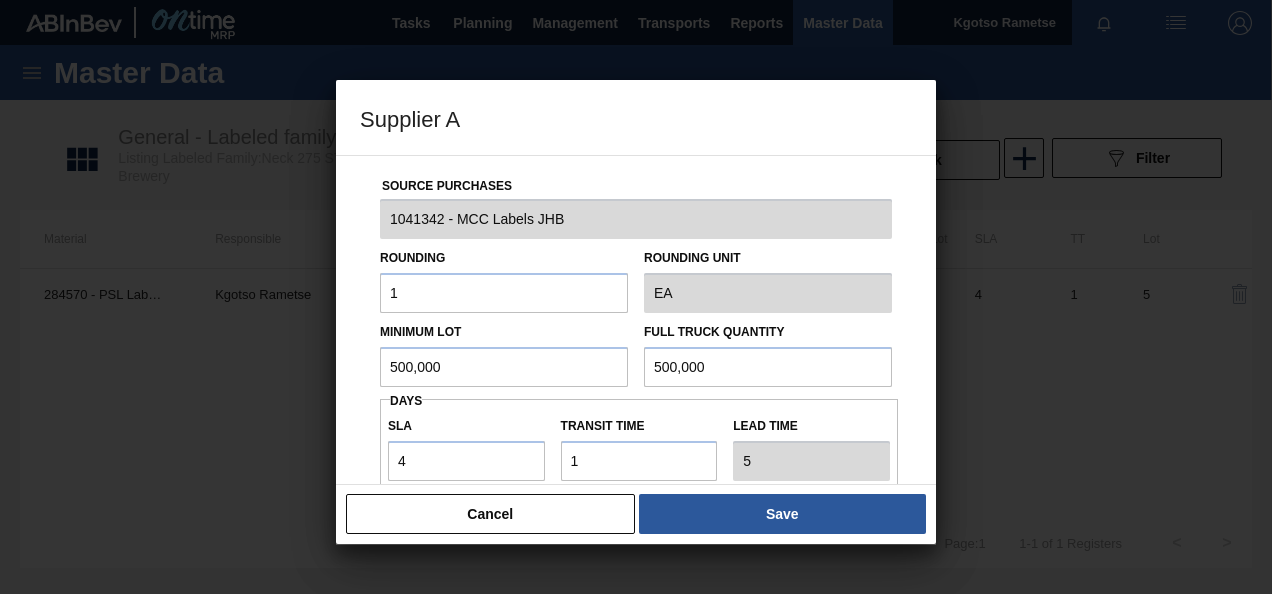 type on "500,000" 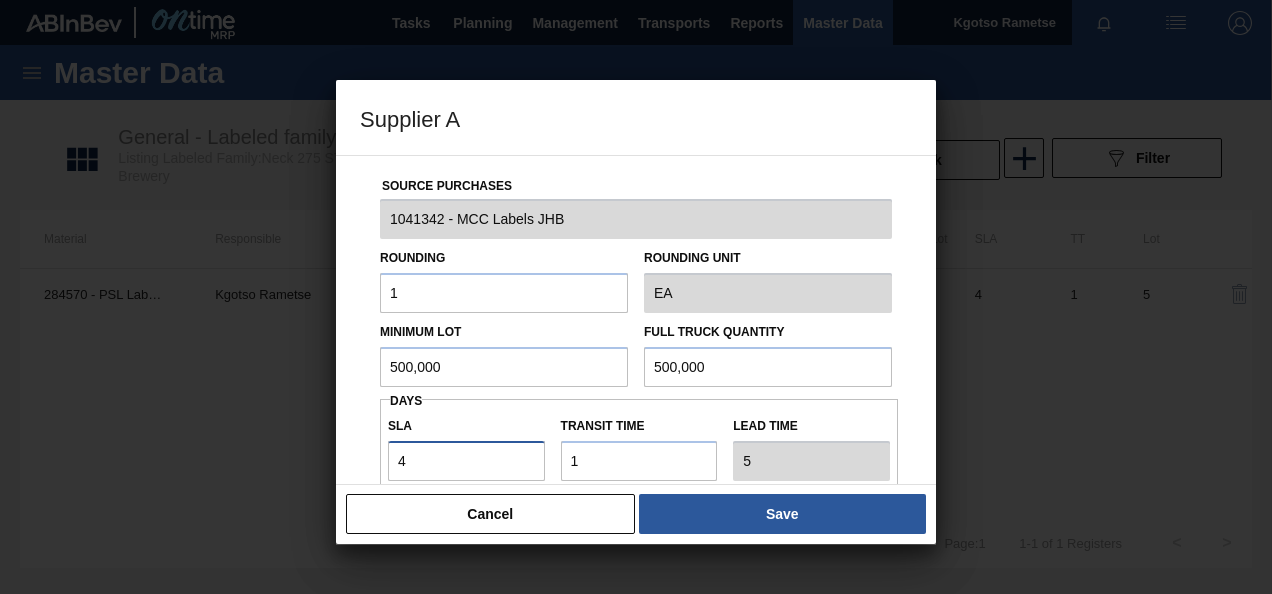 drag, startPoint x: 411, startPoint y: 456, endPoint x: 0, endPoint y: 448, distance: 411.07785 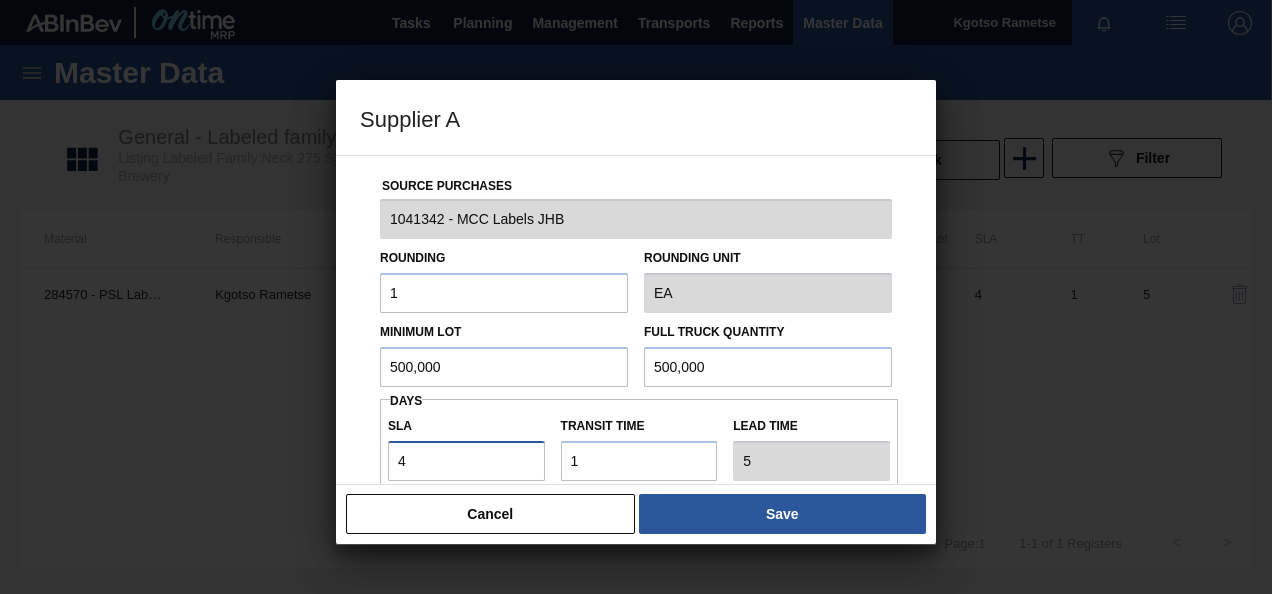 click on "Tasks Planning Management Transports Reports Master Data [FIRST] [LAST] Mark all as read Master Data General Materials Group and Families Coordinations and Users Suppliers Materials Unit Management Settings General - Labeled family by center and by materials Listing Labeled Family:Neck 275 STRAWBERRY - Destination:1SB - SAB Chamdor Brewery Back [ID] Filter Material Responsible Active Production Default Supplier Incoterm Rounding Minimum Lot SLA TT Lot [NUMBER] - PSL Label Body 275NRB BF Strawb Rouge PU [FIRST] [LAST] Yes Yes MCC Labels JHB FOB 1.000 900,000.000 4 1 5 Page : 1 1 - 1 of 1 Registers < > [ID] Created with sketchtool. Stocks Orders Suggestions Daily Plan Supplier Stock Consolidated Stocks Supplier Production Plan Capital Employed Critical Items Load Composition Load Optimization Upload de Volumes E-mail Notification Wiki Versions My items Theme Logout Update Labeled Family by Center and by Material Active Material 1" at bounding box center [636, 0] 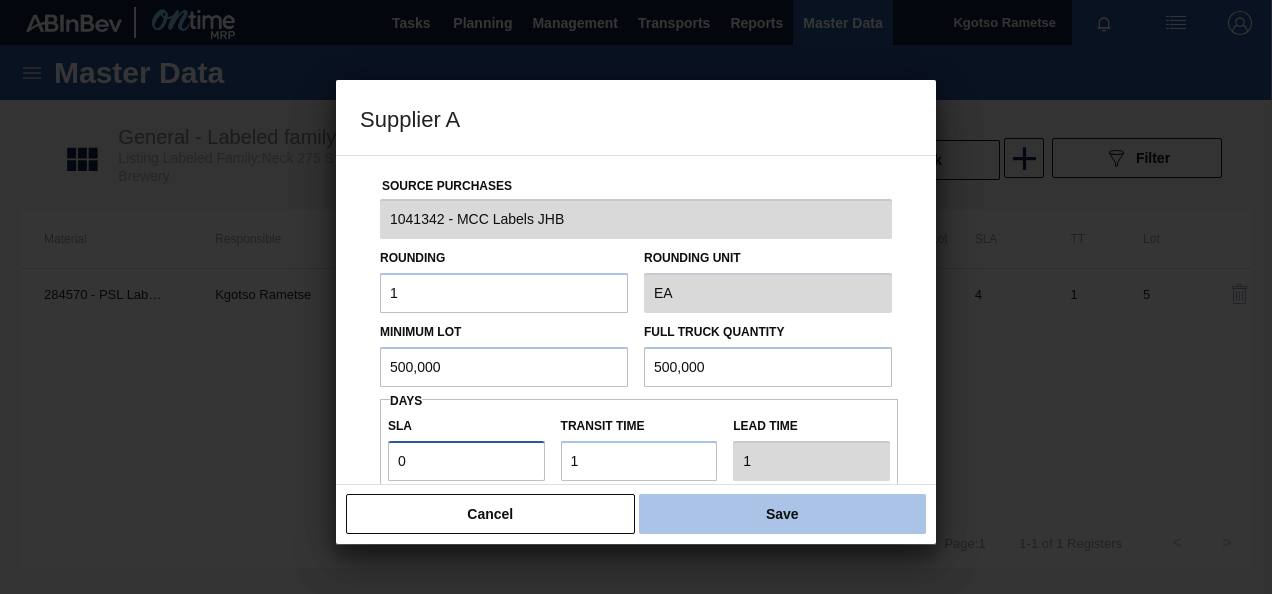 type on "0" 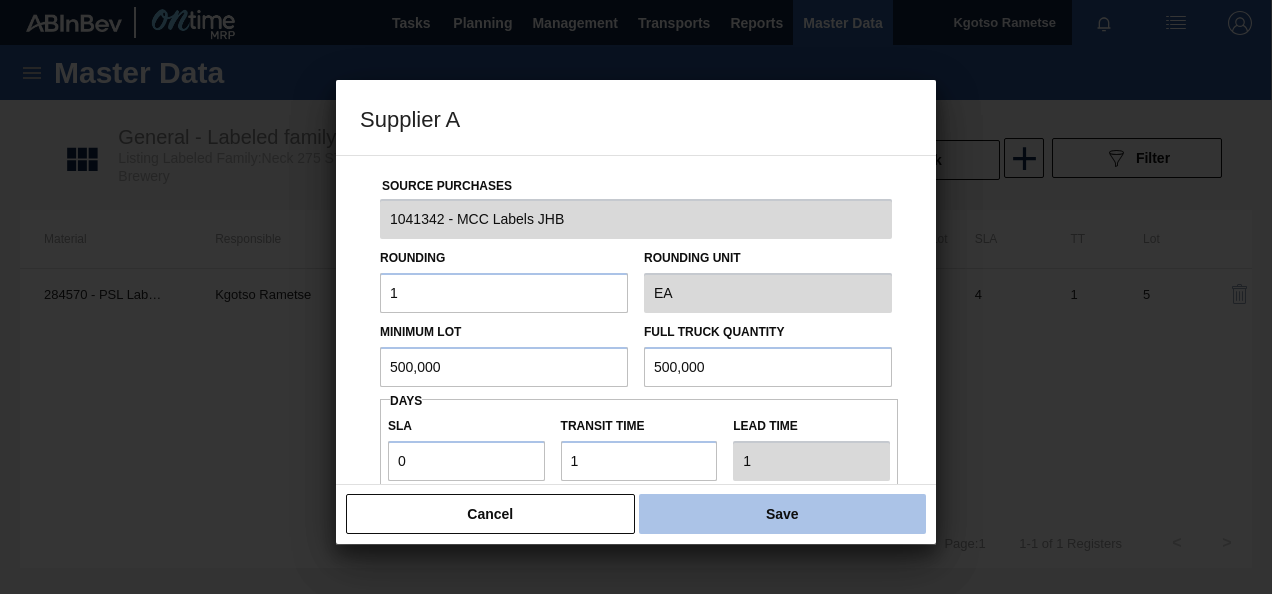 click on "Save" at bounding box center (782, 514) 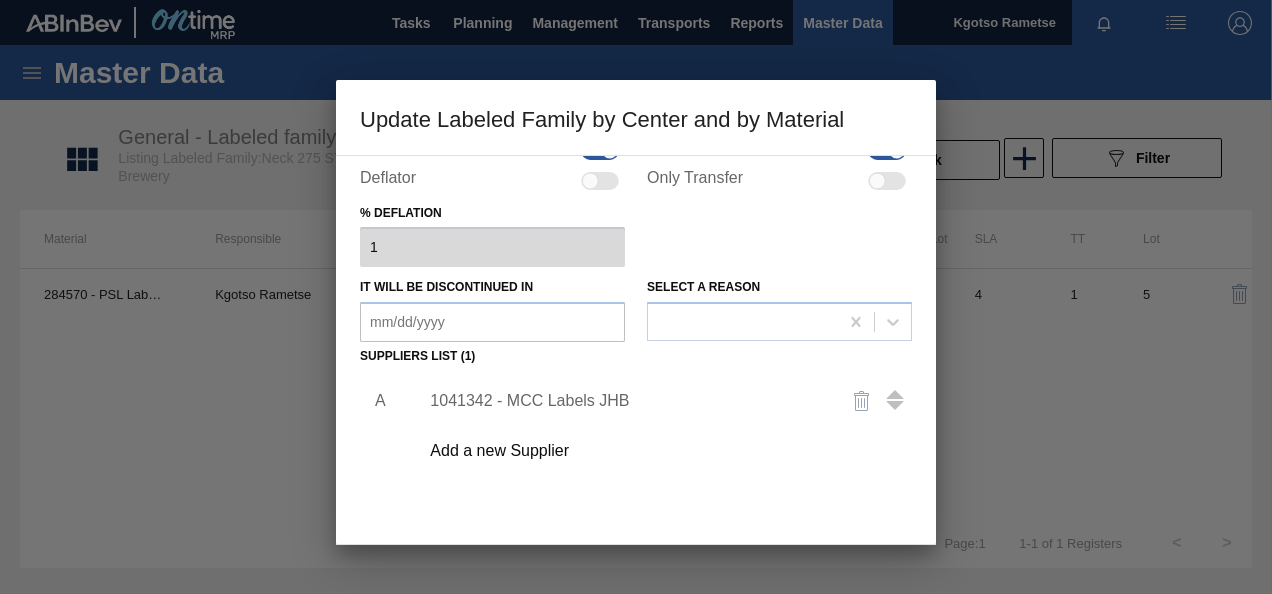 click on "A [NUMBER] - MCC Labels JHB Add a new Supplier" at bounding box center (636, 488) 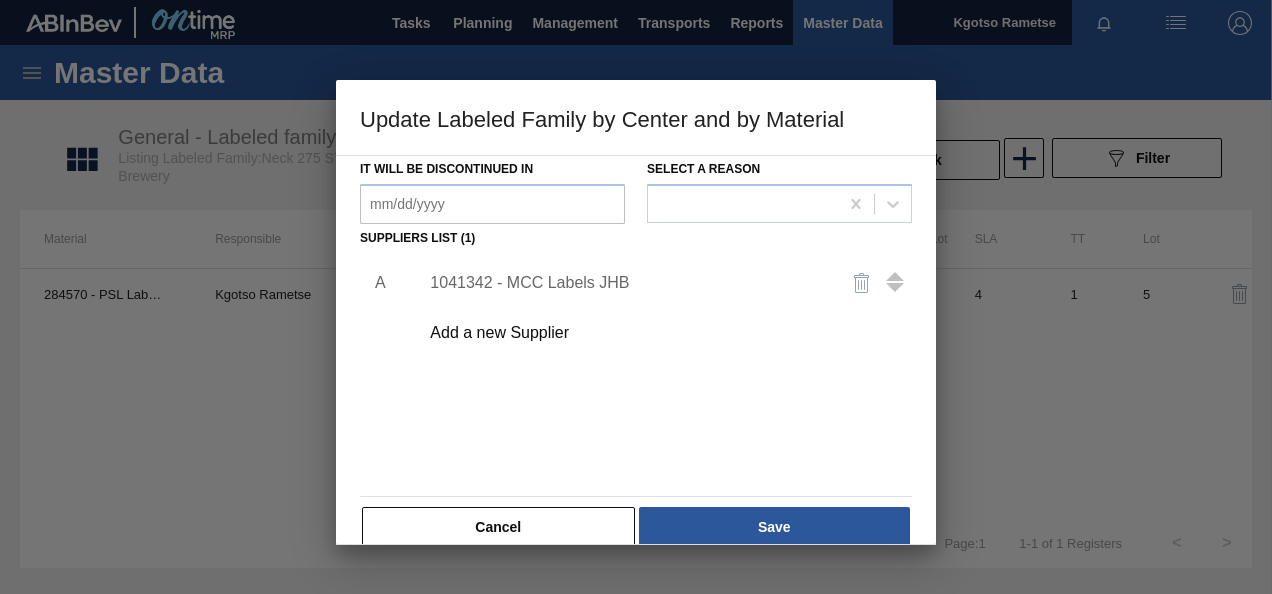 scroll, scrollTop: 306, scrollLeft: 0, axis: vertical 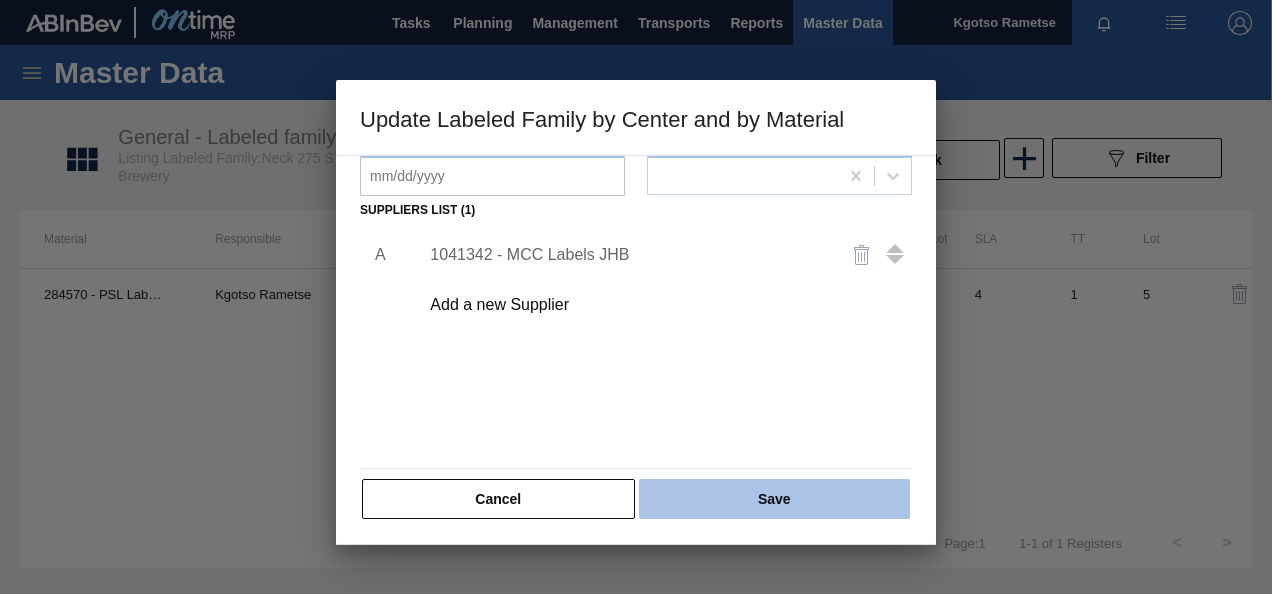 click on "Save" at bounding box center [774, 499] 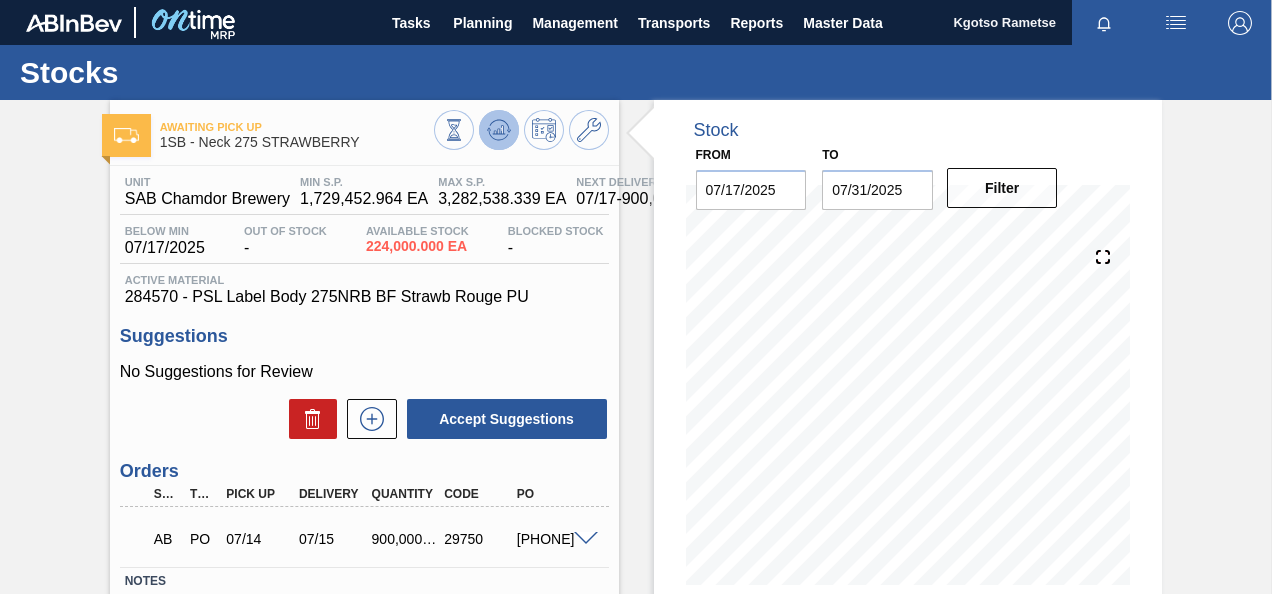 click 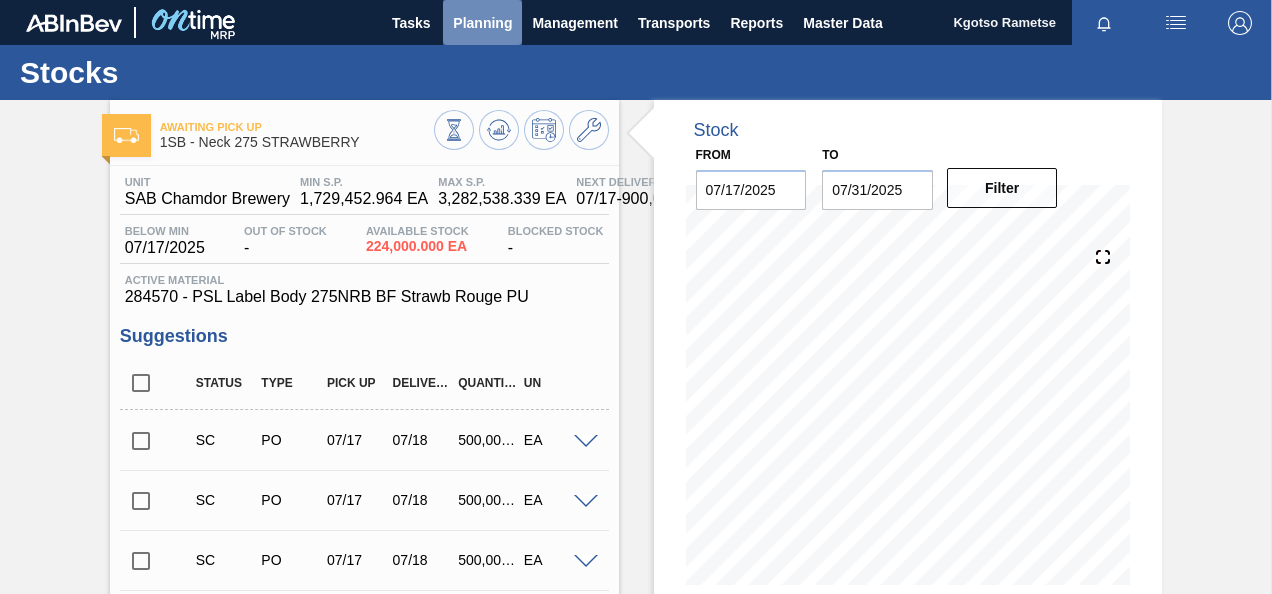 click on "Planning" at bounding box center (482, 22) 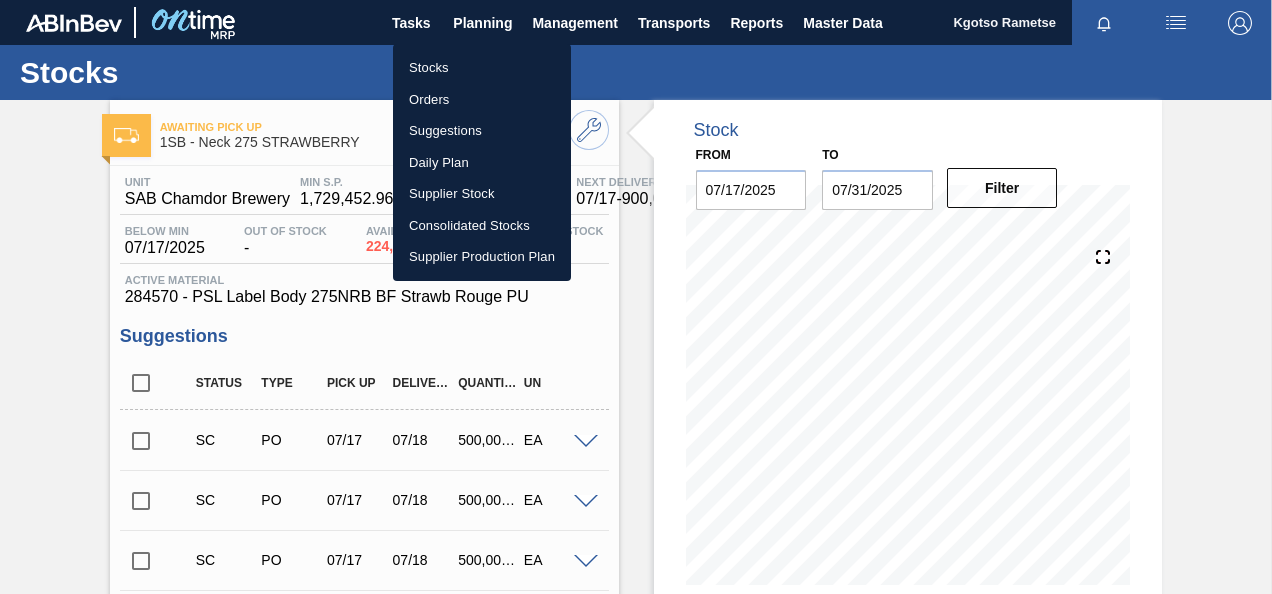 click on "Stocks" at bounding box center (482, 68) 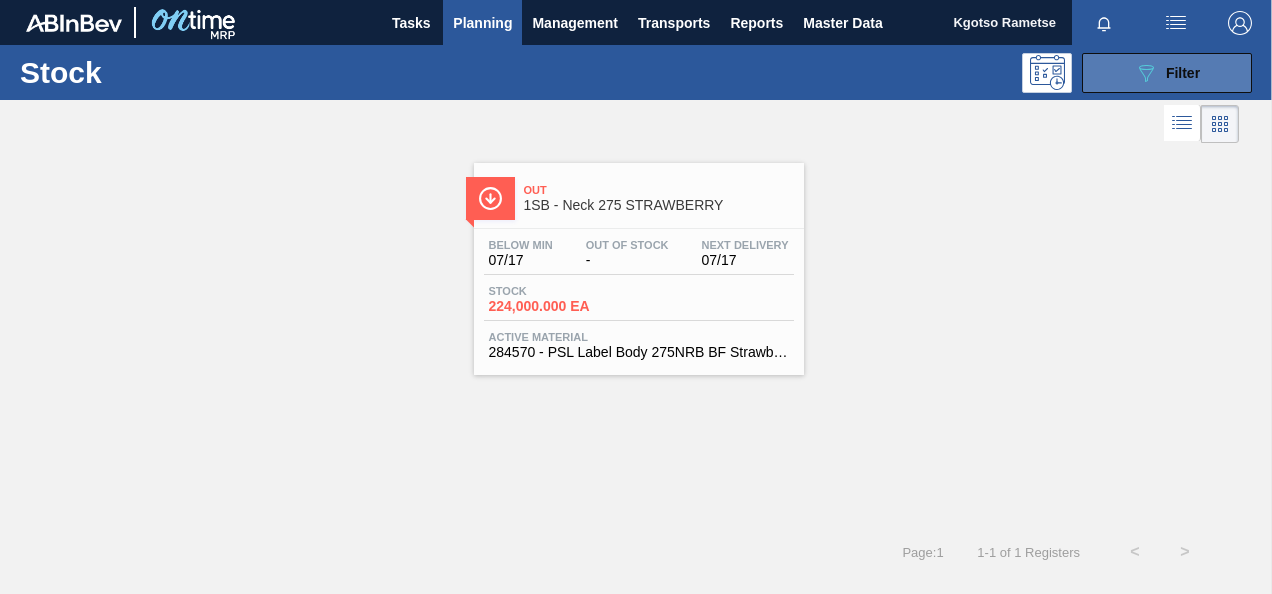 click on "089F7B8B-B2A5-4AFE-B5C0-19BA573D28AC Filter" at bounding box center (1167, 73) 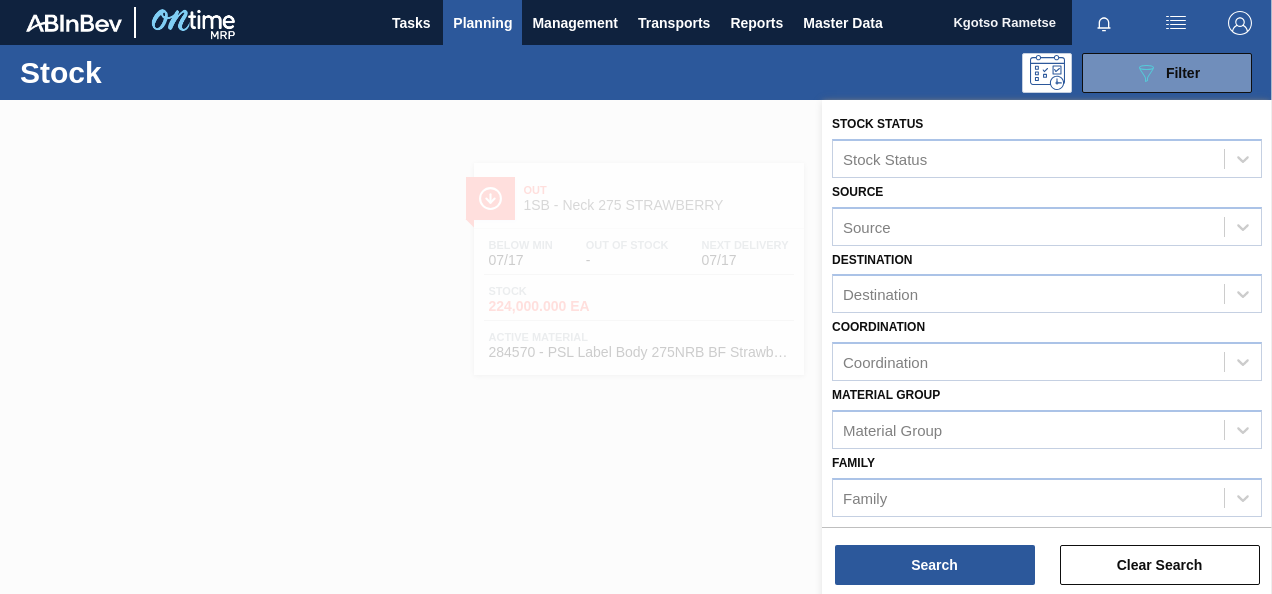 click on "Material Group Material Group" at bounding box center [1047, 415] 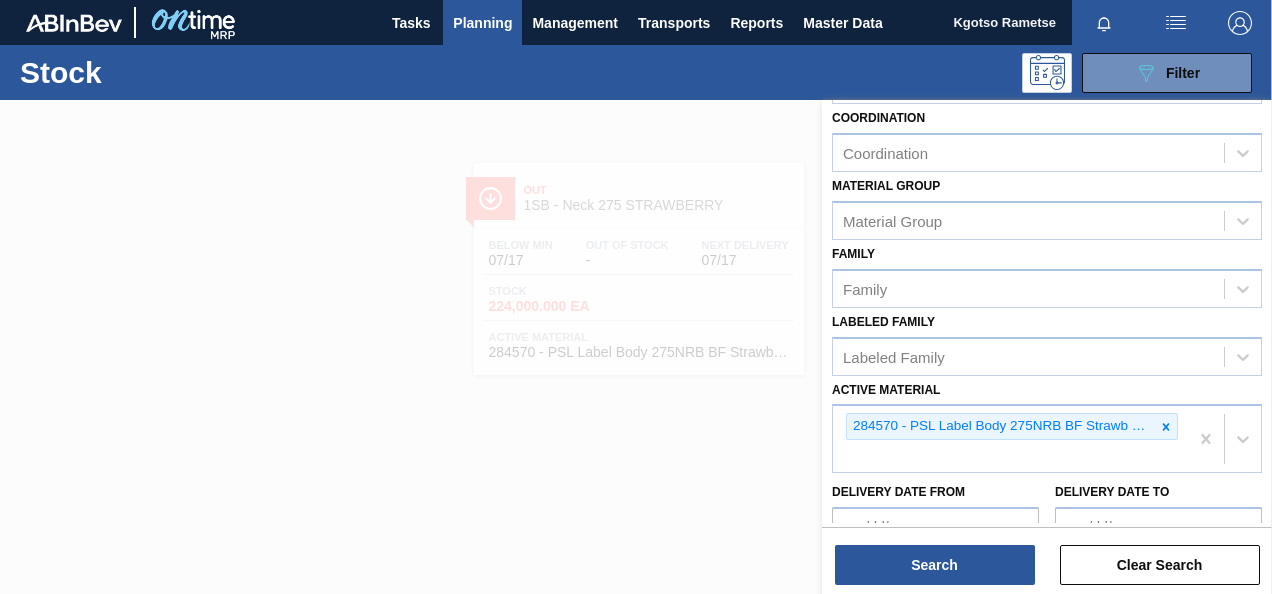 scroll, scrollTop: 240, scrollLeft: 0, axis: vertical 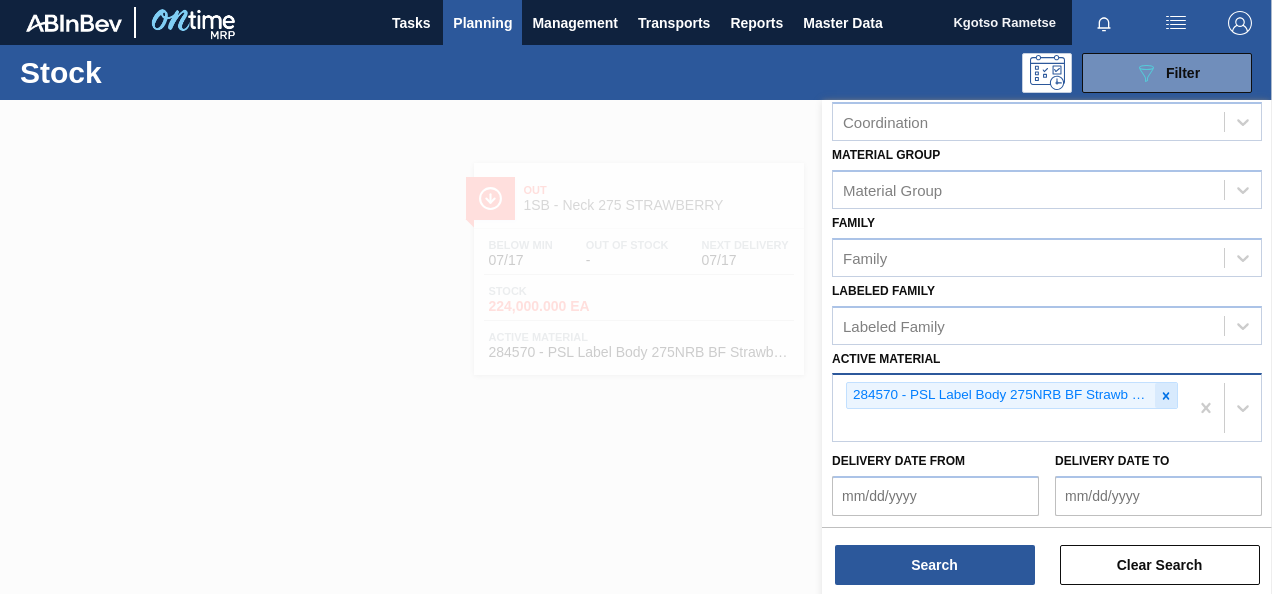 click 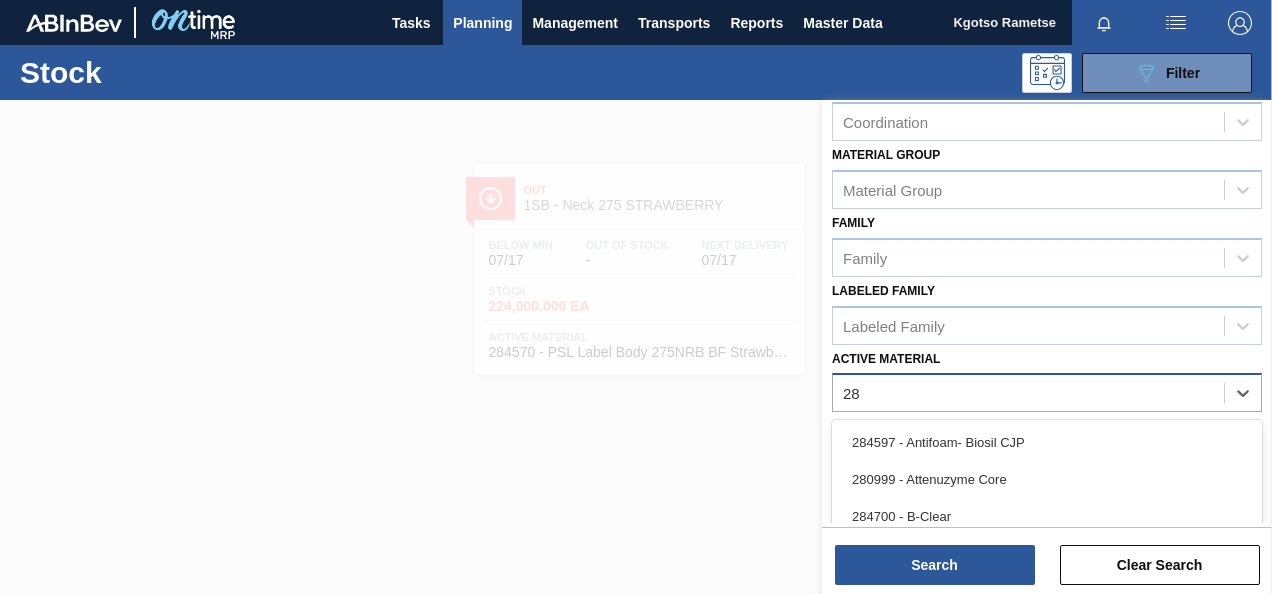 type on "2" 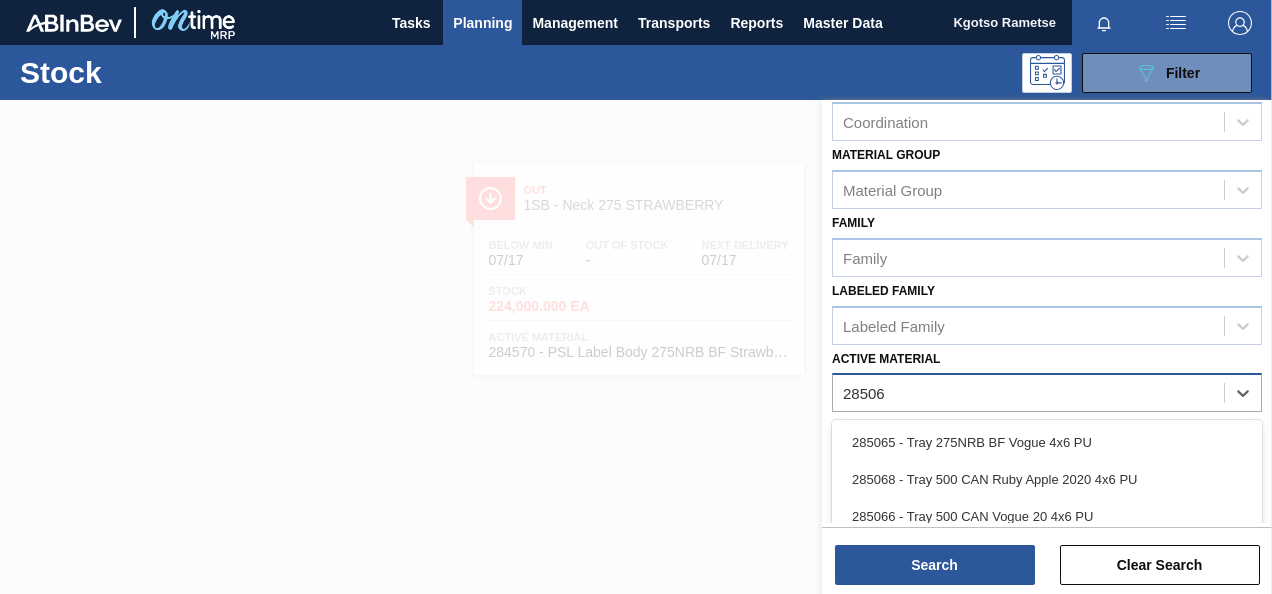 type on "[NUMBER]" 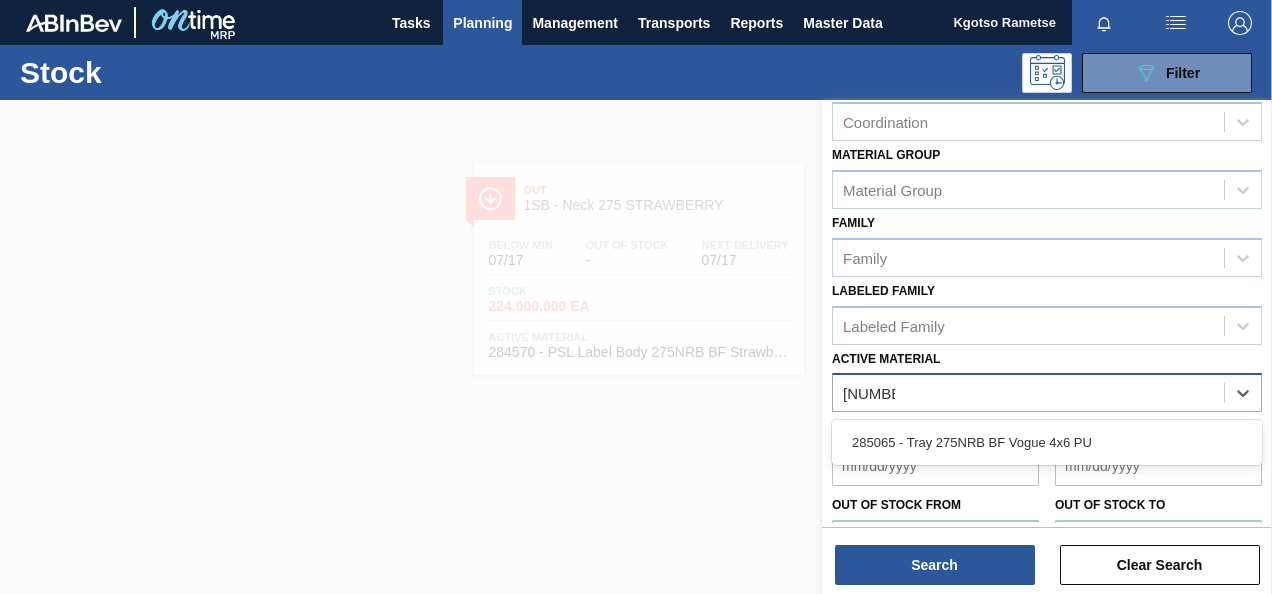 click on "285065 - Tray 275NRB BF Vogue 4x6 PU" at bounding box center [1047, 442] 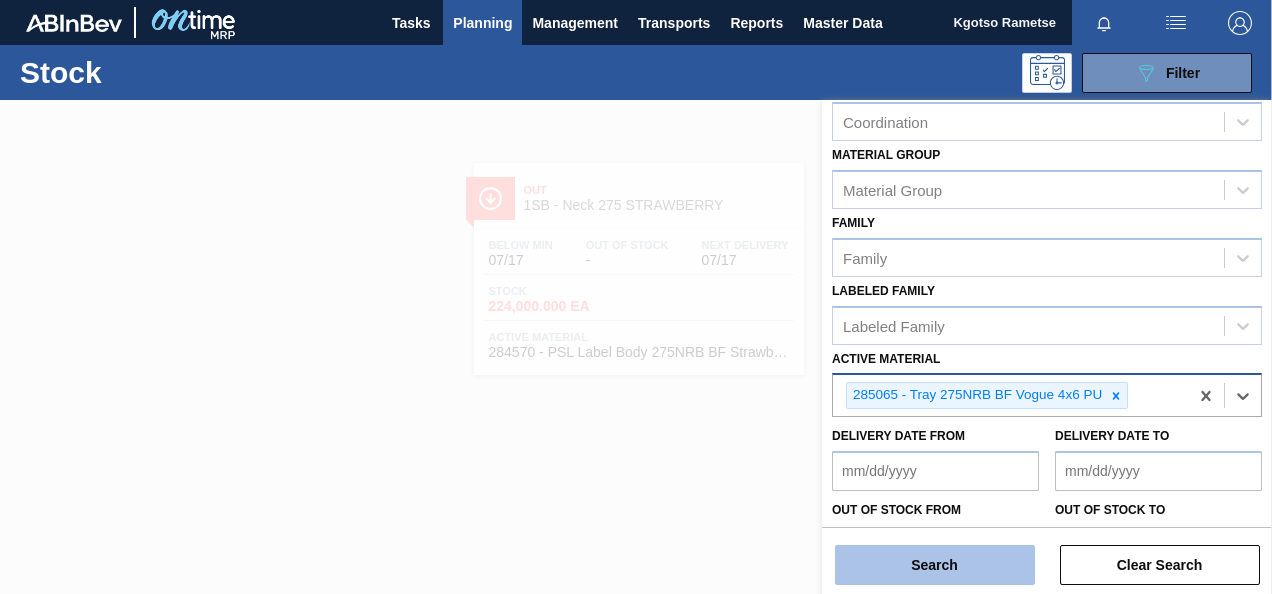 click on "Search" at bounding box center [935, 565] 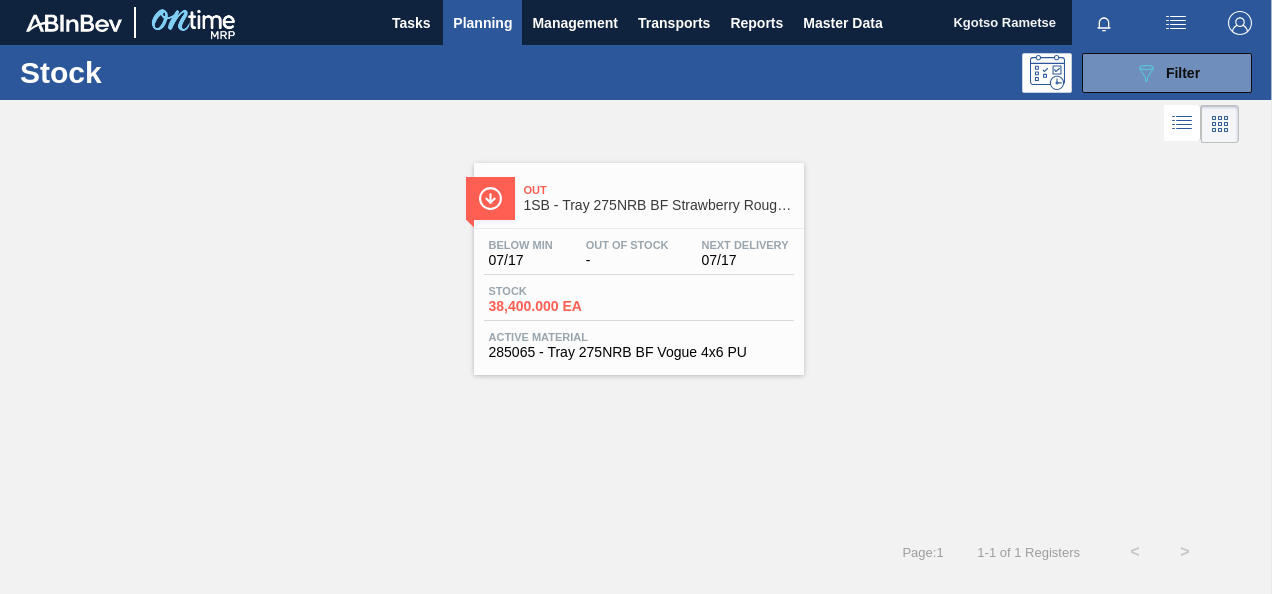click on "Below Min [DATE] Out Of Stock - Next Delivery [DATE] Stock 38,400.000 EA Active Material [NUMBER] - Tray 275NRB BF Vogue 4x6 PU" at bounding box center [639, 297] 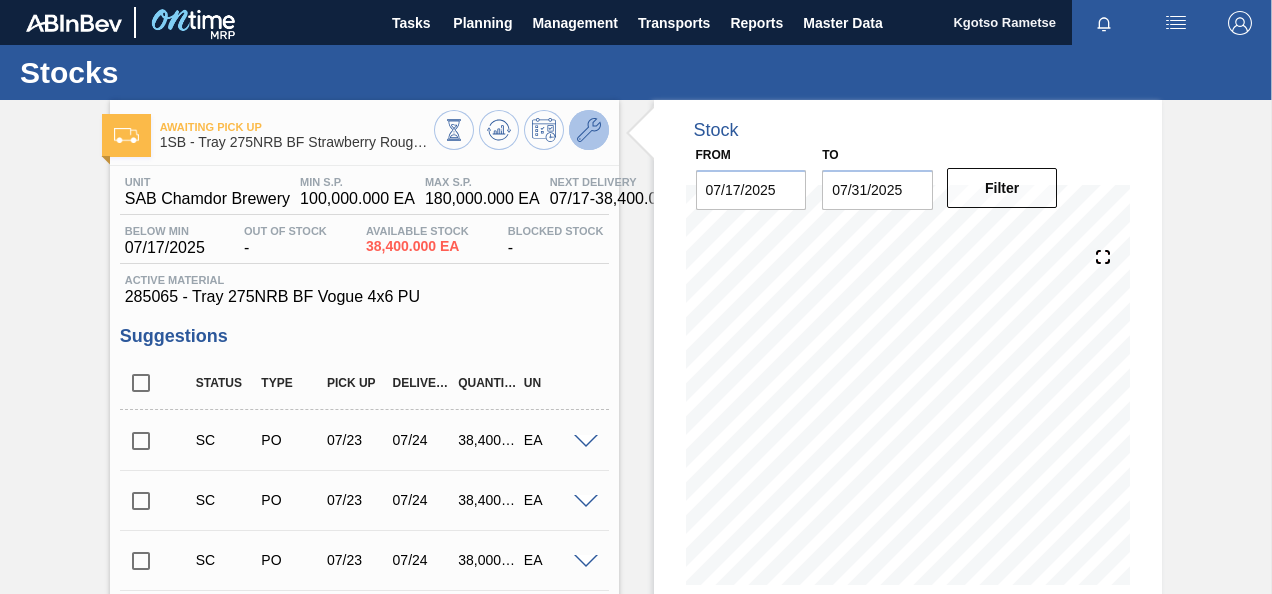 click 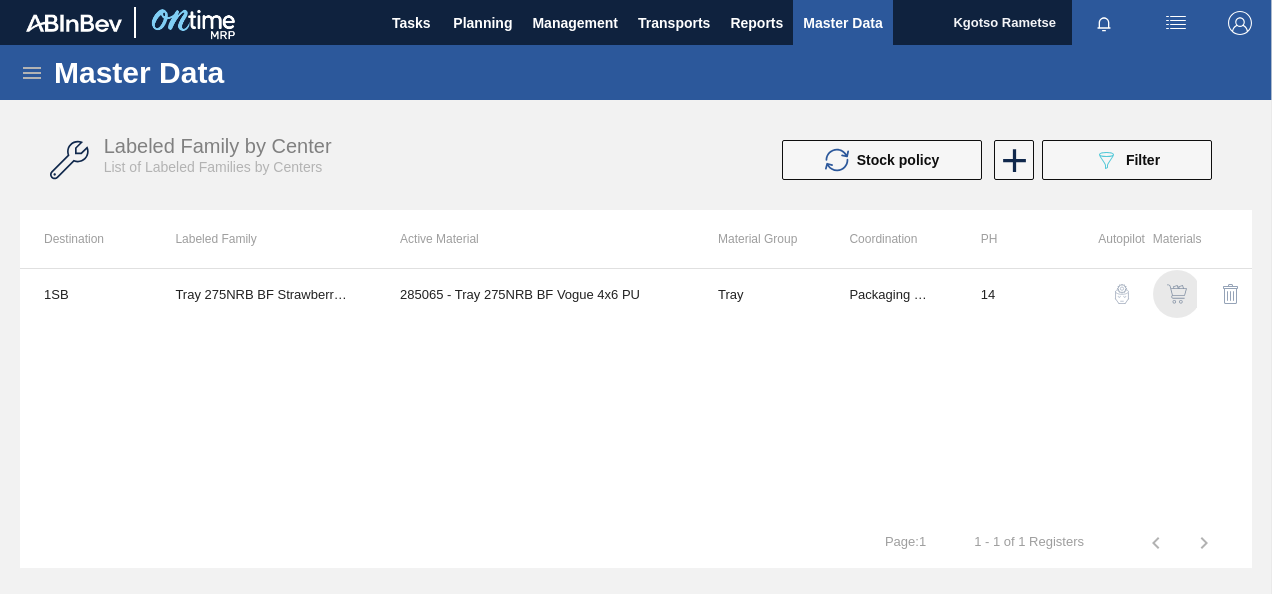click at bounding box center (1177, 294) 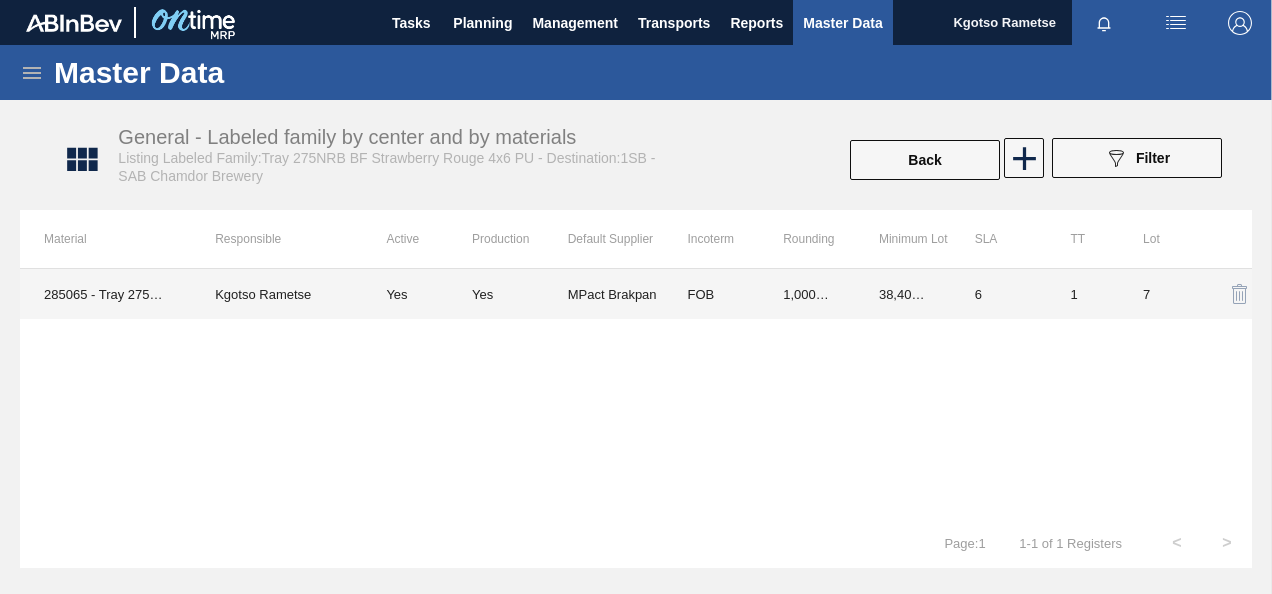 click on "FOB" at bounding box center (711, 294) 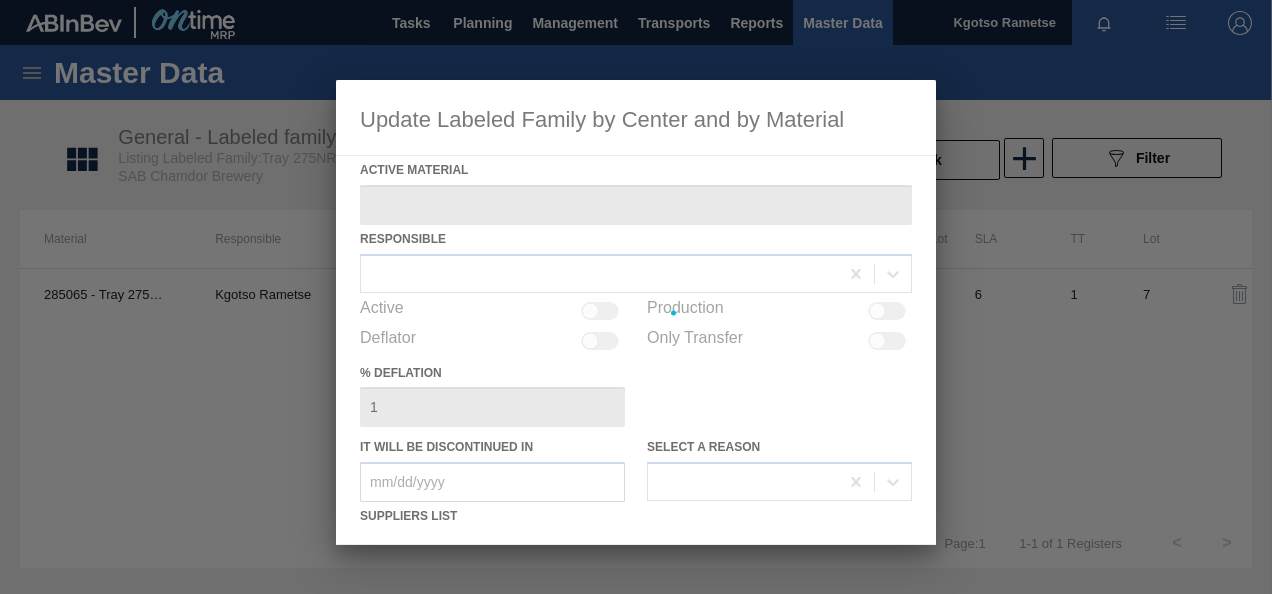 type on "285065 - Tray 275NRB BF Vogue 4x6 PU" 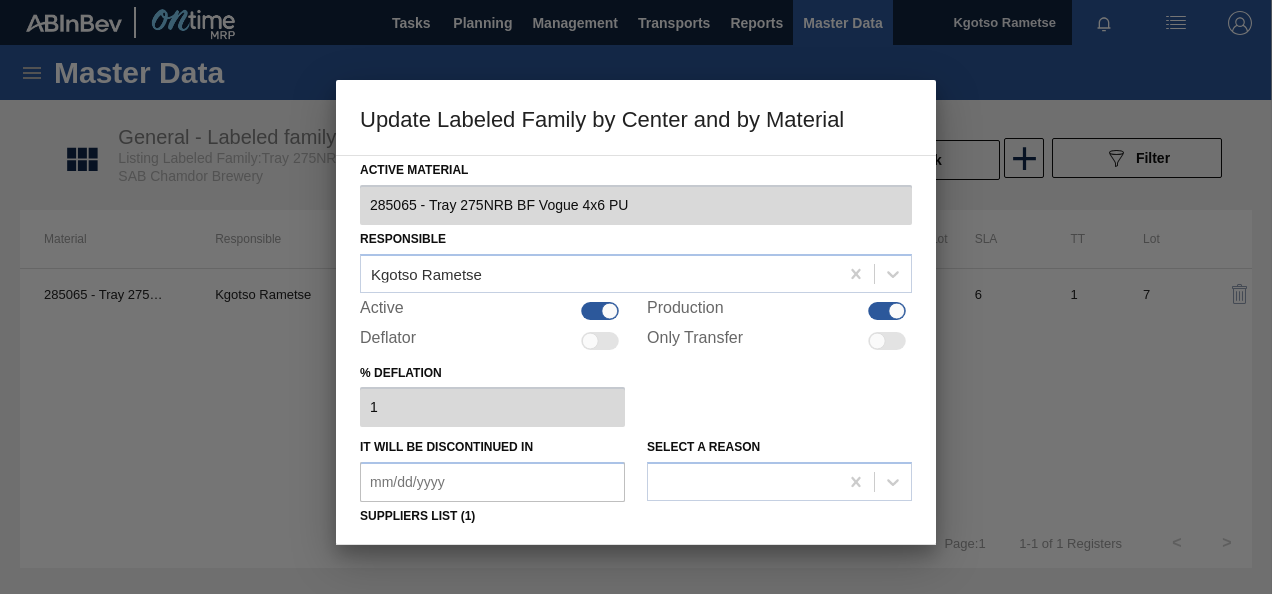 click on "% deflation 1" at bounding box center [636, 393] 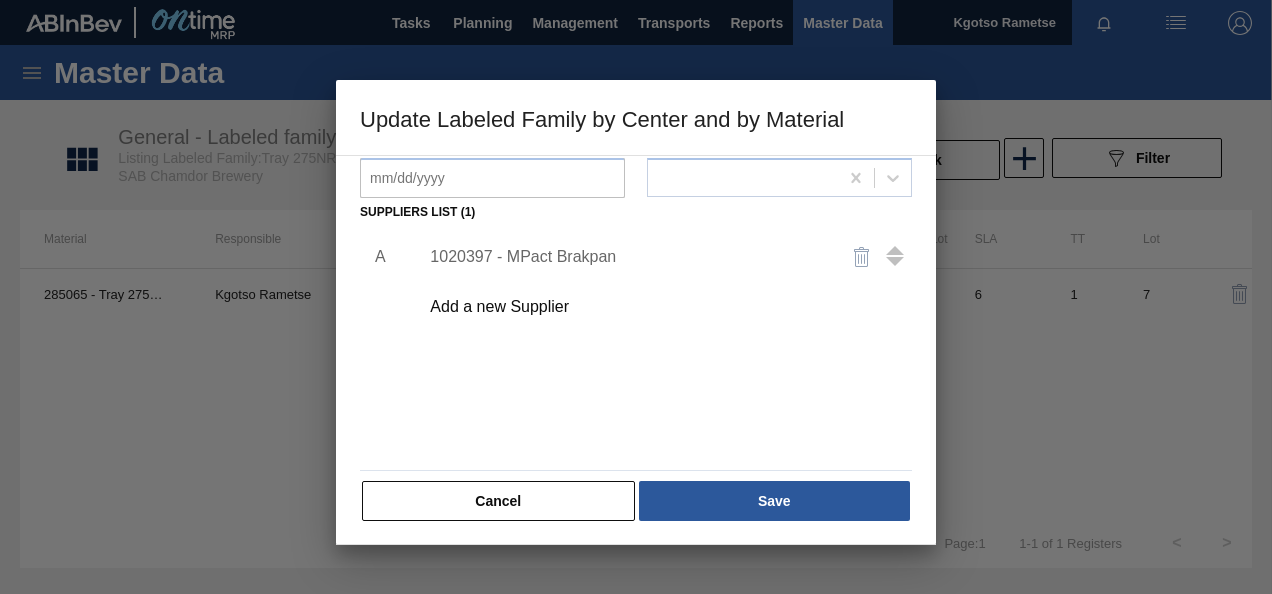 scroll, scrollTop: 306, scrollLeft: 0, axis: vertical 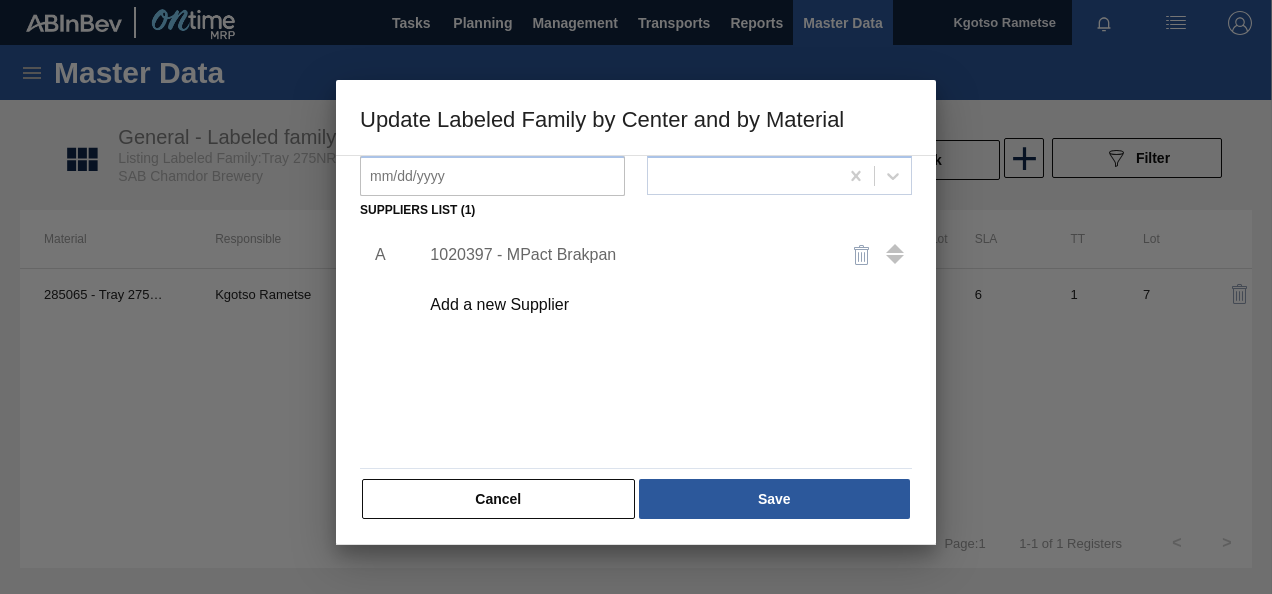 click on "1020397 - MPact Brakpan" at bounding box center (626, 255) 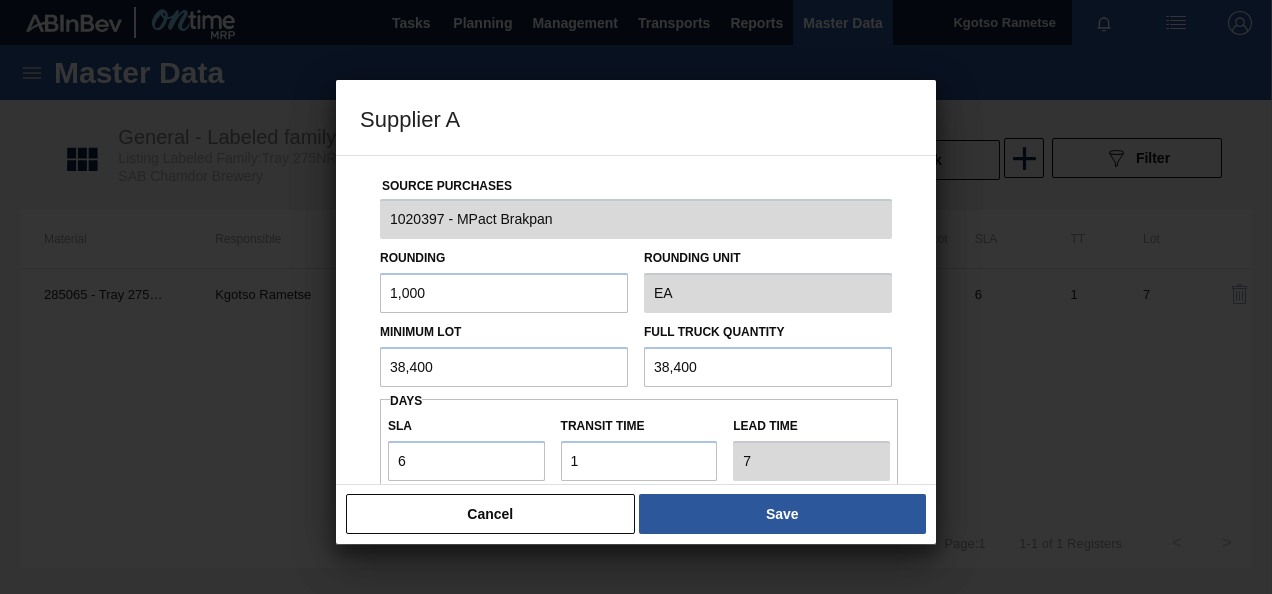 drag, startPoint x: 464, startPoint y: 361, endPoint x: 232, endPoint y: 376, distance: 232.4844 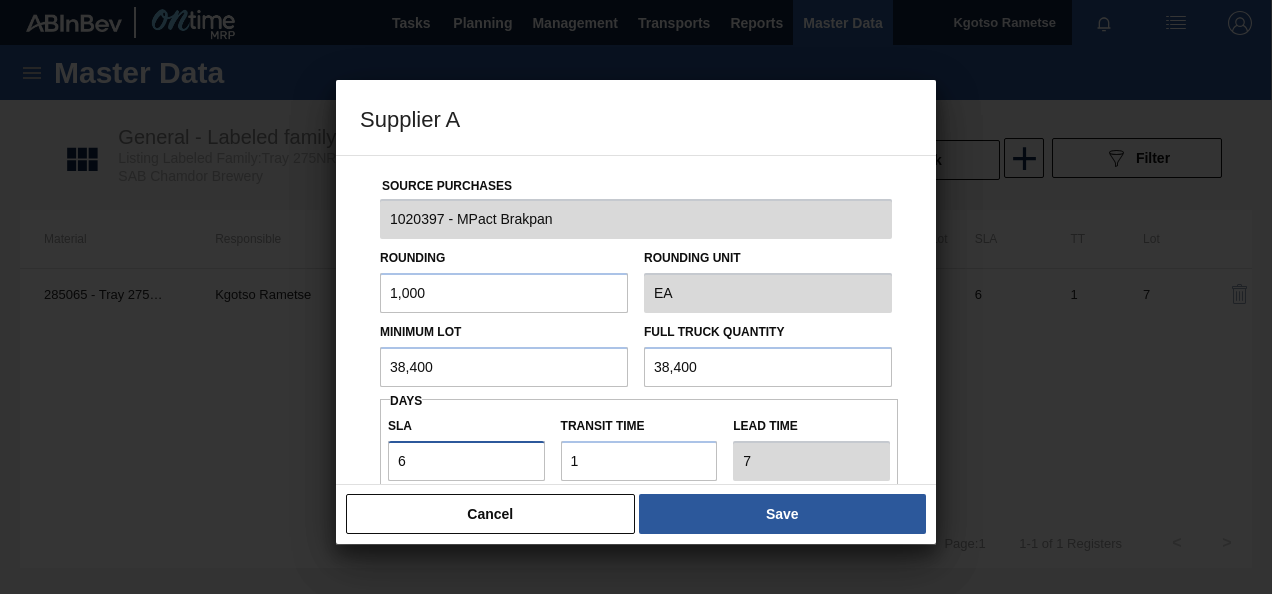 drag, startPoint x: 432, startPoint y: 465, endPoint x: 299, endPoint y: 462, distance: 133.03383 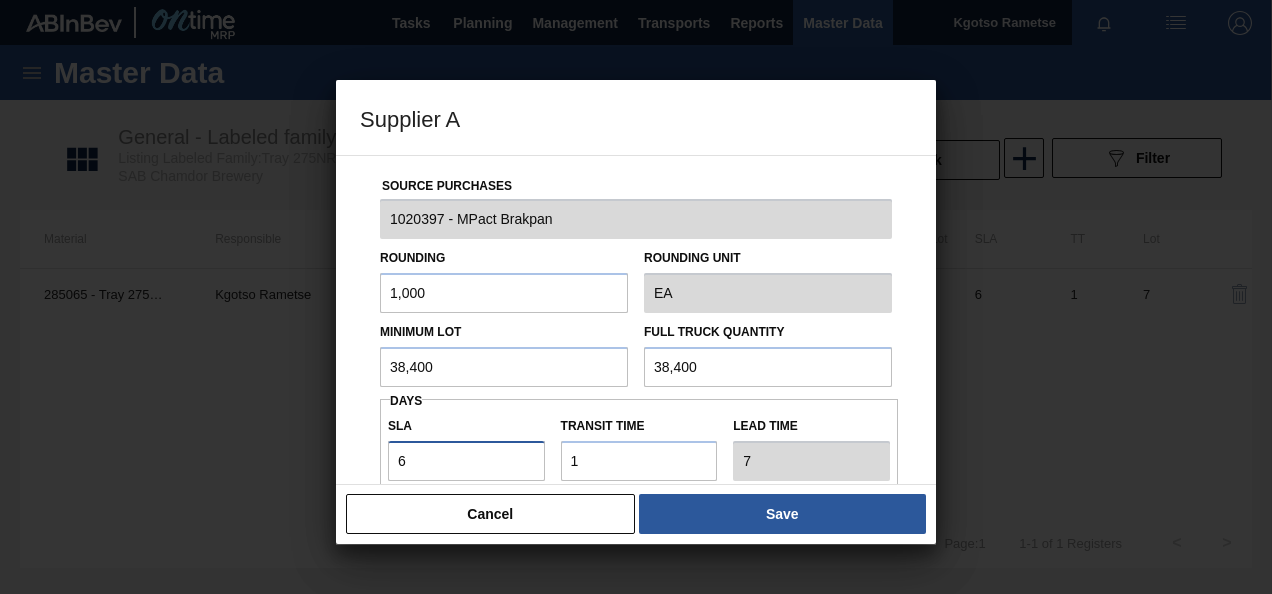 click on "Supplier A Source Purchases [NUMBER] - MPact Brakpan Rounding 1,000 Rounding Unit EA Minimum Lot 38,400 Full Truck Quantity 38,400 Days SLA 6 Transit time Lead time 7 Port to Door Transit Time (days) Incoterm FOB Monthly Material Group Settings Create automatic load composition Accept Orders Automatically Cancel Save" at bounding box center [636, 297] 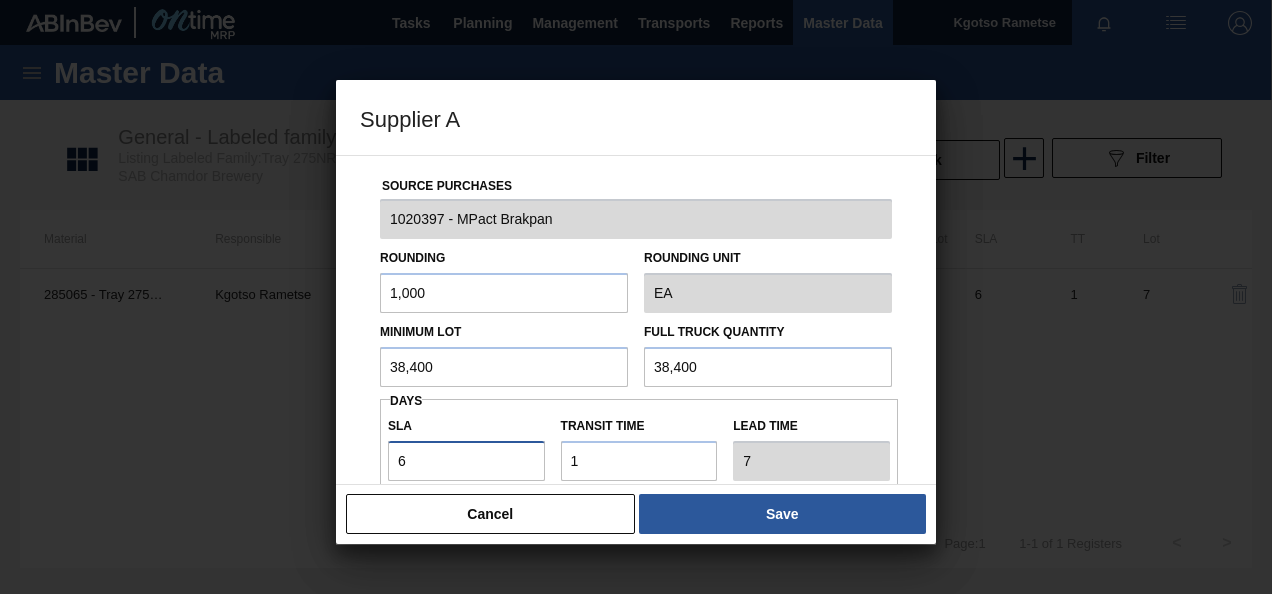 type on "0" 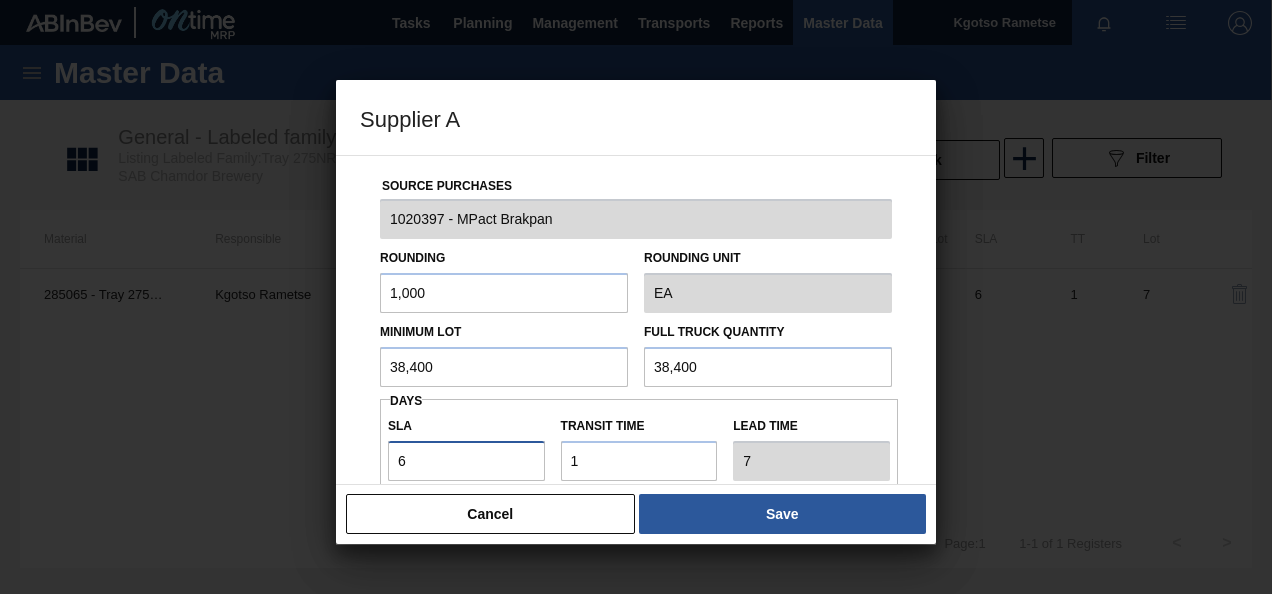 type on "1" 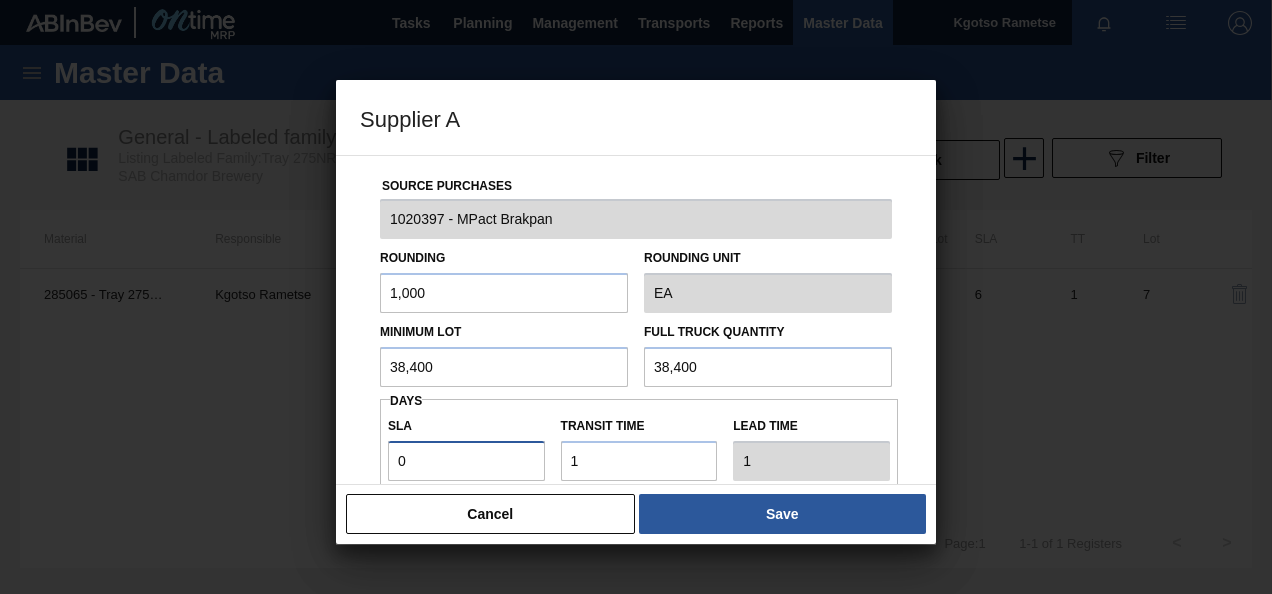 type on "0" 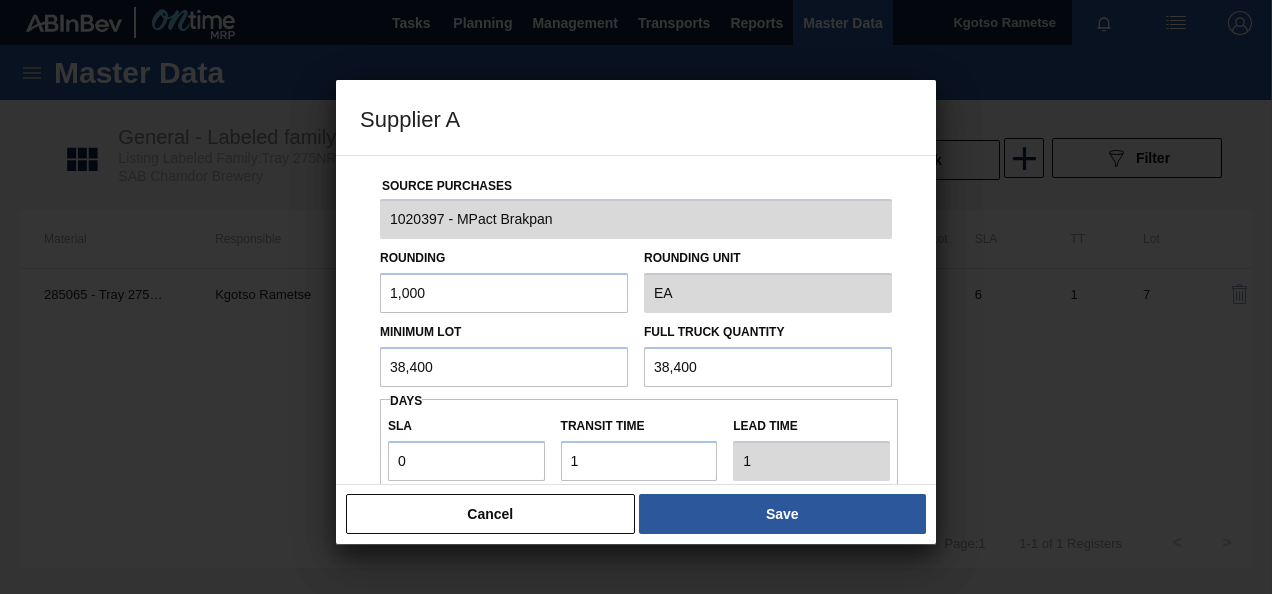drag, startPoint x: 448, startPoint y: 361, endPoint x: 264, endPoint y: 368, distance: 184.1331 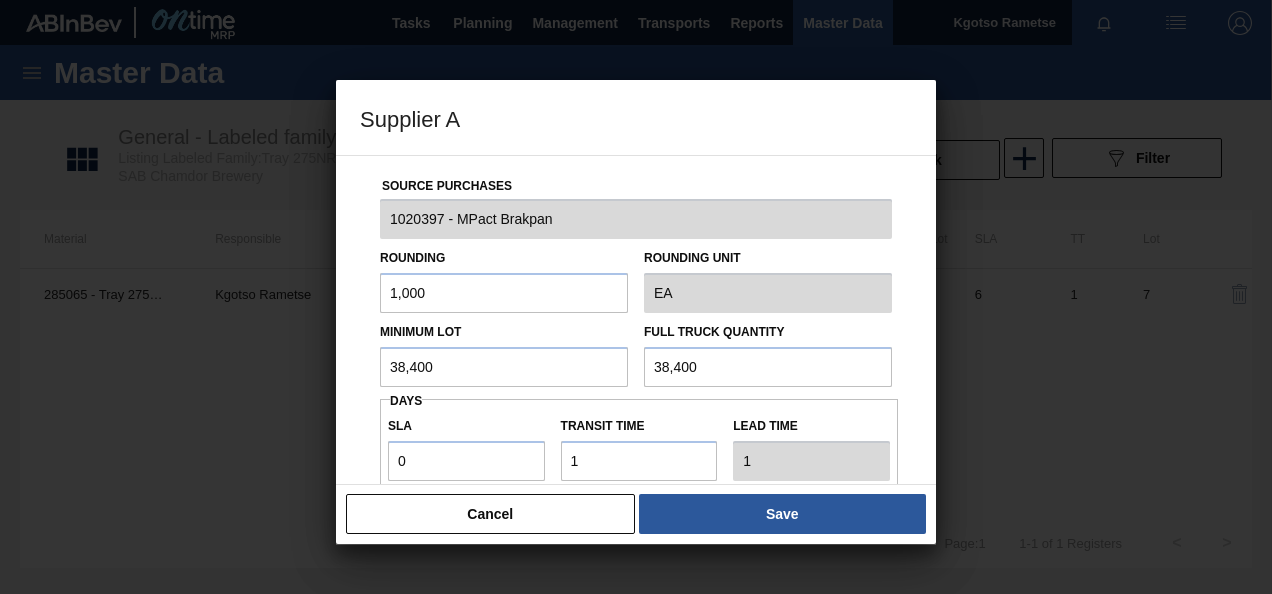 click on "Supplier A Source Purchases [NUMBER] - MPact Brakpan Rounding 1,000 Rounding Unit EA Minimum Lot 38,400 Full Truck Quantity 38,400 Days SLA 0 Transit time Lead time 1 Port to Door Transit Time (days) Incoterm FOB Monthly Material Group Settings Create automatic load composition Accept Orders Automatically Cancel Save" at bounding box center [636, 297] 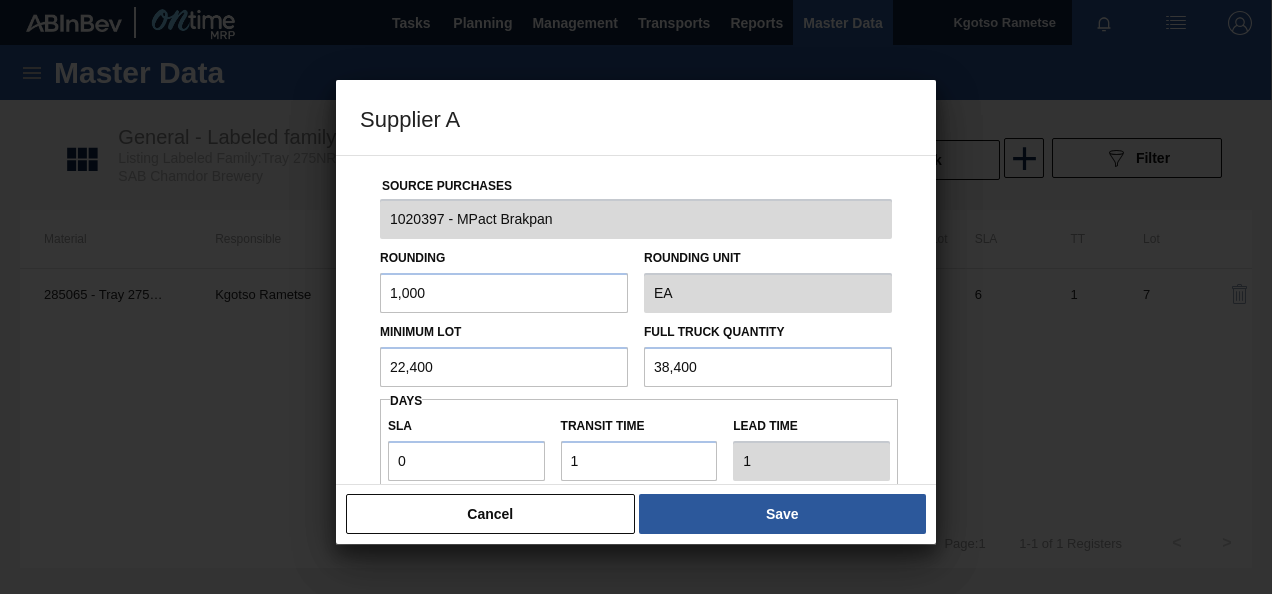 drag, startPoint x: 472, startPoint y: 360, endPoint x: 232, endPoint y: 372, distance: 240.29982 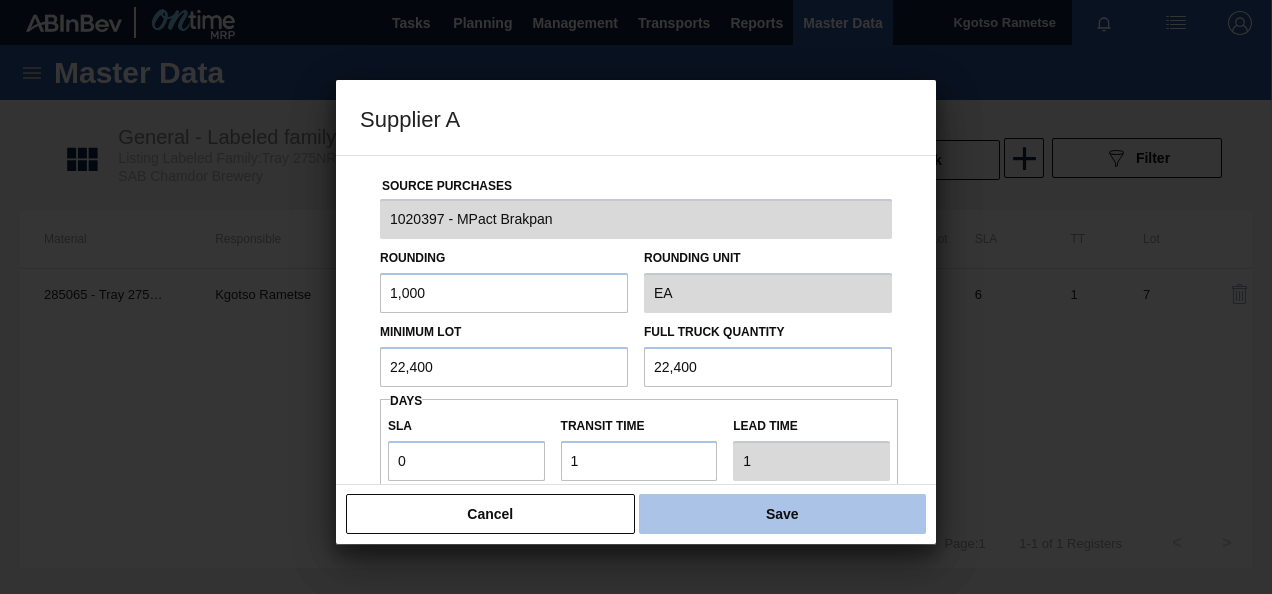 type on "22,400" 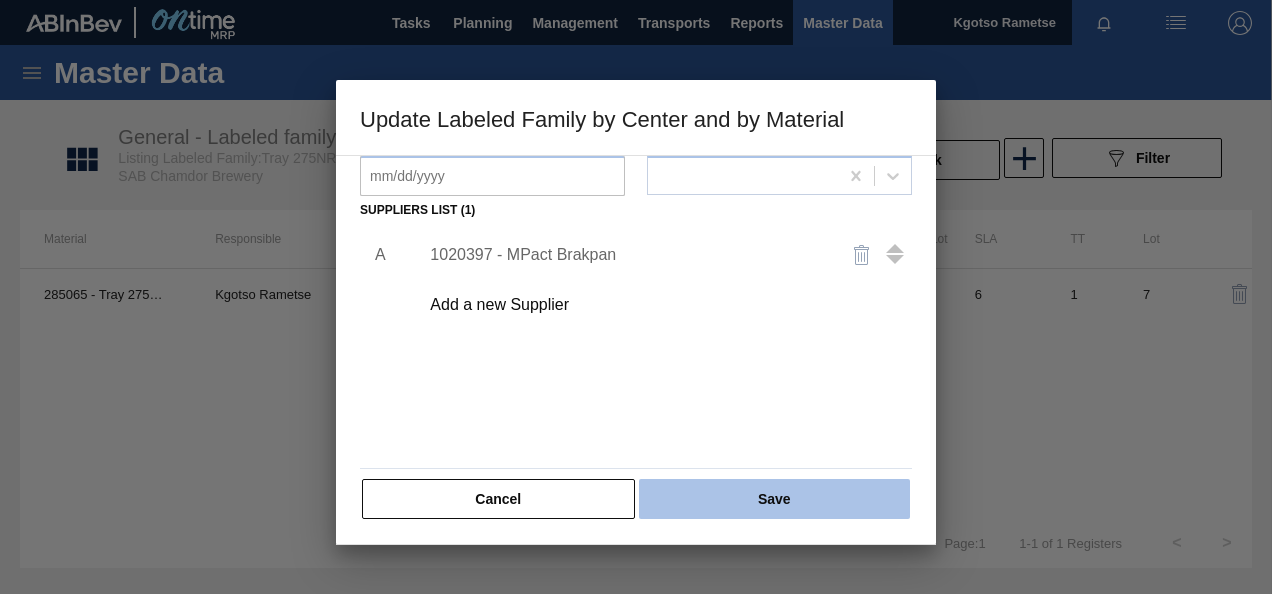 click on "Save" at bounding box center [774, 499] 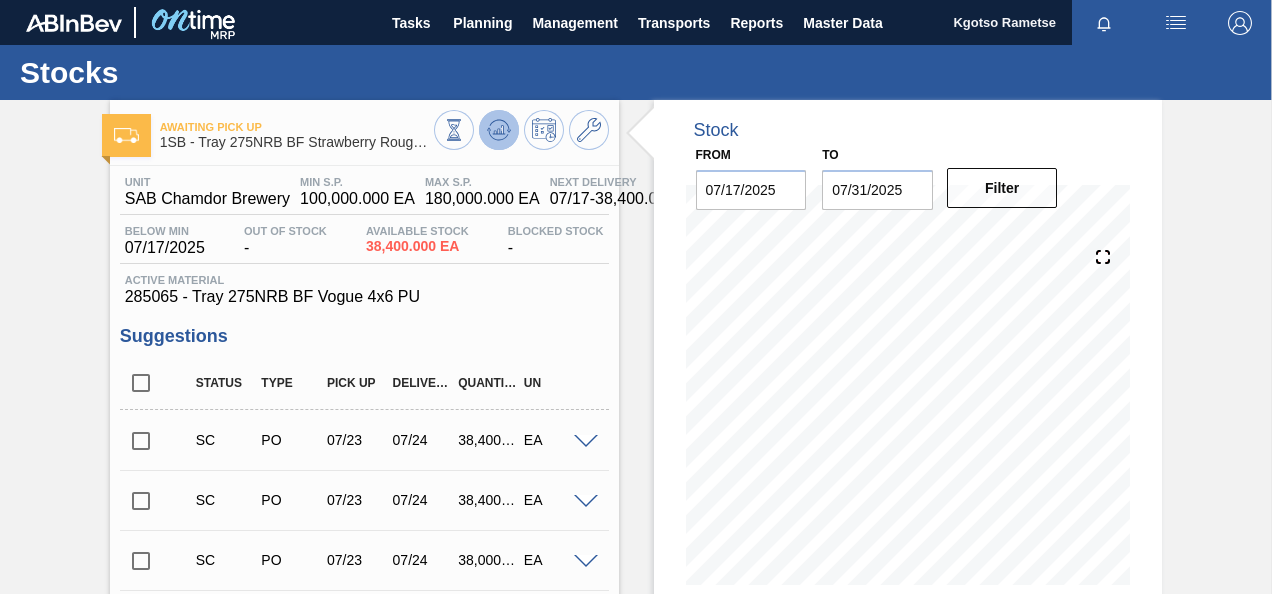 click 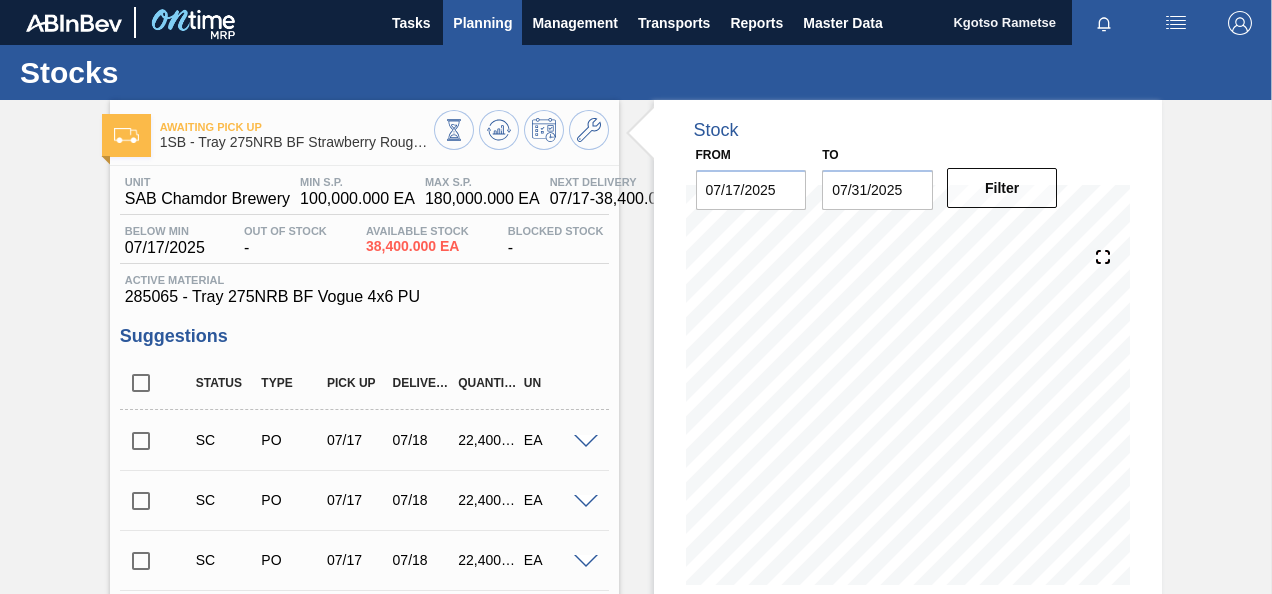 click on "Planning" at bounding box center [482, 23] 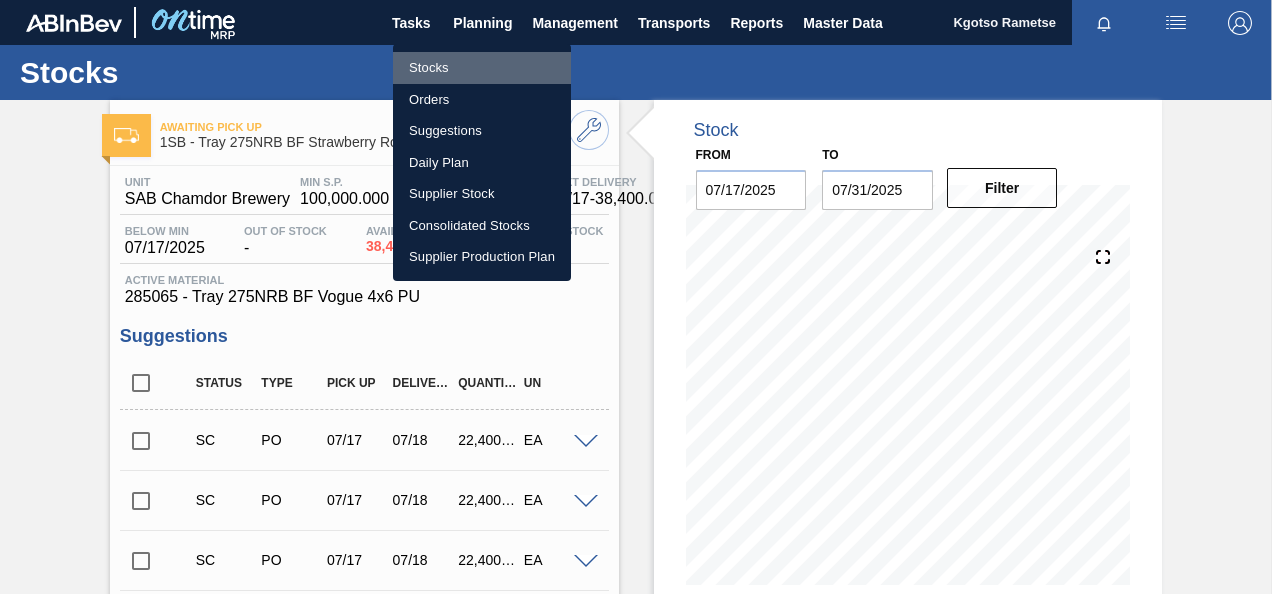 click on "Stocks" at bounding box center (482, 68) 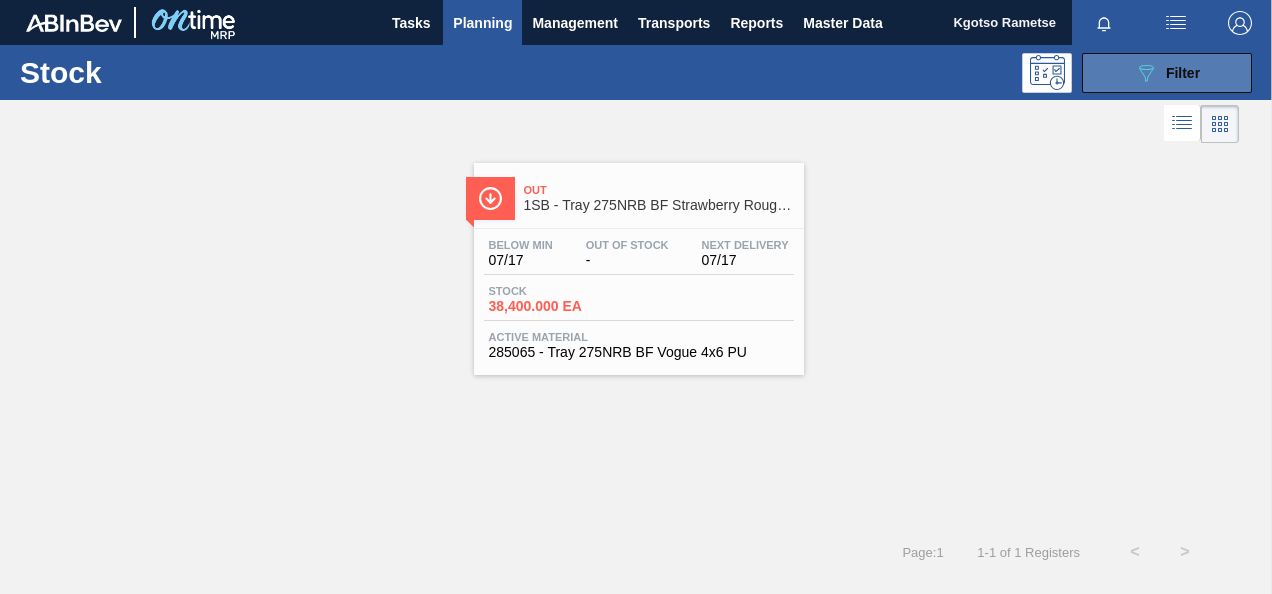 click on "089F7B8B-B2A5-4AFE-B5C0-19BA573D28AC Filter" at bounding box center [1167, 73] 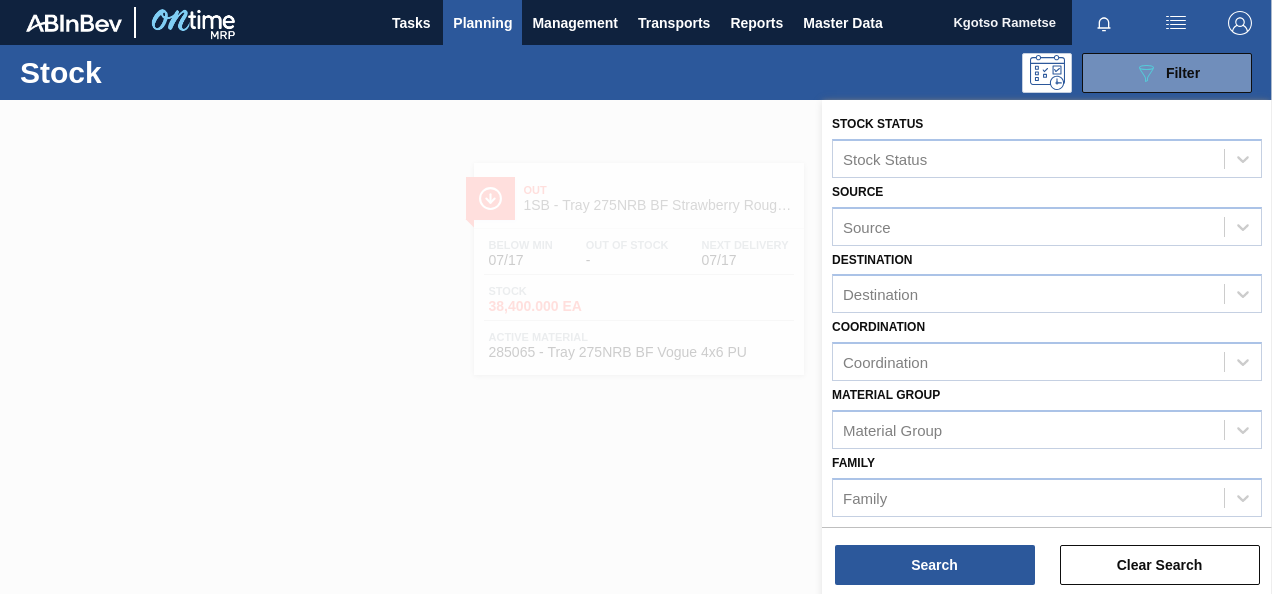 click on "Family Family" at bounding box center [1047, 483] 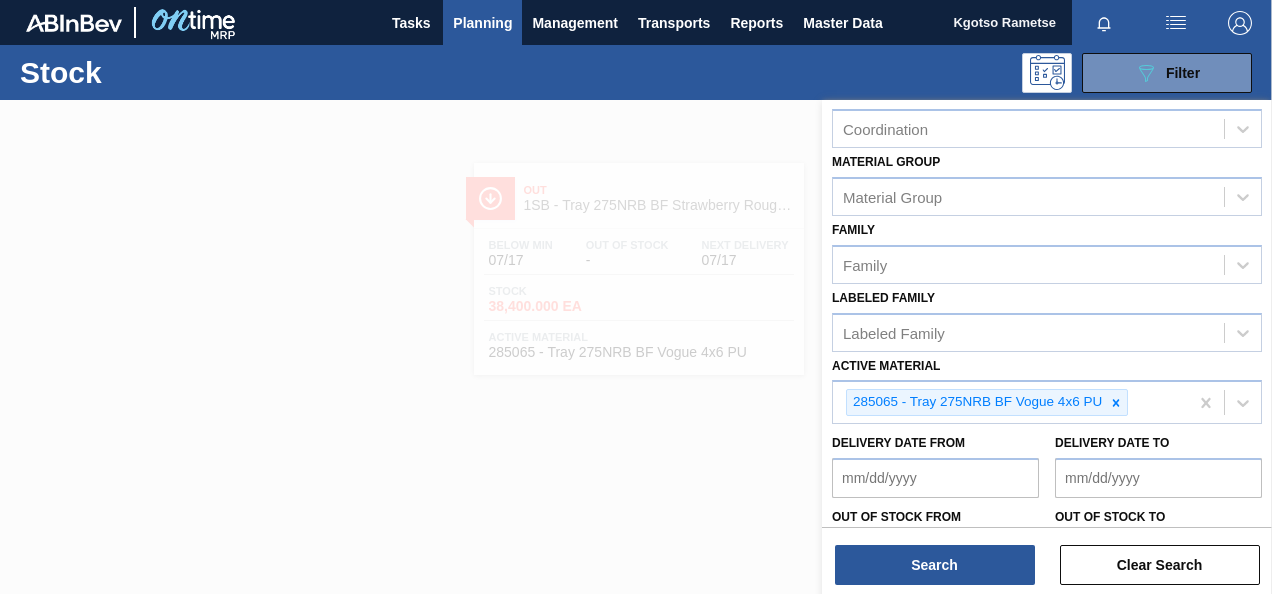 scroll, scrollTop: 280, scrollLeft: 0, axis: vertical 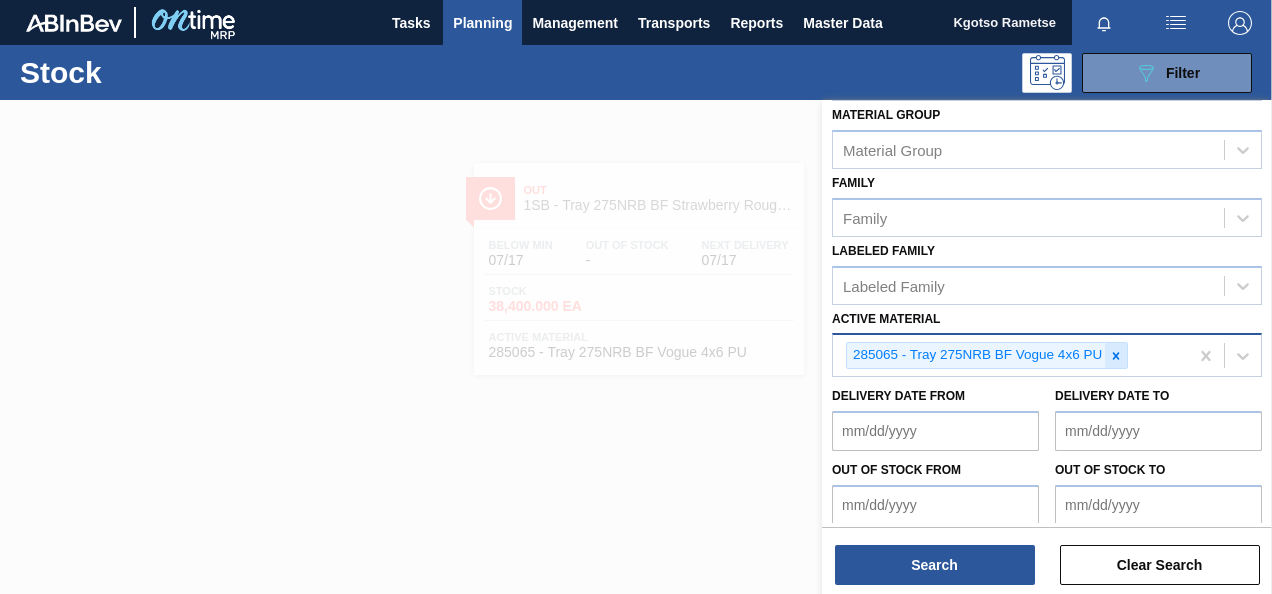 click 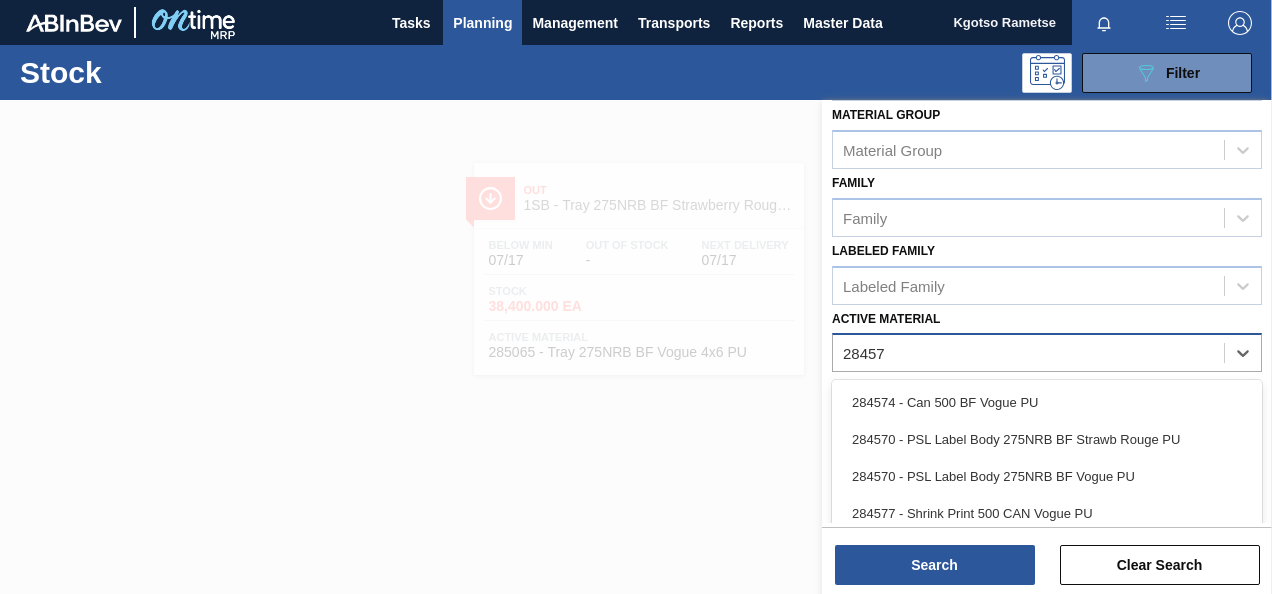 type on "[NUMBER]" 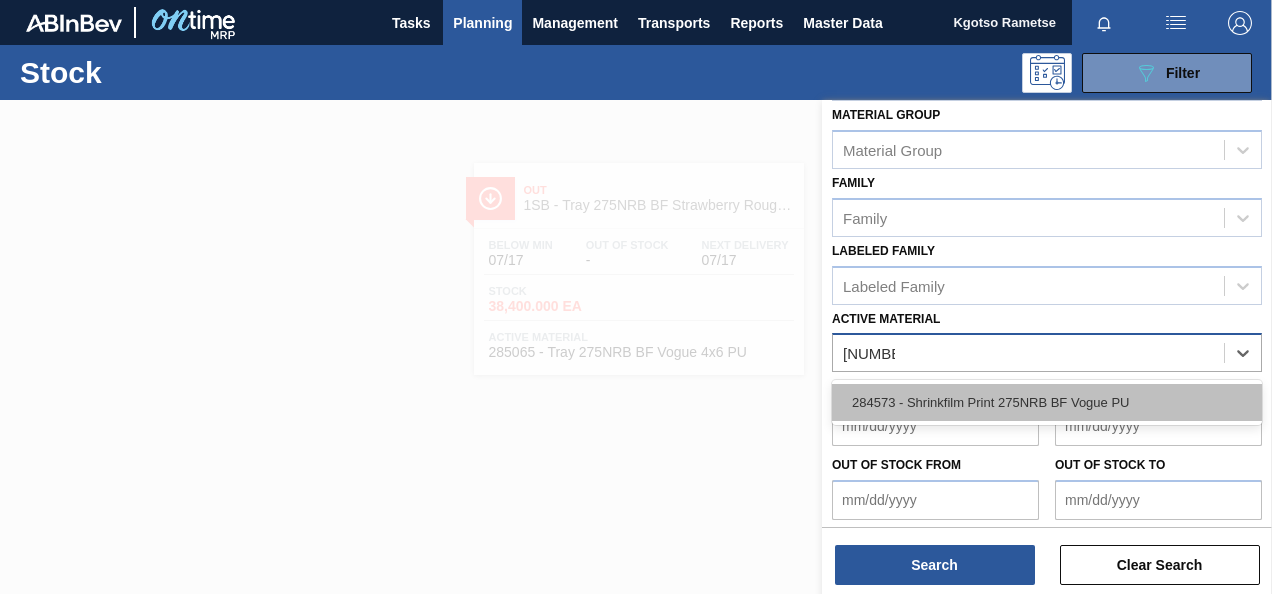 click on "284573 - Shrinkfilm Print 275NRB BF Vogue PU" at bounding box center [1047, 402] 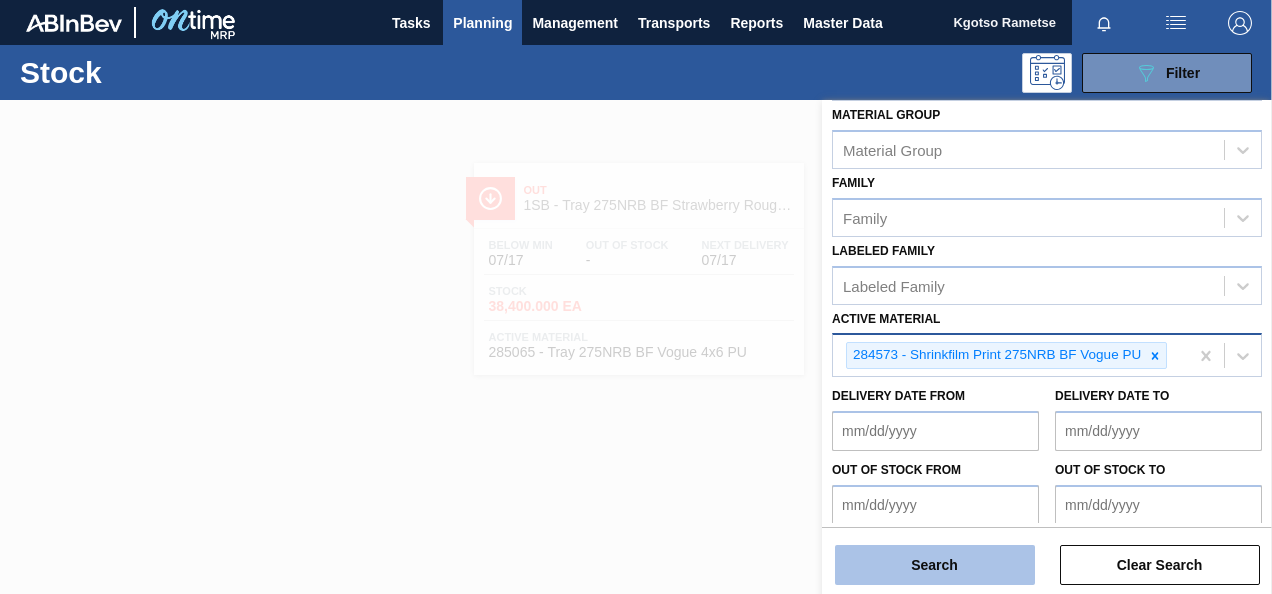 click on "Search" at bounding box center [935, 565] 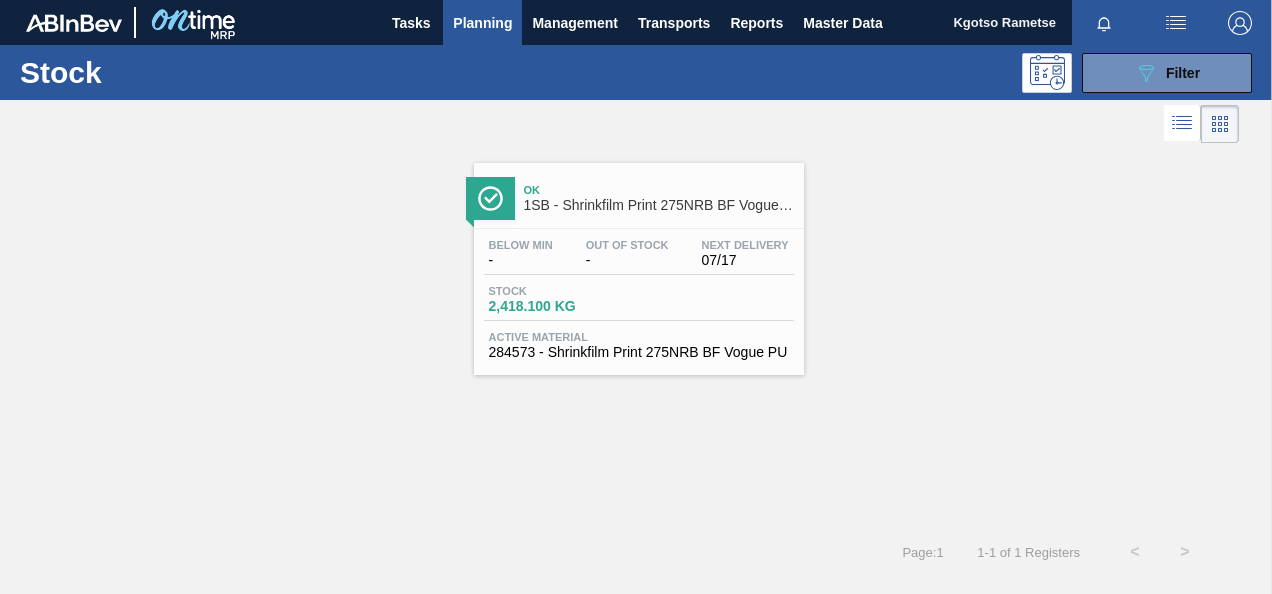 click on "Stock 2,418.100 KG" at bounding box center (639, 303) 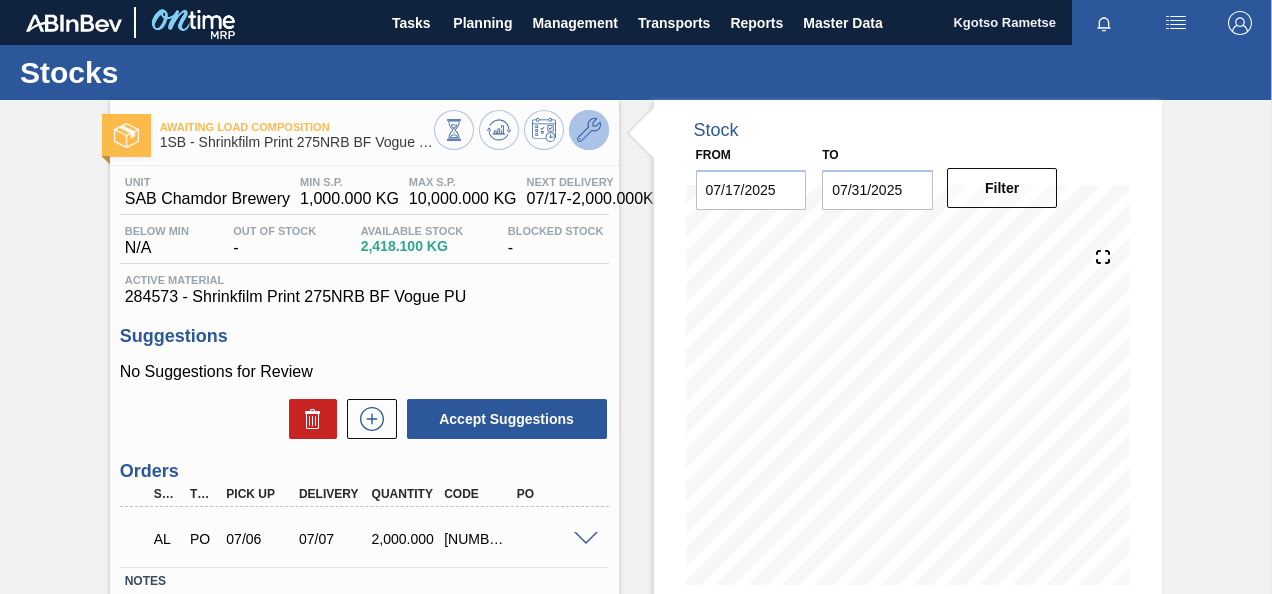 click 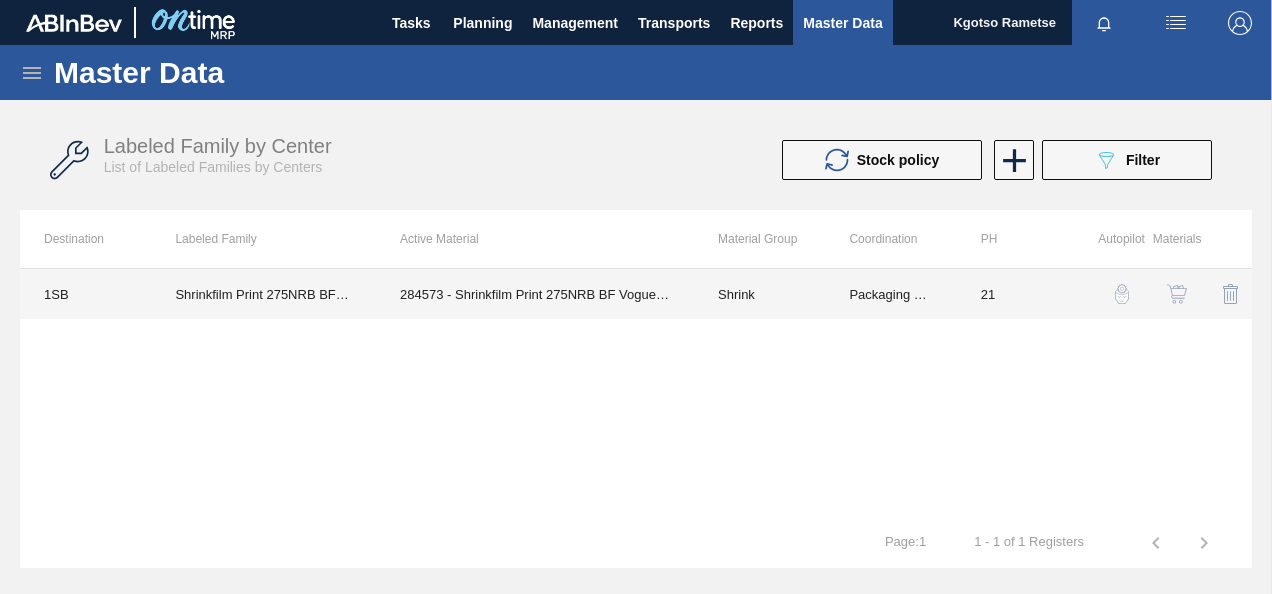click on "284573 - Shrinkfilm Print 275NRB BF Vogue PU" at bounding box center (535, 294) 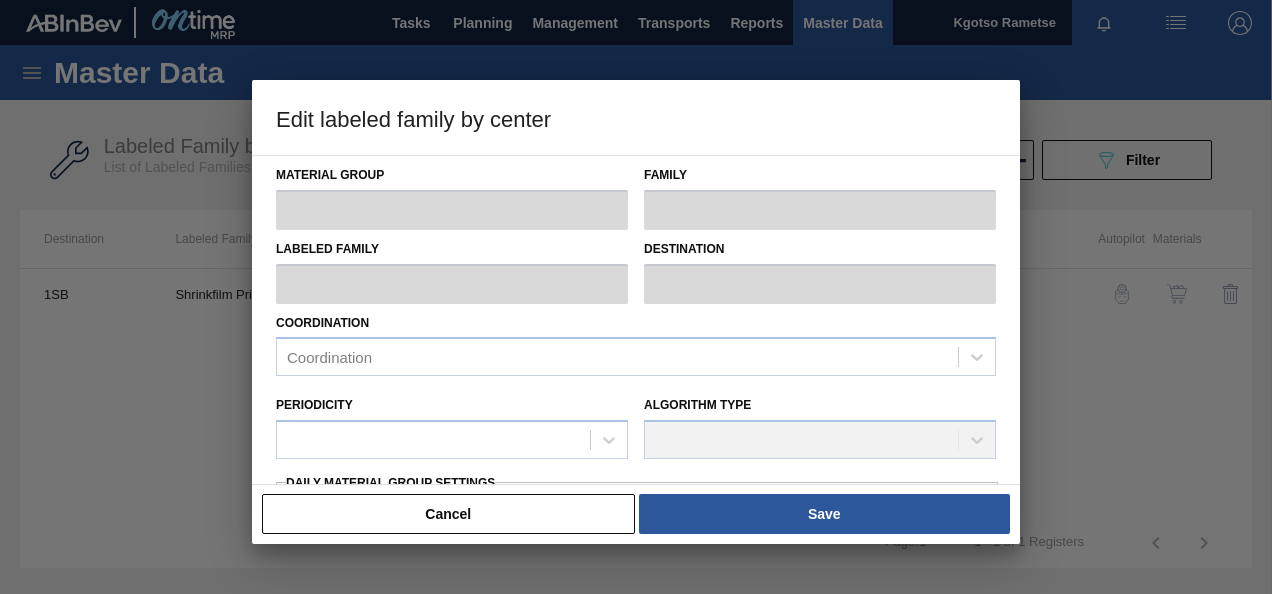 type on "Shrink" 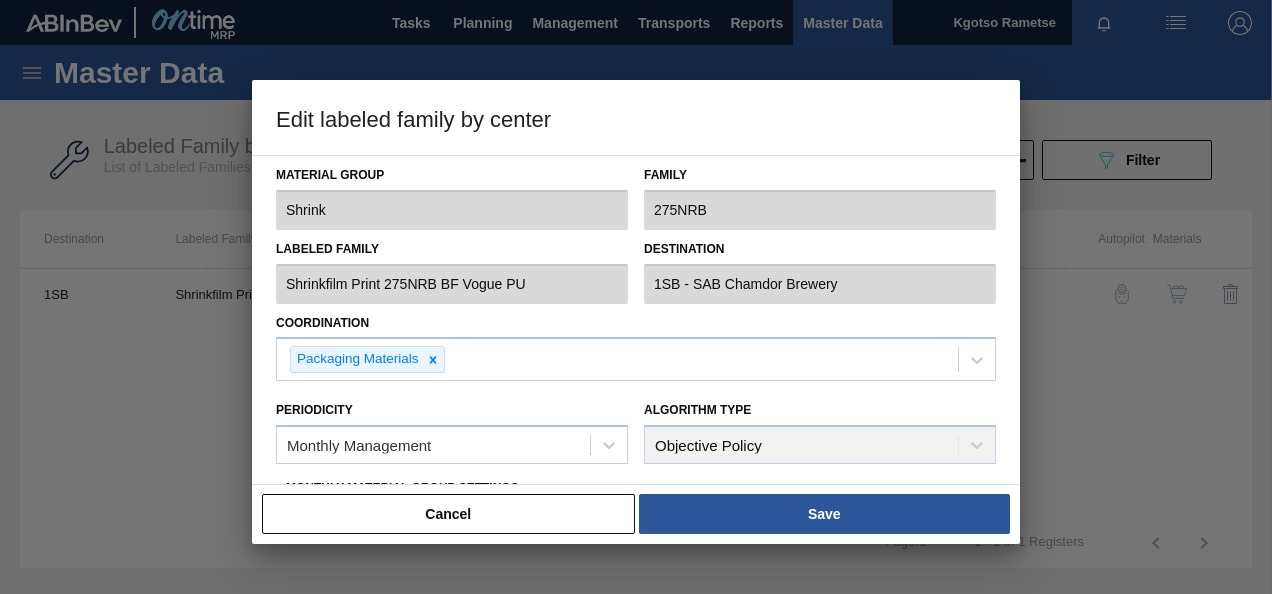 click on "Material Group Shrink Family 275NRB Labeled Family Shrinkfilm Print 275NRB BF Vogue PU Destination 1SB - SAB Chamdor Brewery Coordination Packaging Materials Periodicity Monthly Management Algorithm Type Objective Policy Monthly Material Group Settings Accept automatic load composition Programming Horizon 21 Storage Location Settings Use Storage Location Stock Policy Minimum Stock Policy 1,000 Maximum Stock Policy 10,000 Target Stock Point (%) 100 10,000.000 General settings External Suggestions Future necessity OOR Relevance Break in full truck Delivery Date Replanning" at bounding box center (636, 320) 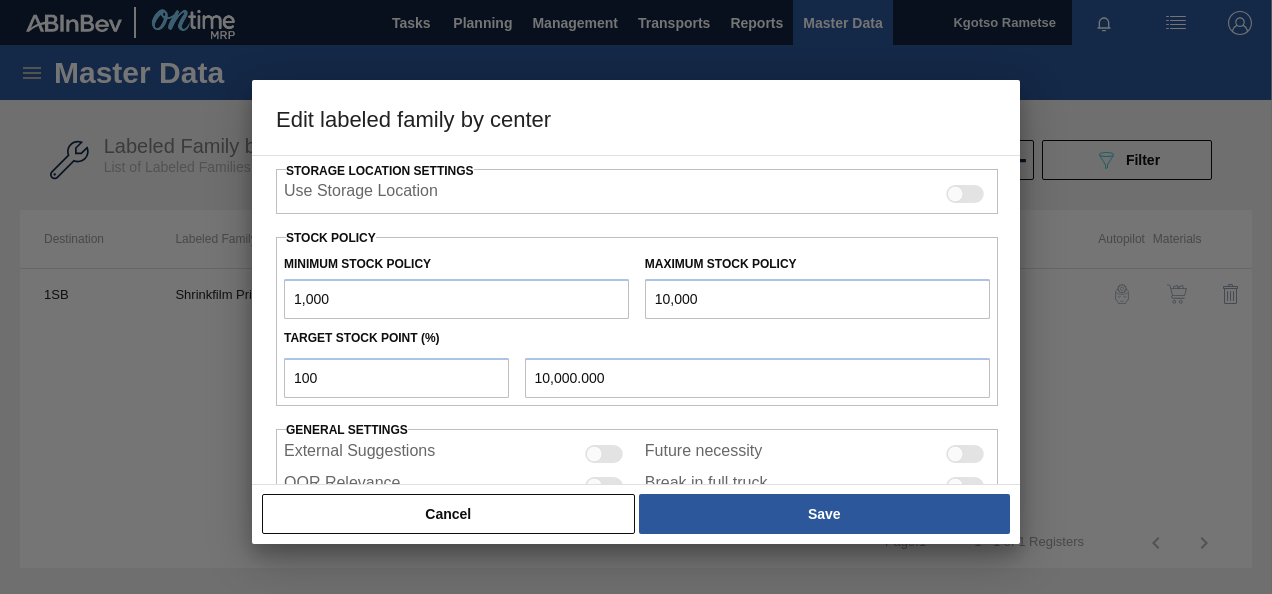 scroll, scrollTop: 480, scrollLeft: 0, axis: vertical 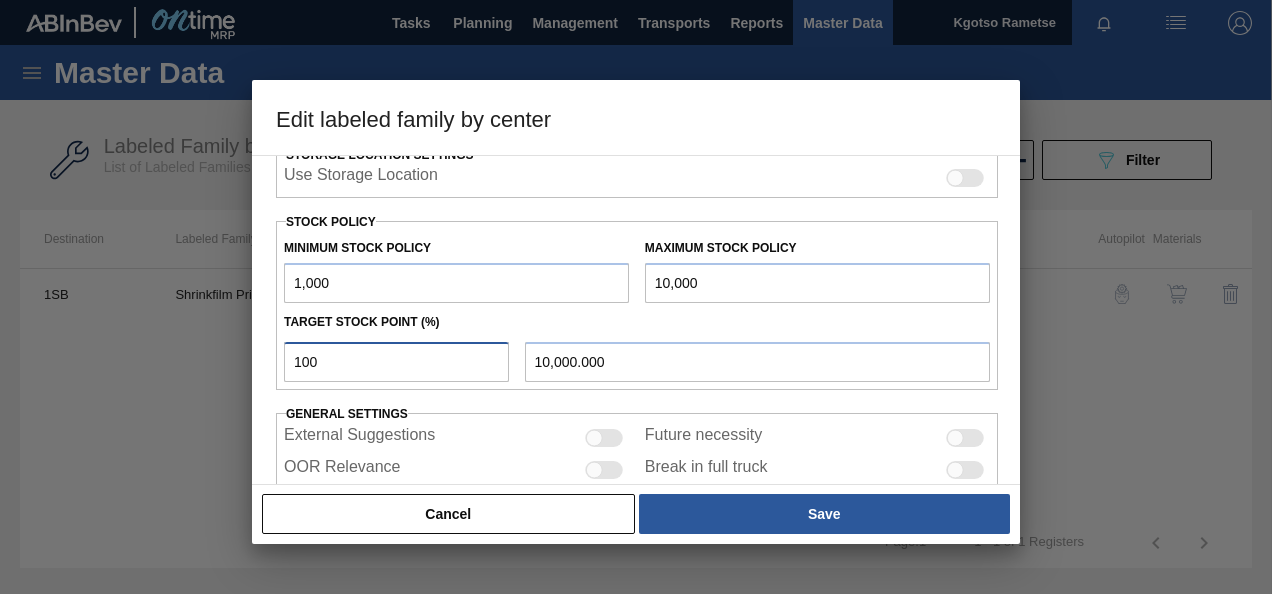 click on "100" at bounding box center [396, 362] 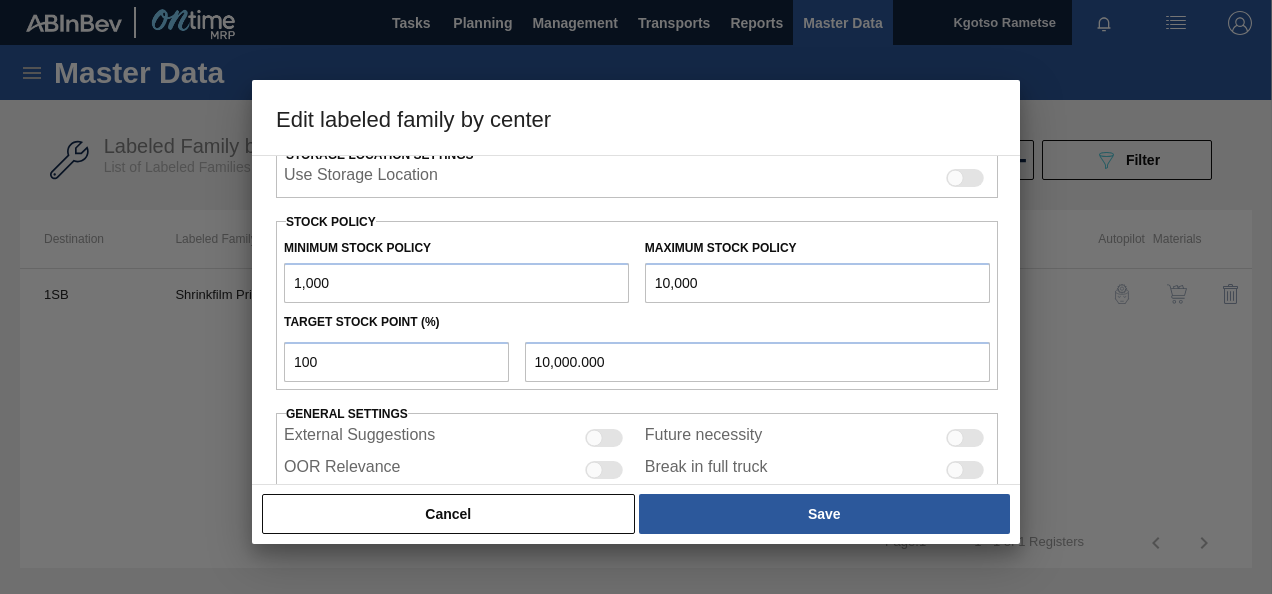 click on "1,000" at bounding box center (456, 283) 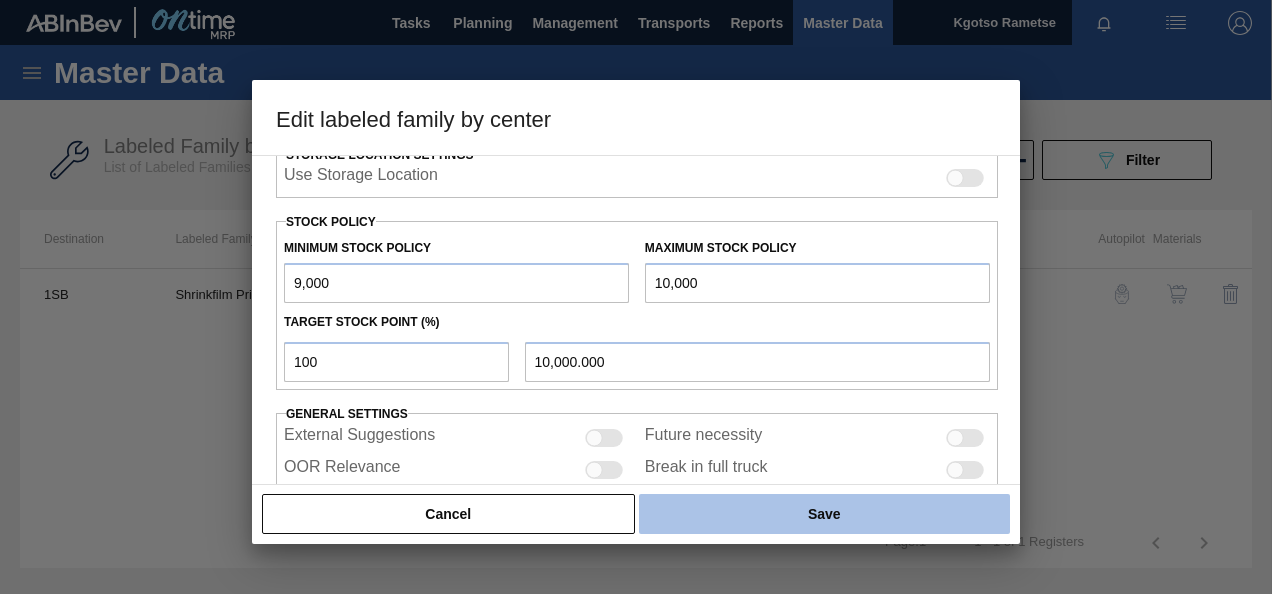 type on "9,000" 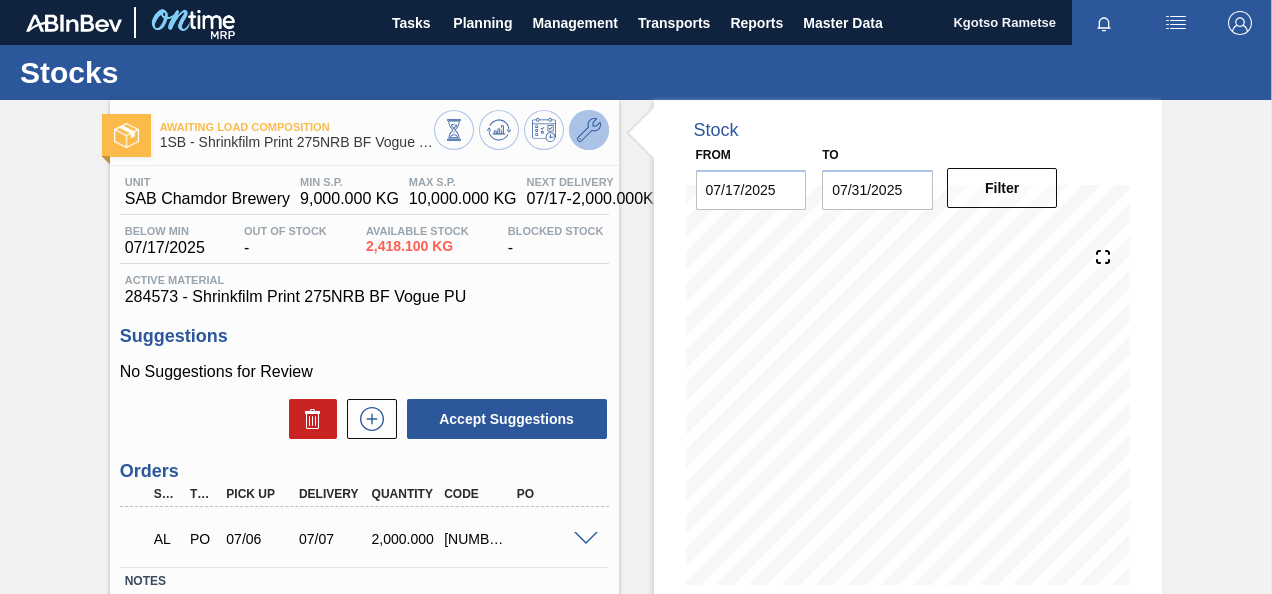 click at bounding box center (589, 130) 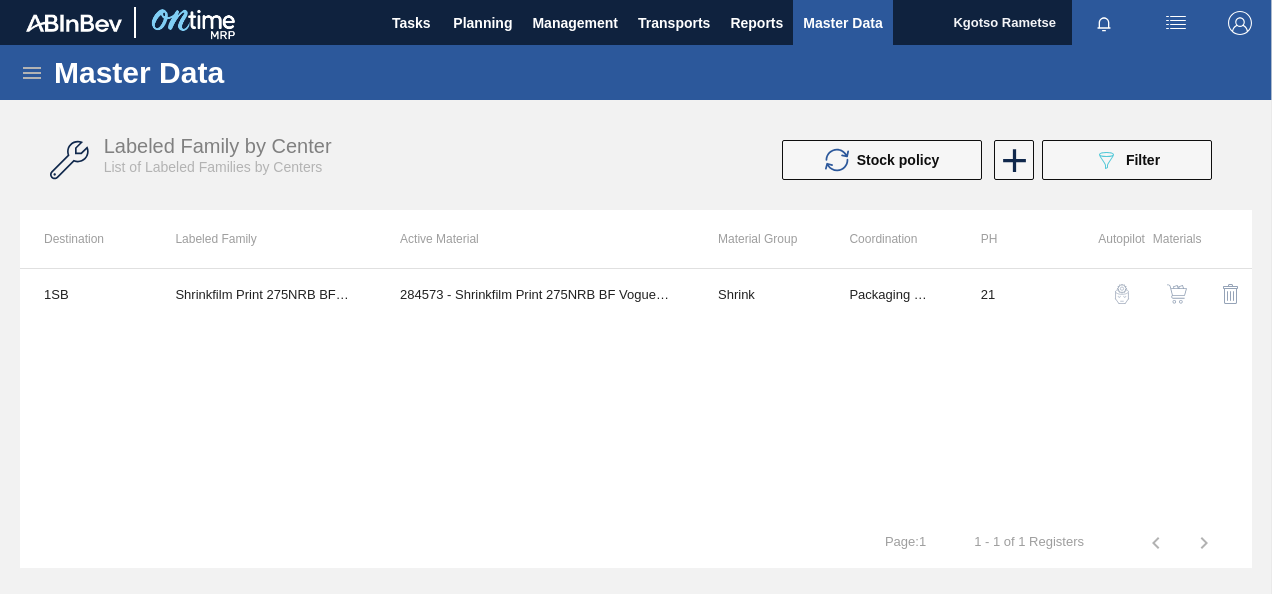 click at bounding box center [1177, 294] 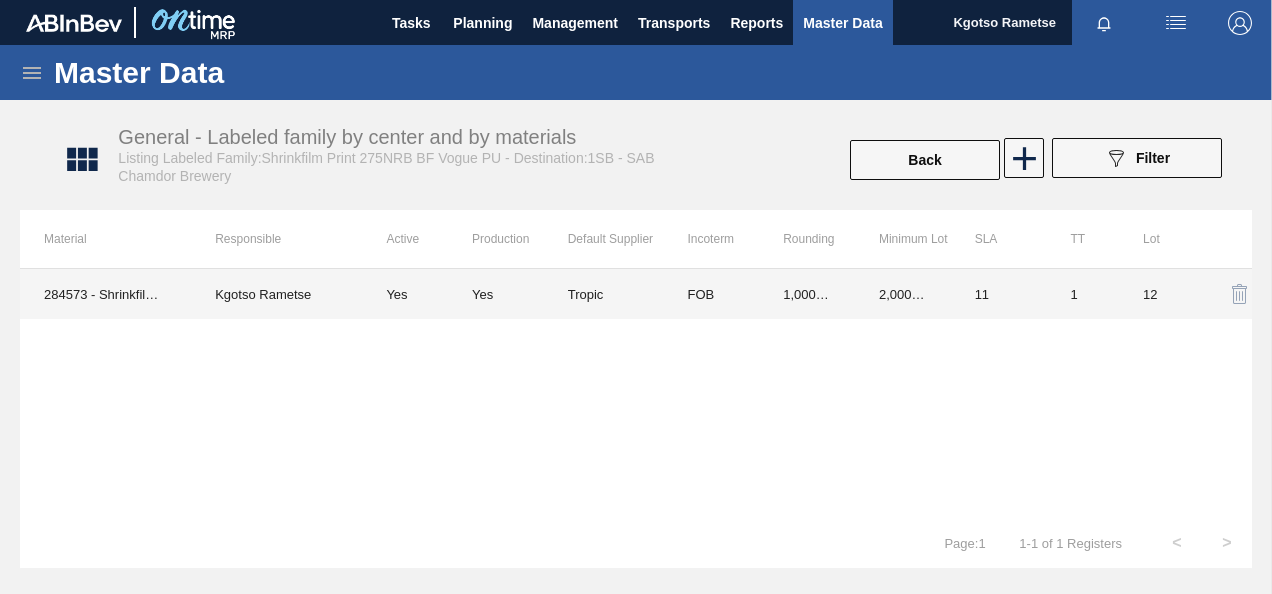 click on "1,000.000" at bounding box center (807, 294) 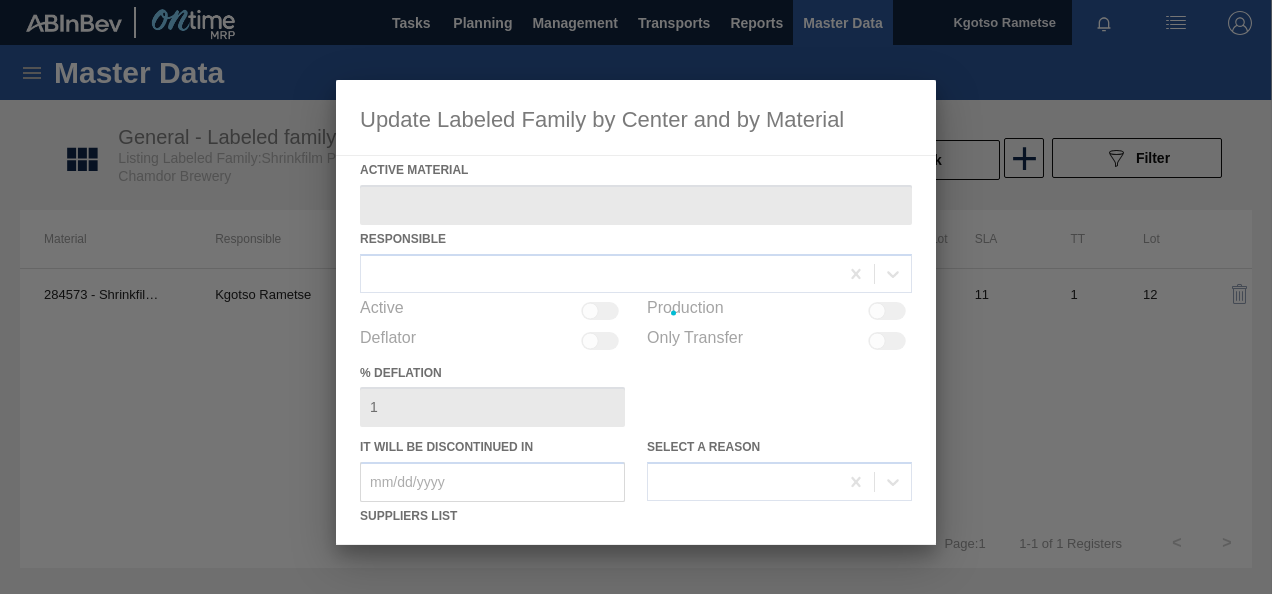 type on "284573 - Shrinkfilm Print 275NRB BF Vogue PU" 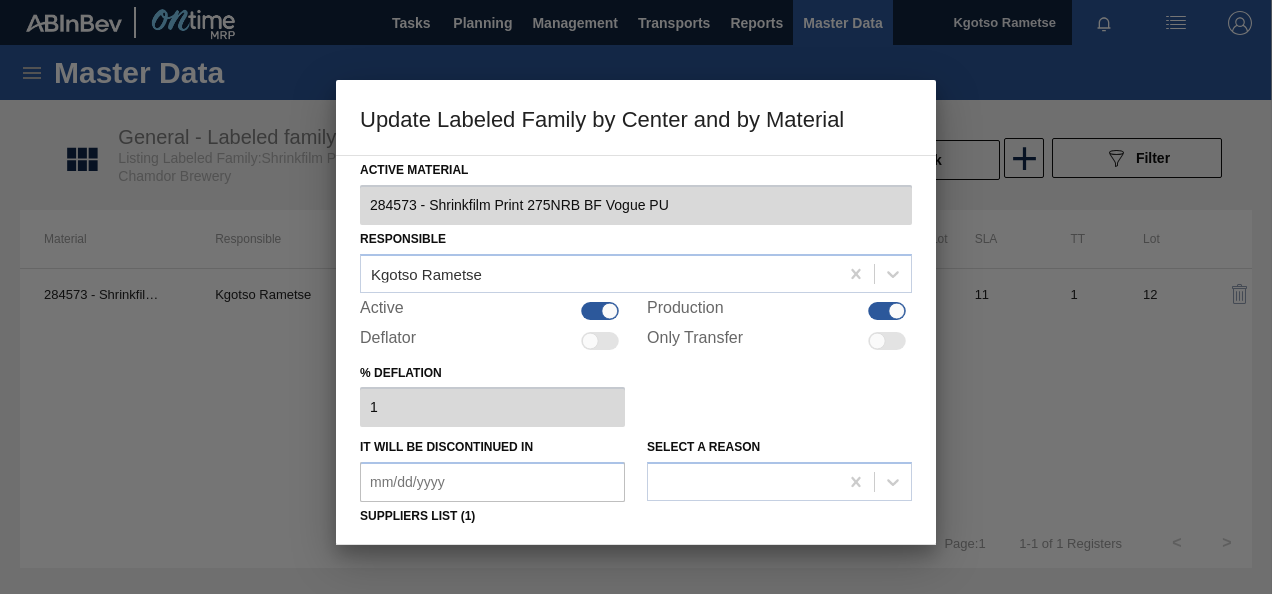 click on "% deflation 1" at bounding box center (636, 393) 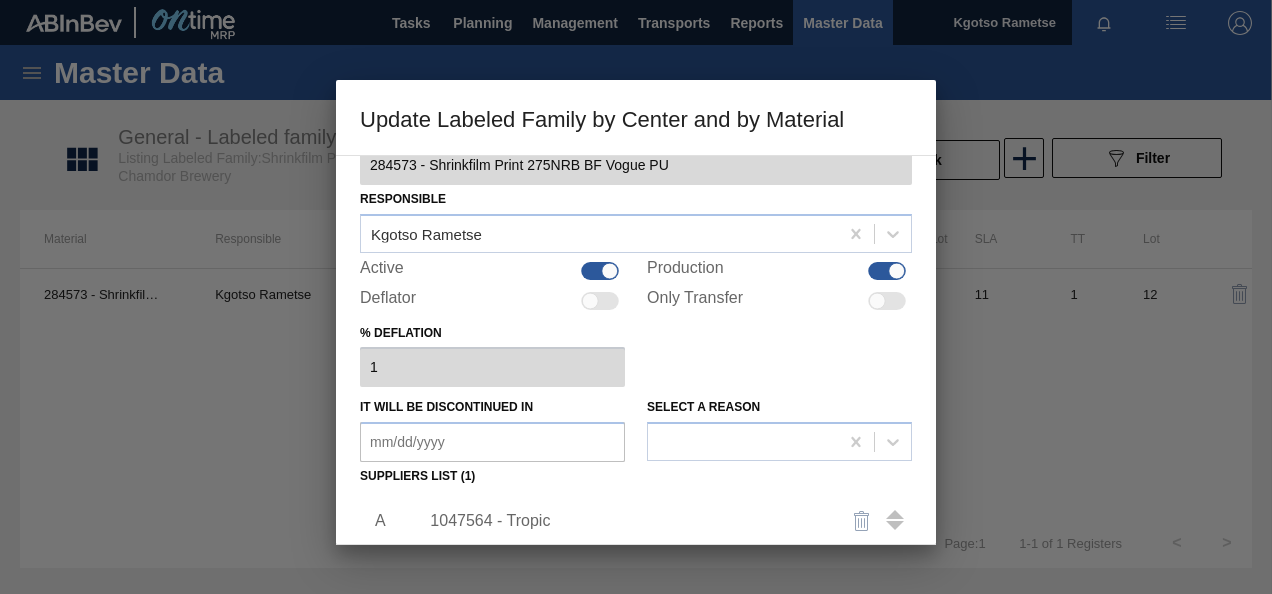 scroll, scrollTop: 120, scrollLeft: 0, axis: vertical 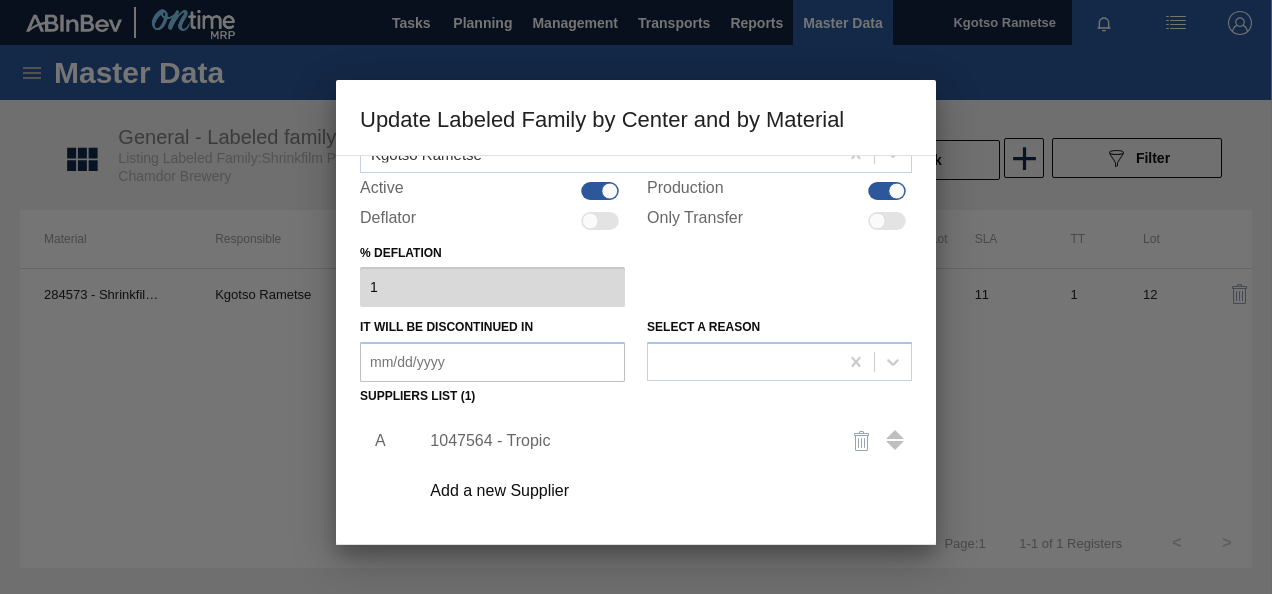 click on "1047564 - Tropic" at bounding box center [626, 441] 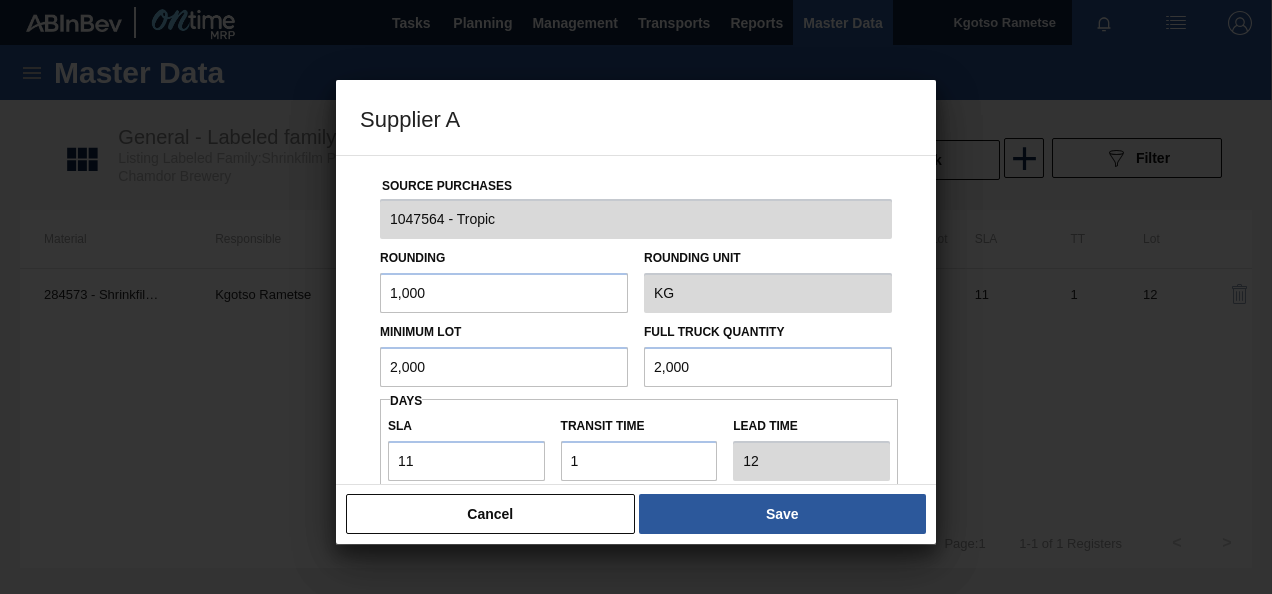 drag, startPoint x: 443, startPoint y: 365, endPoint x: 266, endPoint y: 395, distance: 179.52437 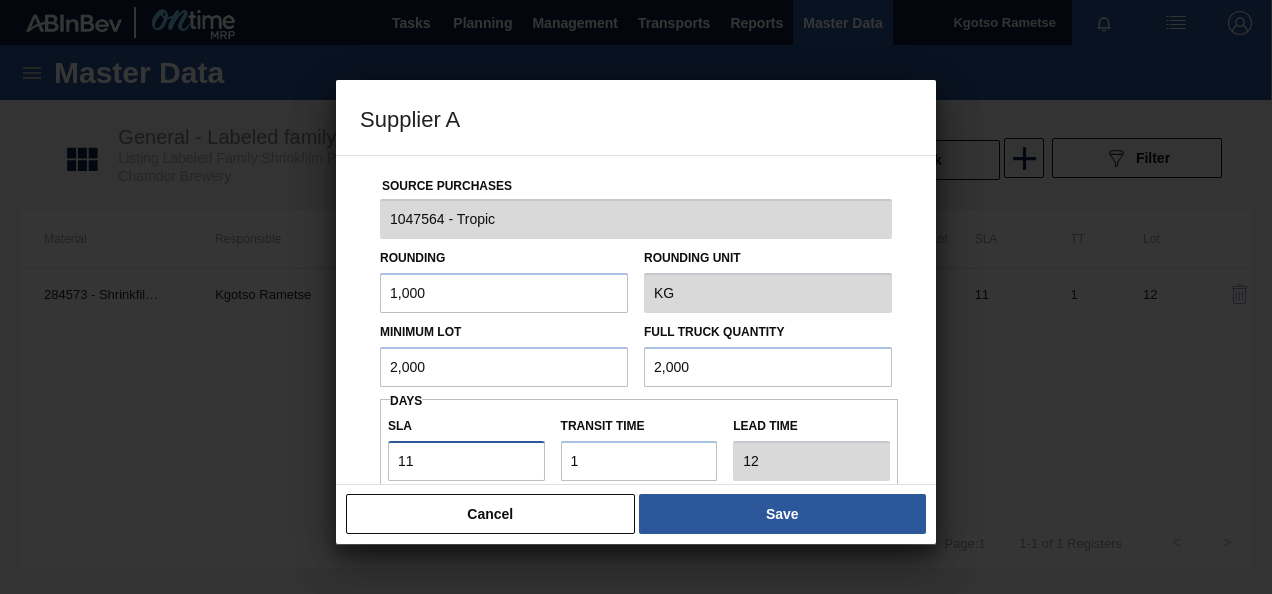 drag, startPoint x: 412, startPoint y: 450, endPoint x: 386, endPoint y: 452, distance: 26.076809 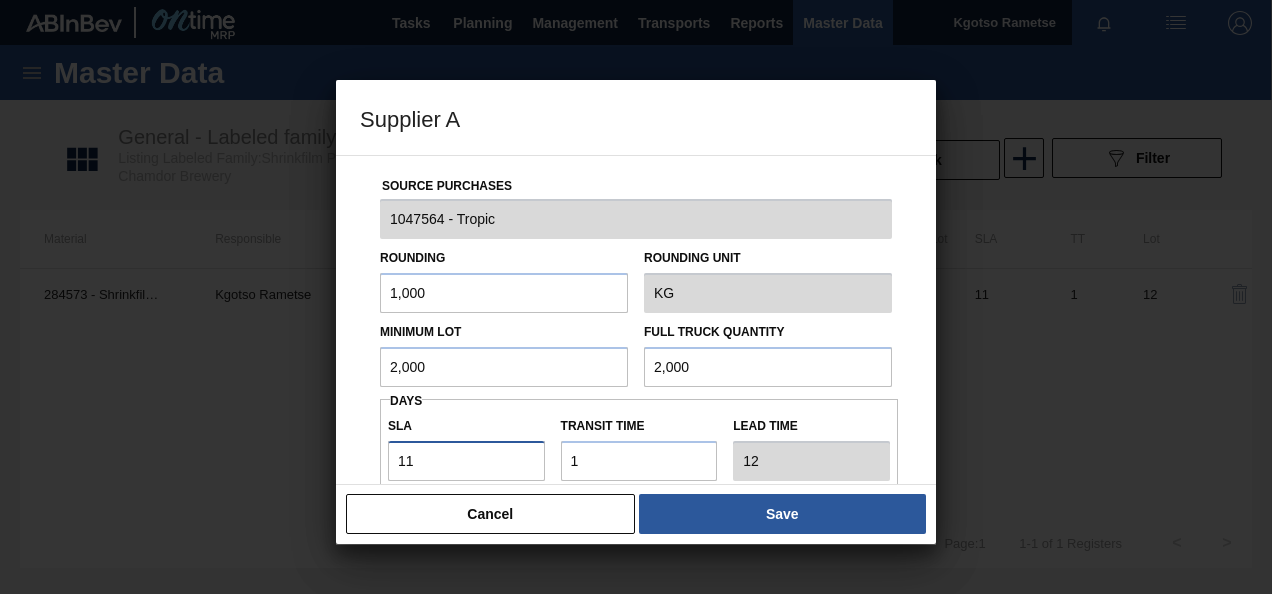 click on "SLA 11" at bounding box center (466, 446) 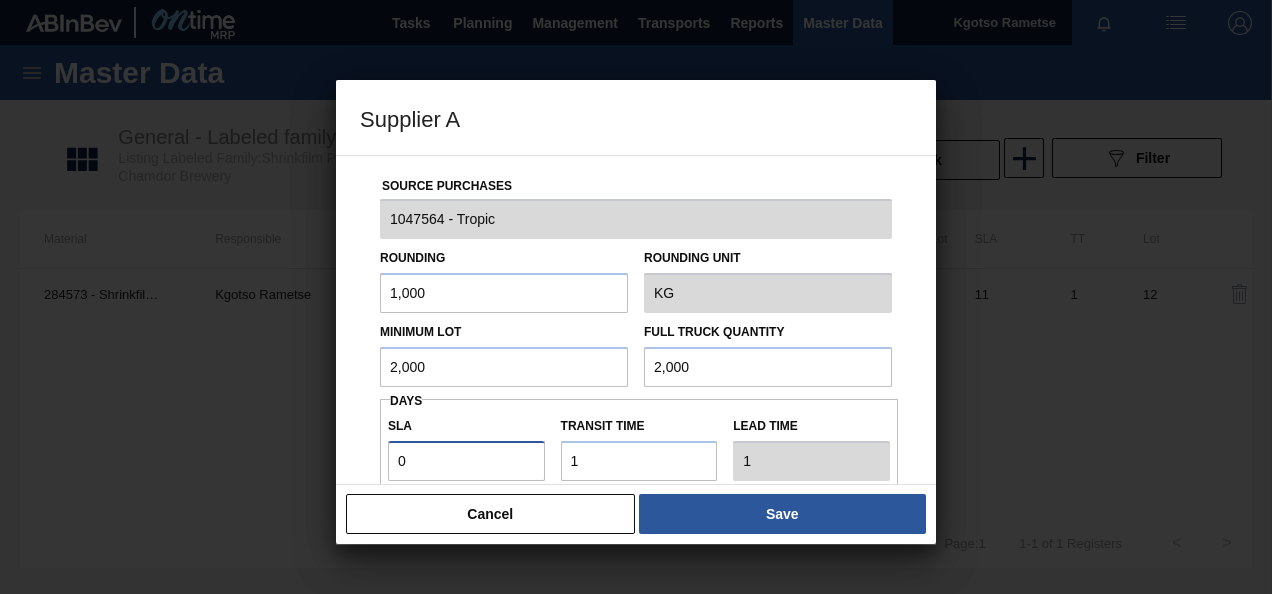 type on "0" 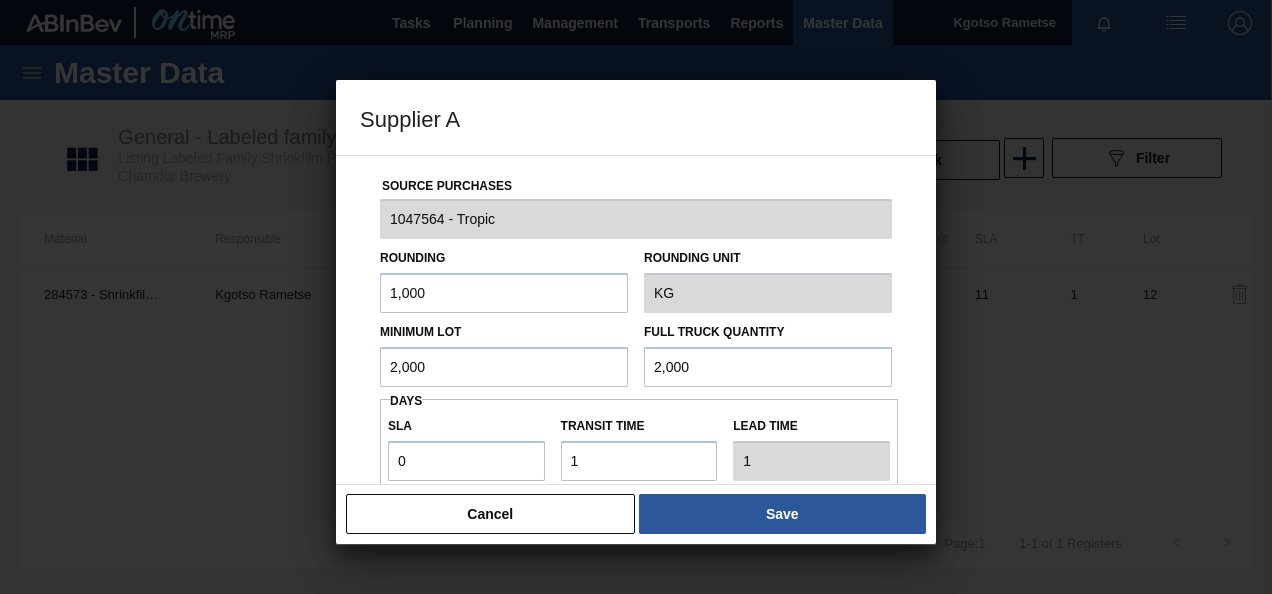 drag, startPoint x: 448, startPoint y: 374, endPoint x: 219, endPoint y: 375, distance: 229.00218 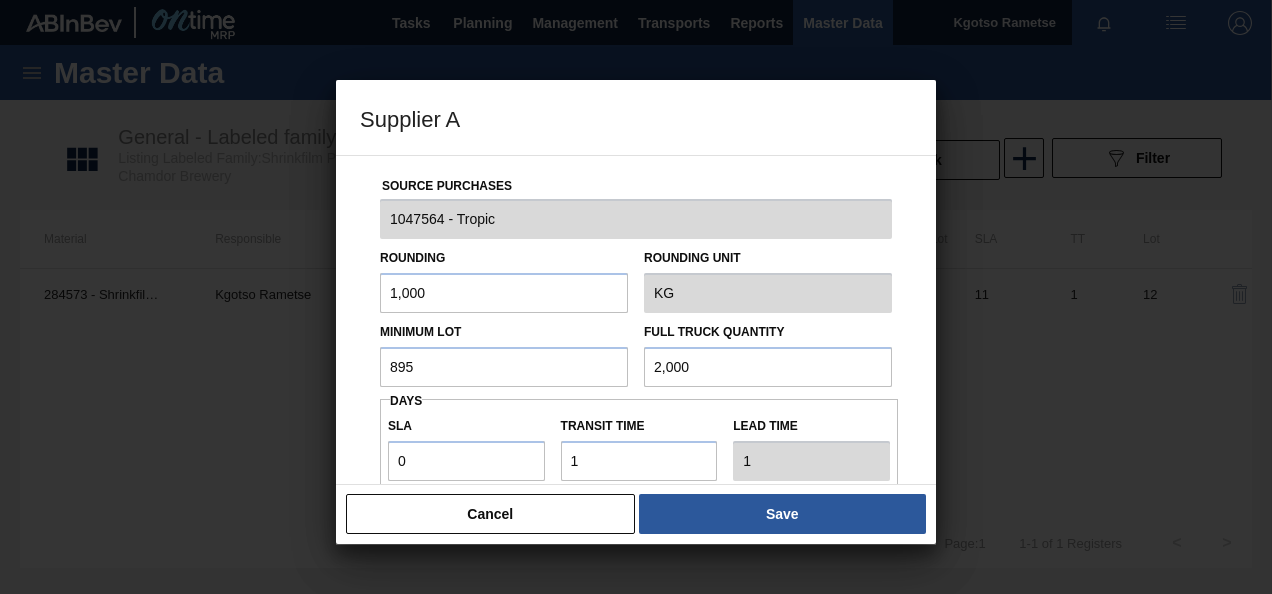 type on "895" 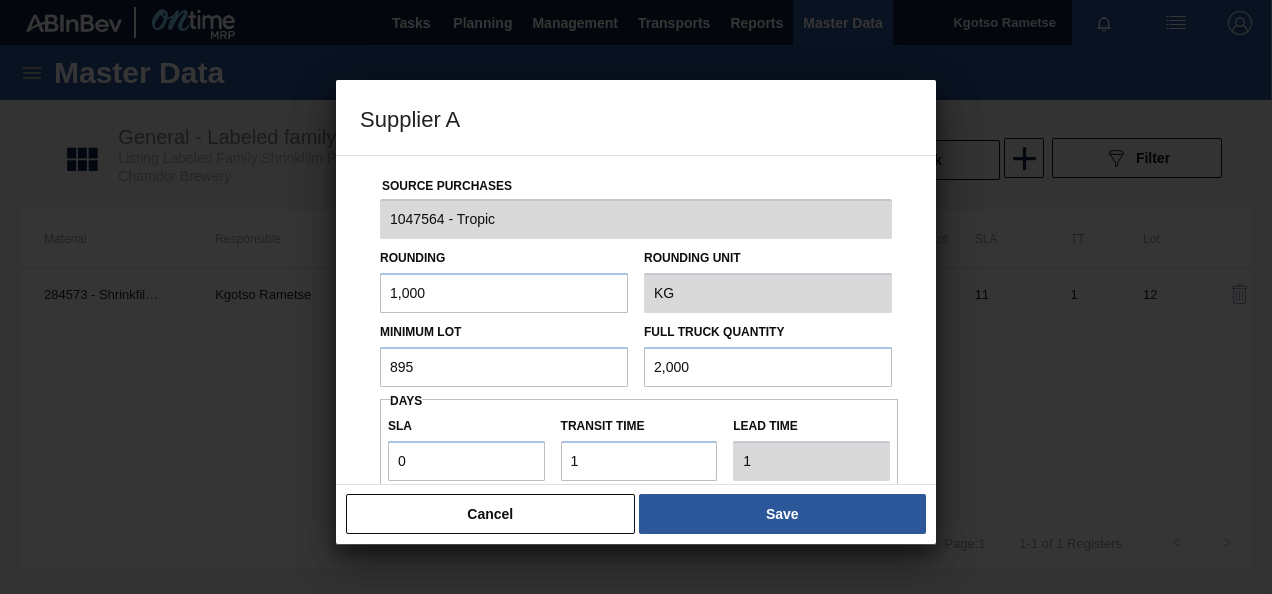 drag, startPoint x: 732, startPoint y: 381, endPoint x: 481, endPoint y: 402, distance: 251.87695 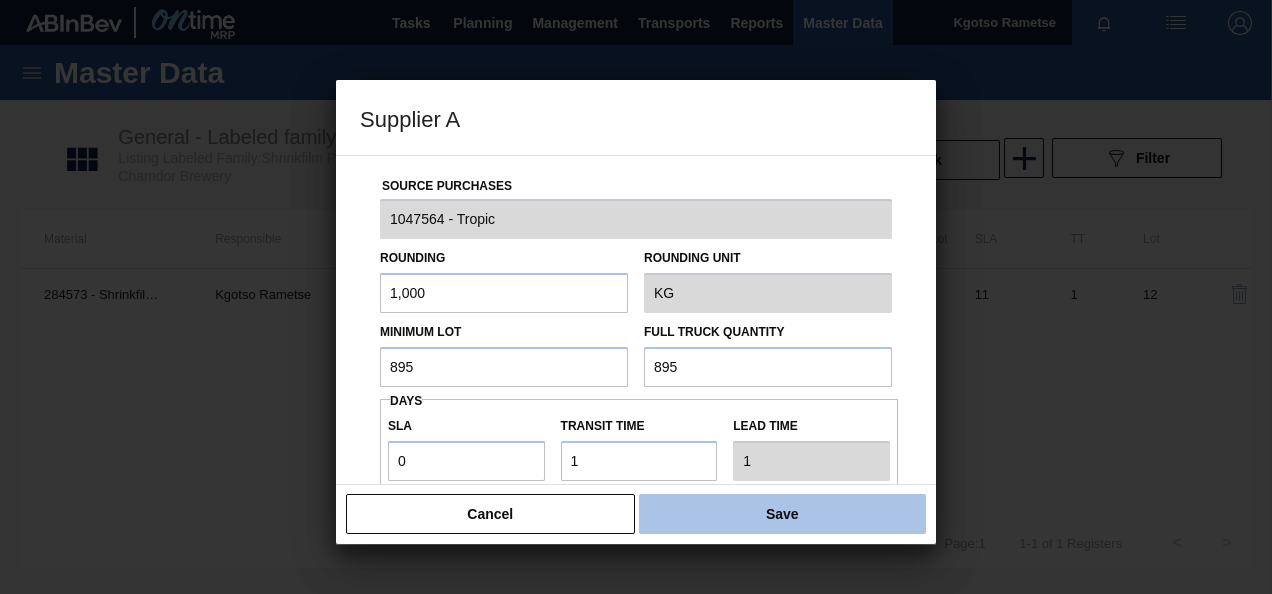 type on "895" 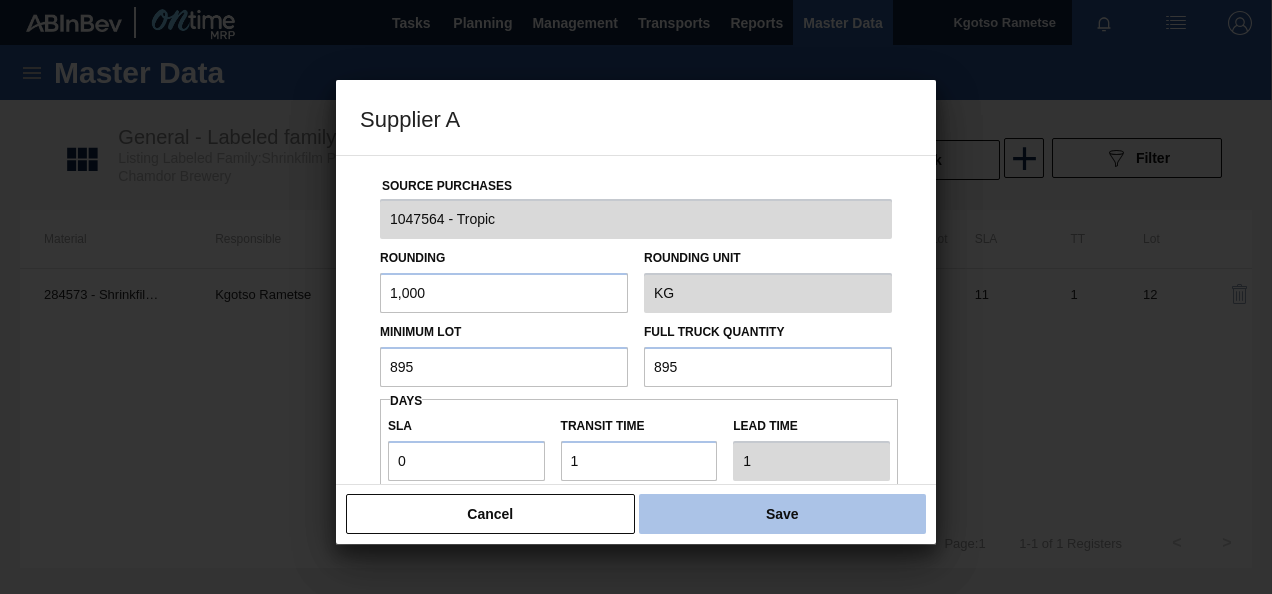 click on "Save" at bounding box center (782, 514) 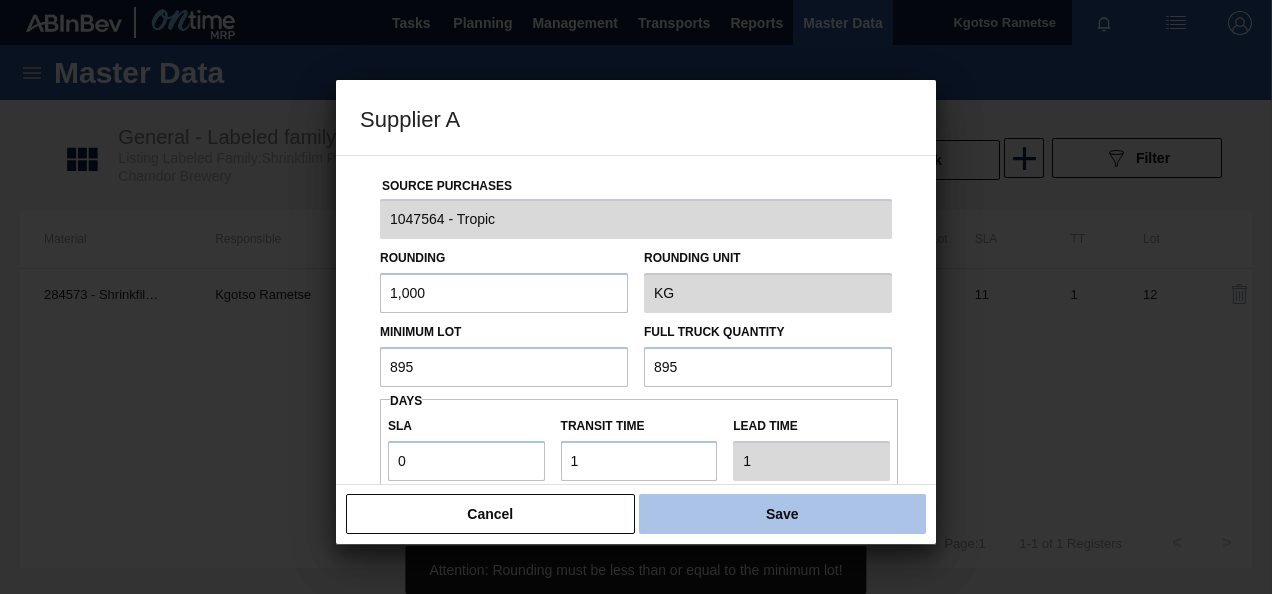 click on "Save" at bounding box center [782, 514] 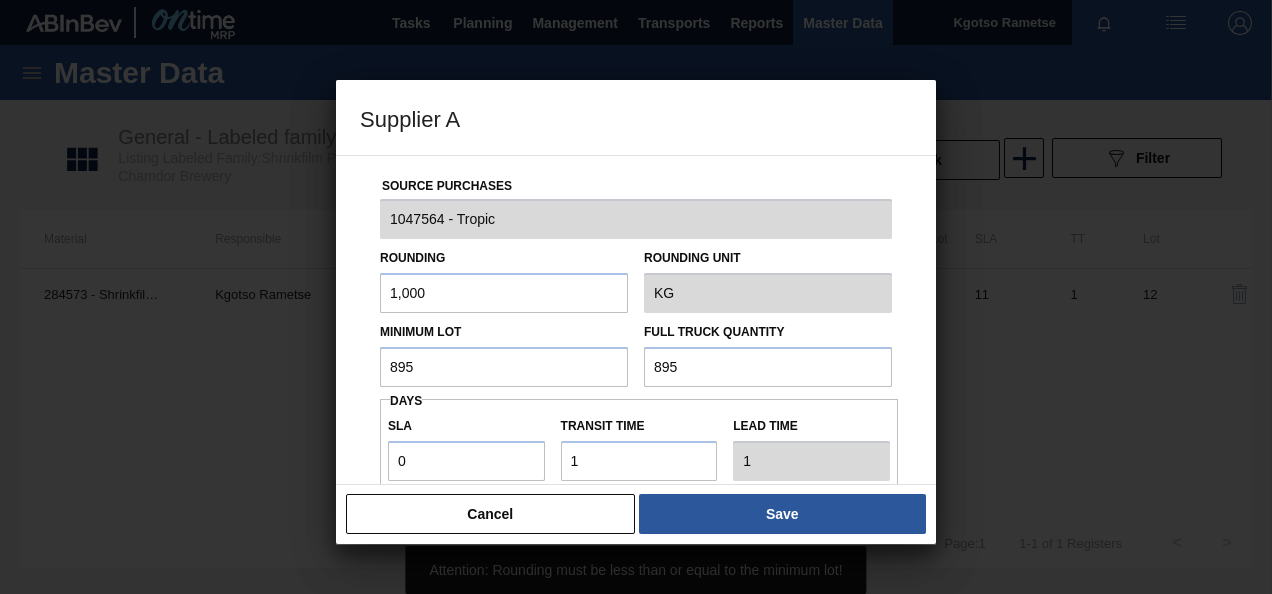 click on "Source Purchases [NUMBER] - Tropic Rounding 1,000 Rounding Unit KG Minimum Lot 895 Full Truck Quantity 895 Days SLA 0 Transit time Lead time 1 Port to Door Transit Time (days) Incoterm FOB Monthly Material Group Settings Create automatic load composition Accept Orders Automatically" at bounding box center (636, 320) 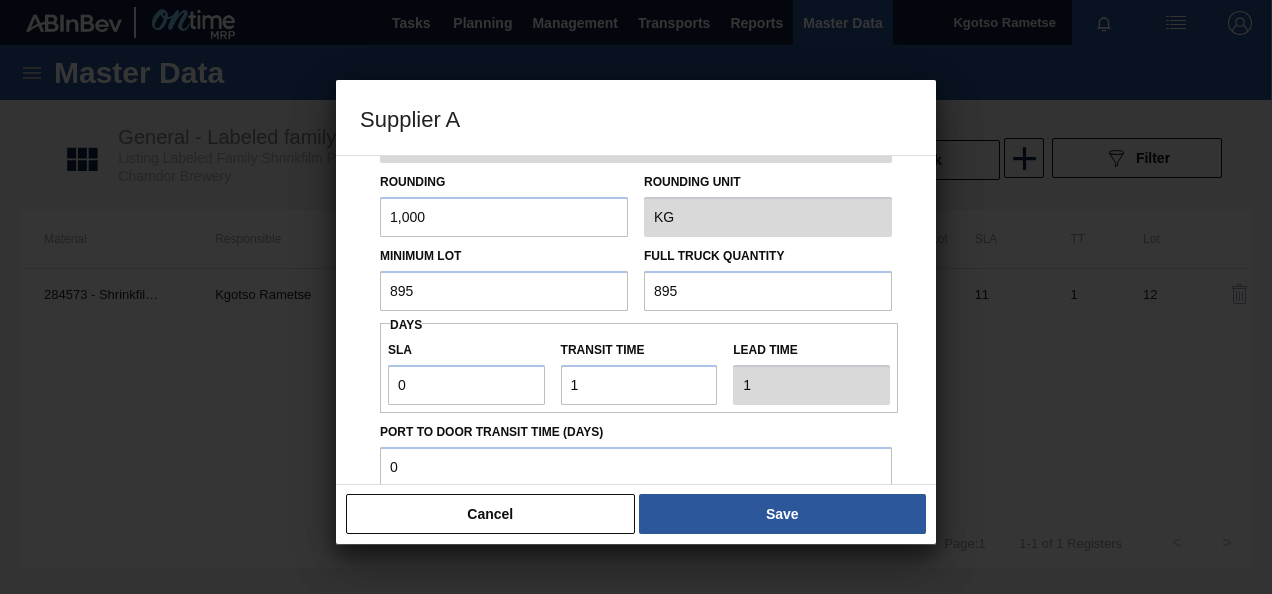 scroll, scrollTop: 80, scrollLeft: 0, axis: vertical 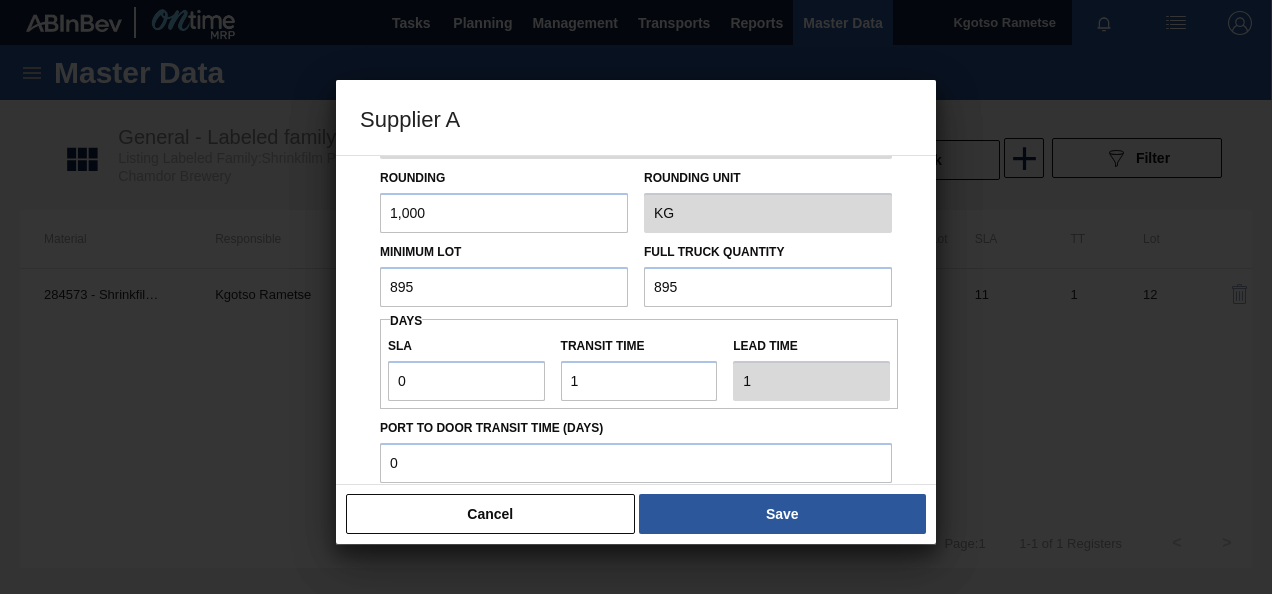 drag, startPoint x: 452, startPoint y: 214, endPoint x: 207, endPoint y: 200, distance: 245.39967 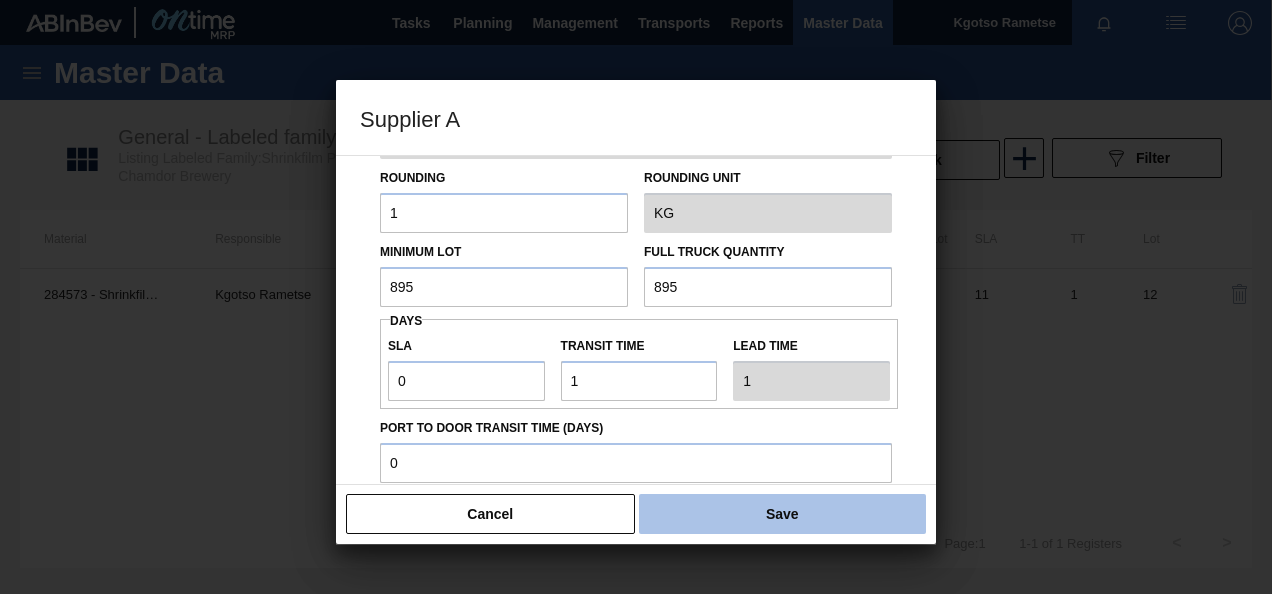 type on "1" 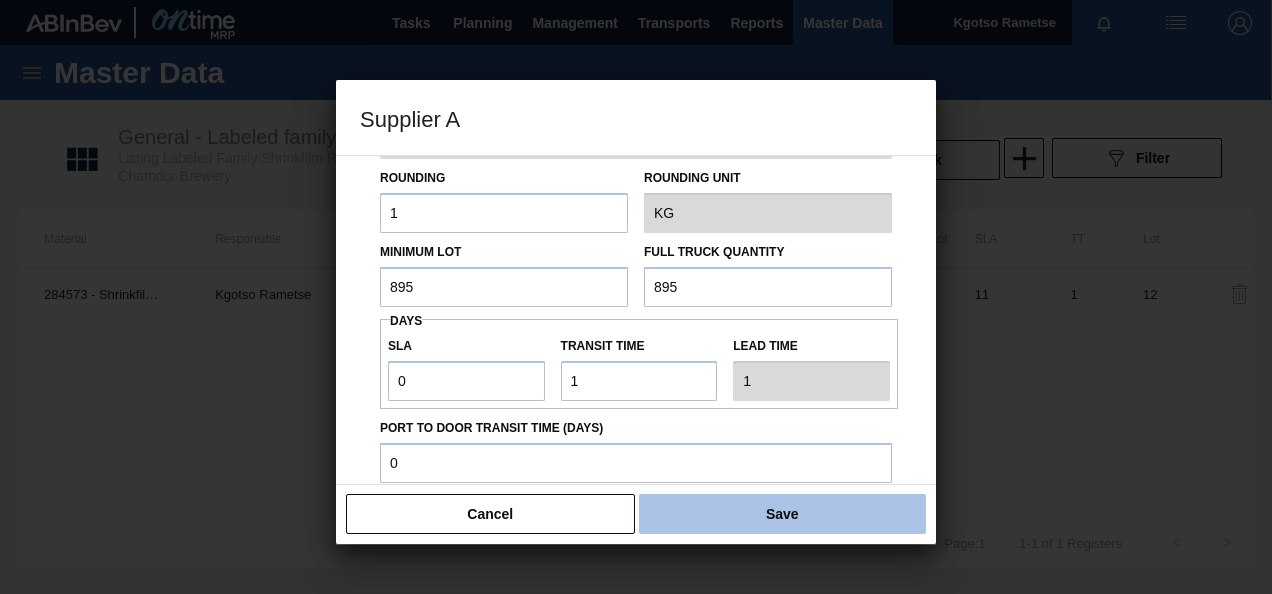 click on "Save" at bounding box center (782, 514) 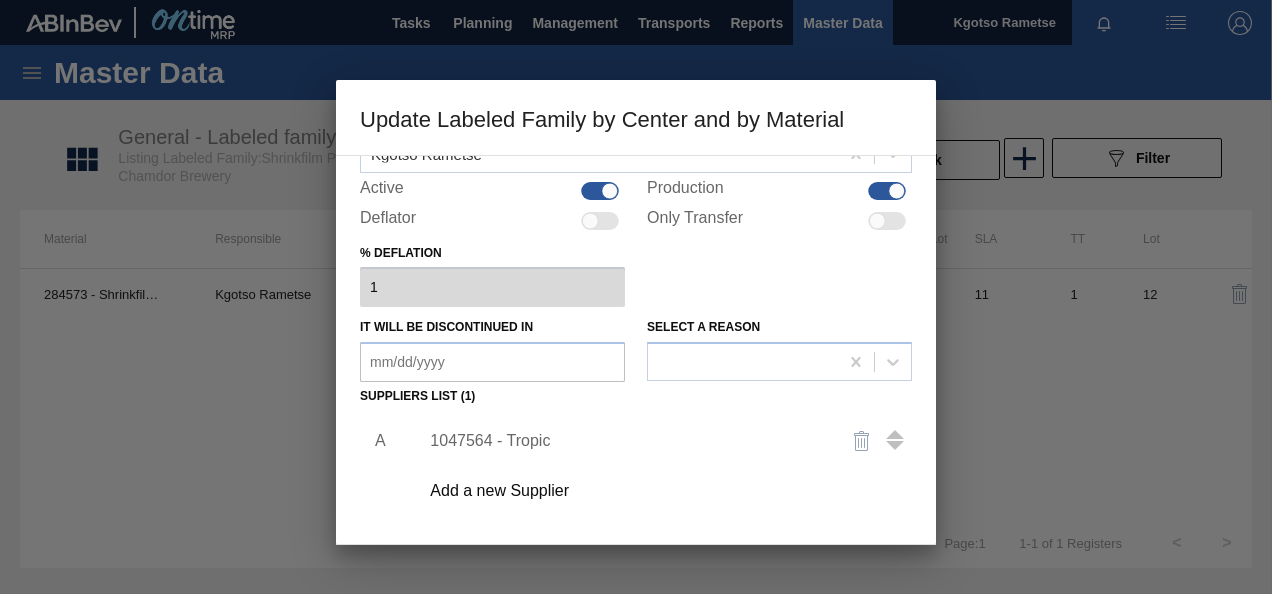 click on "Add a new Supplier" at bounding box center (659, 491) 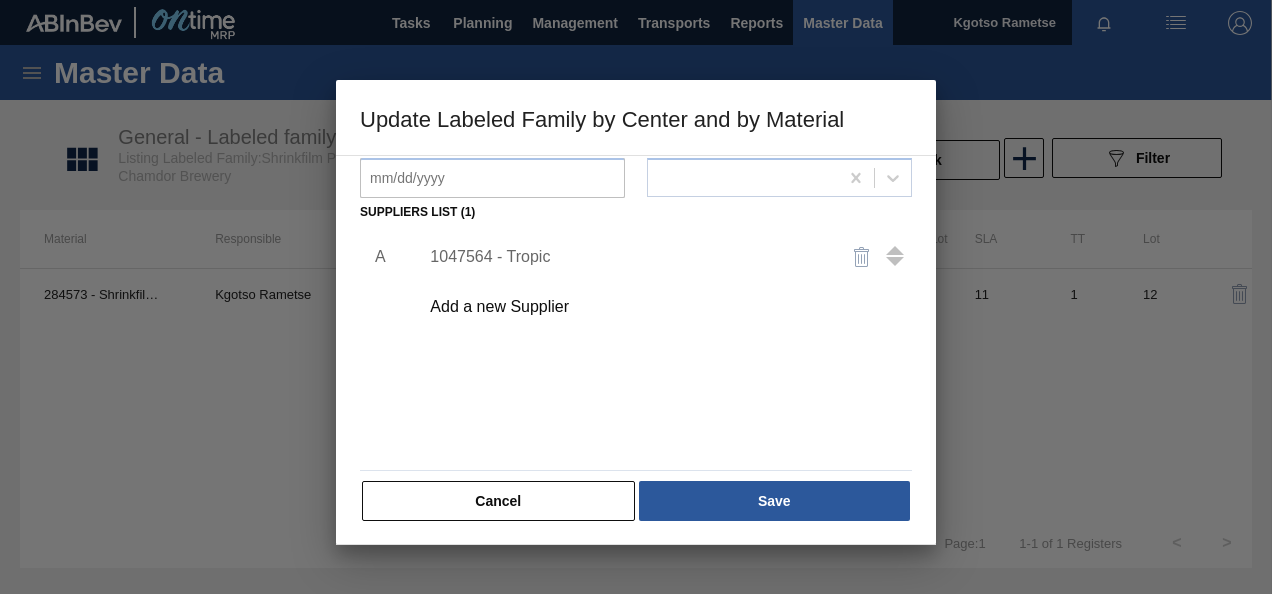 scroll, scrollTop: 306, scrollLeft: 0, axis: vertical 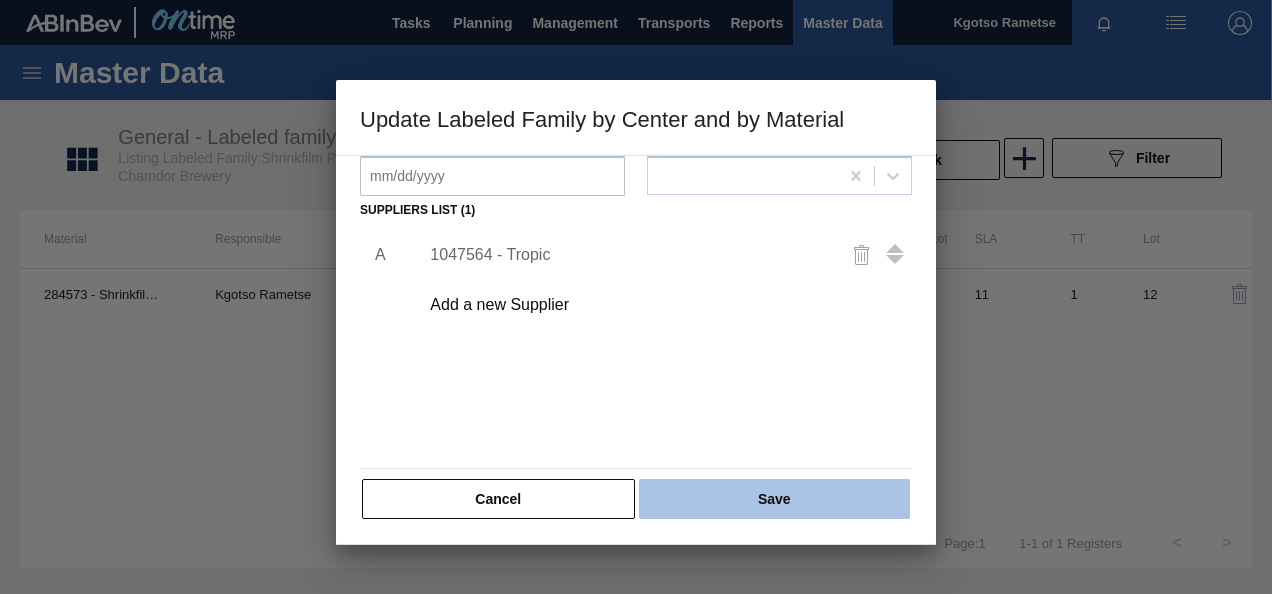 click on "Save" at bounding box center [774, 499] 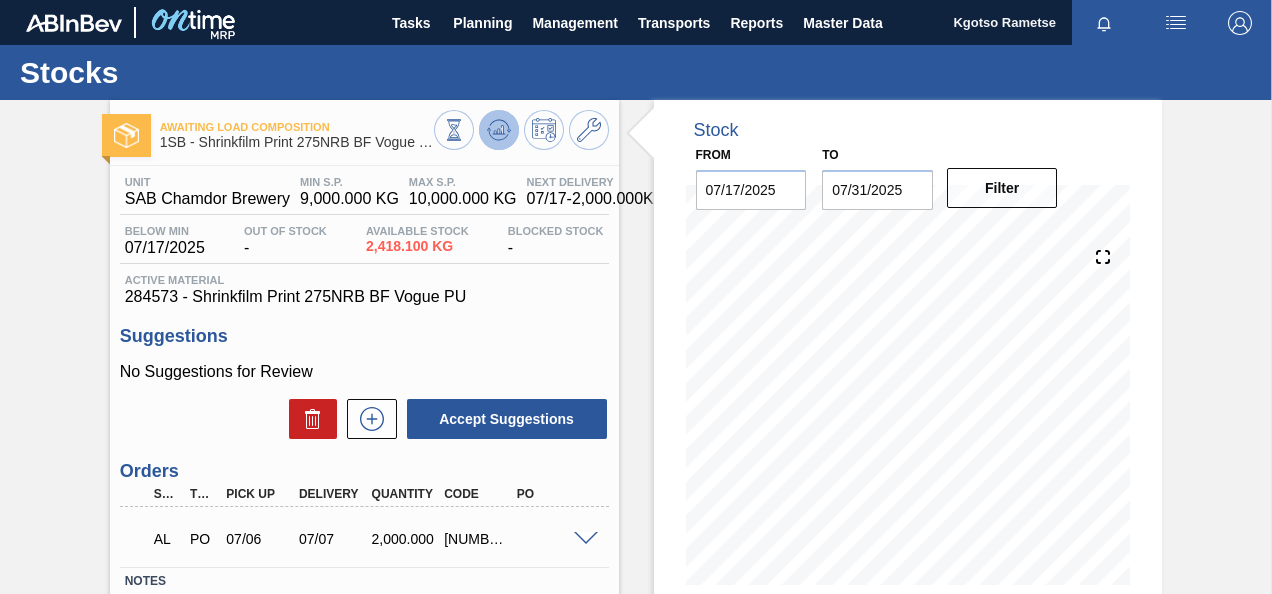 click 